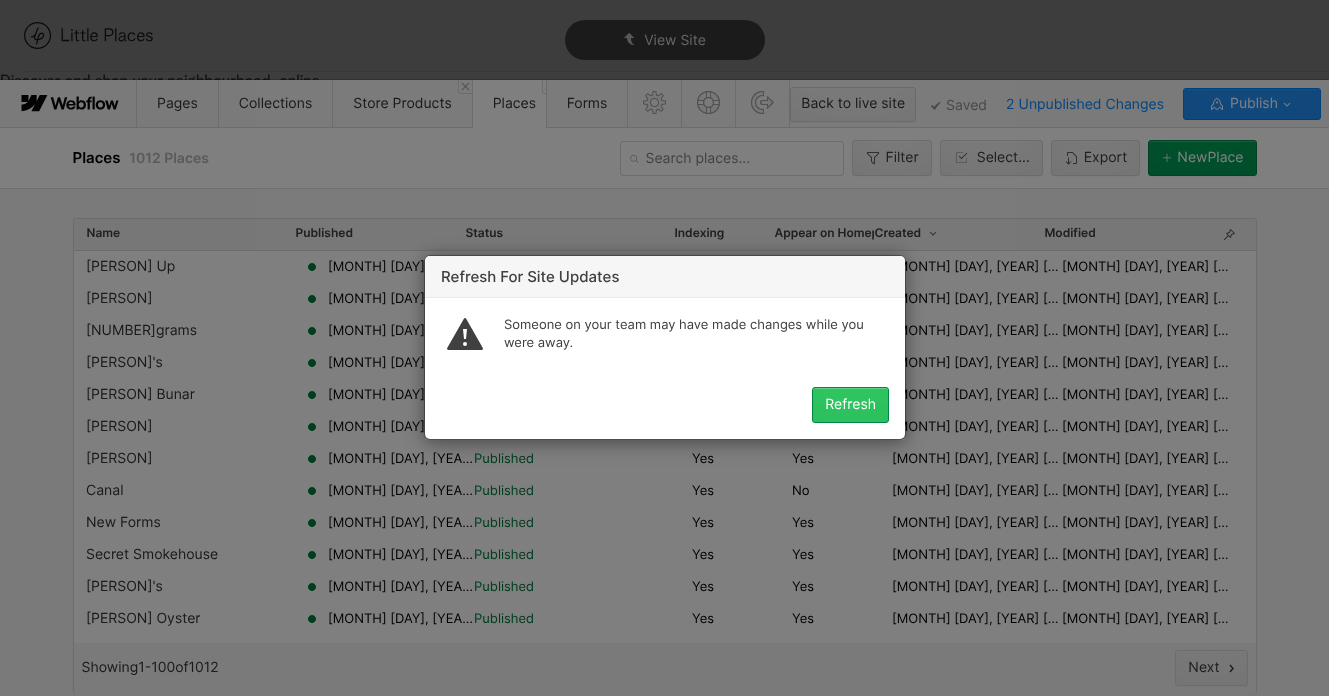 scroll, scrollTop: 0, scrollLeft: 0, axis: both 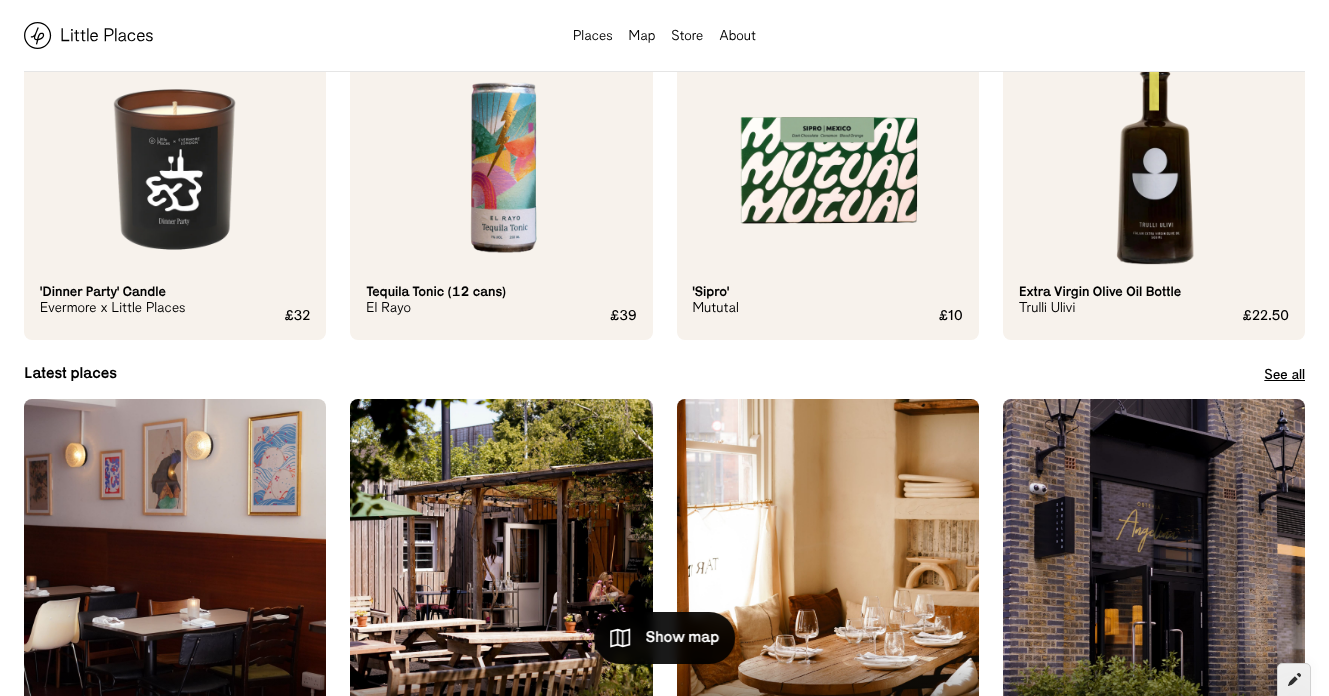 click at bounding box center [1294, 674] 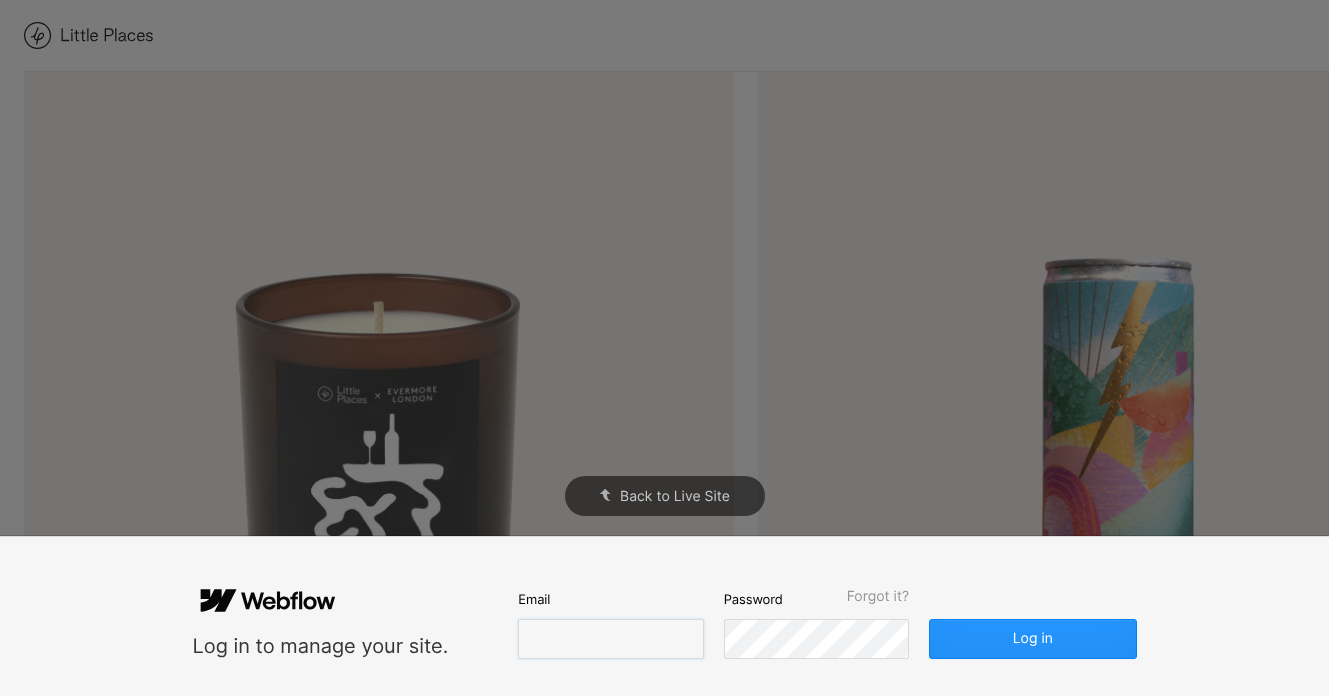 click at bounding box center [610, 639] 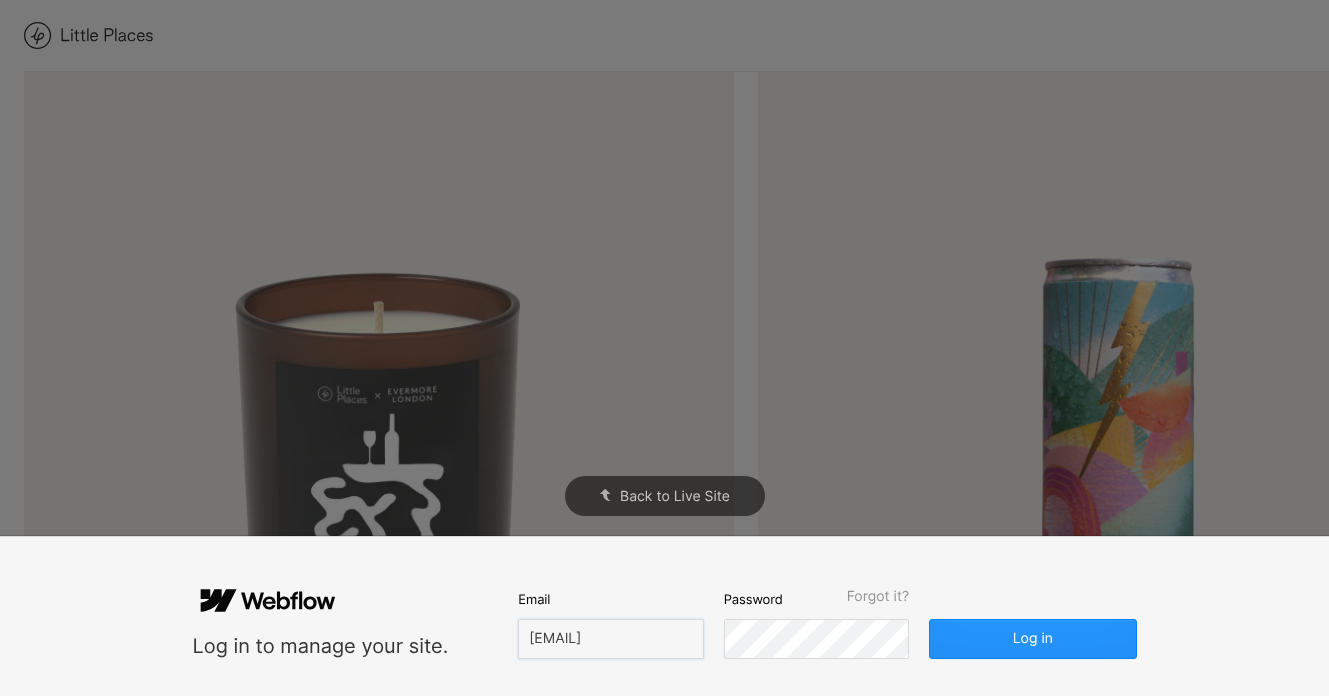 type on "[EMAIL]" 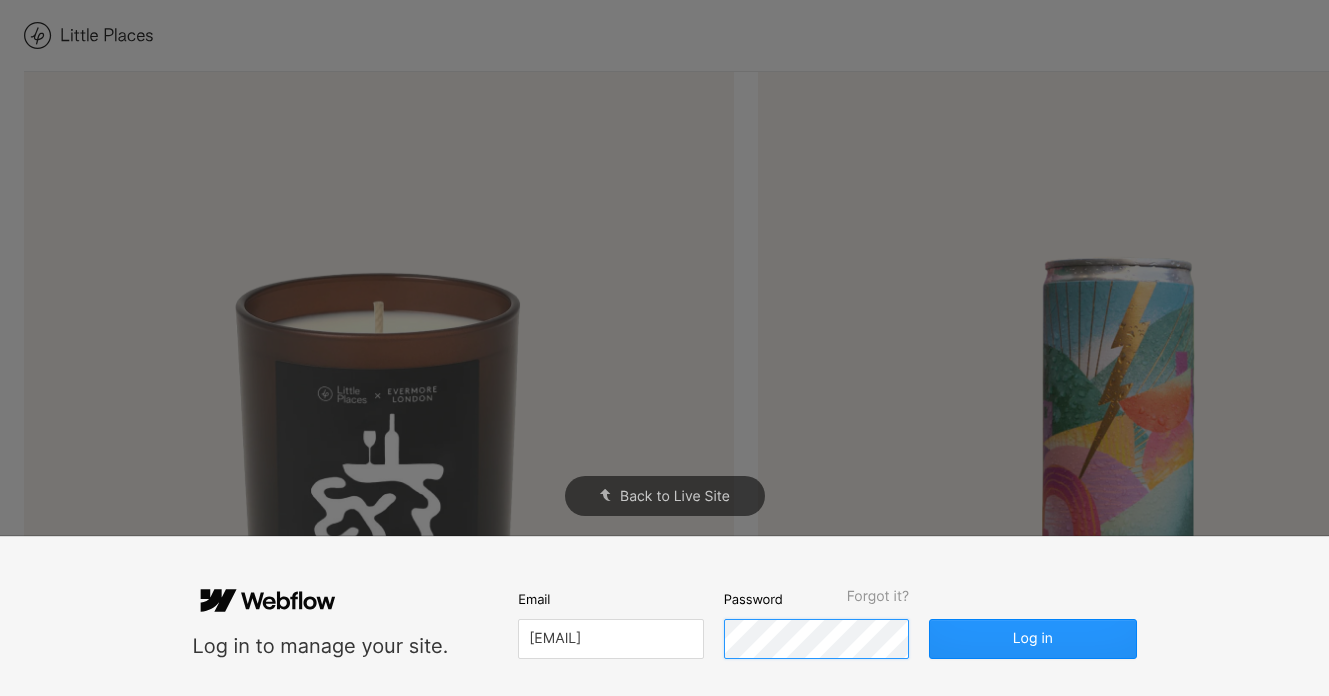 click on "Log in" at bounding box center (1032, 639) 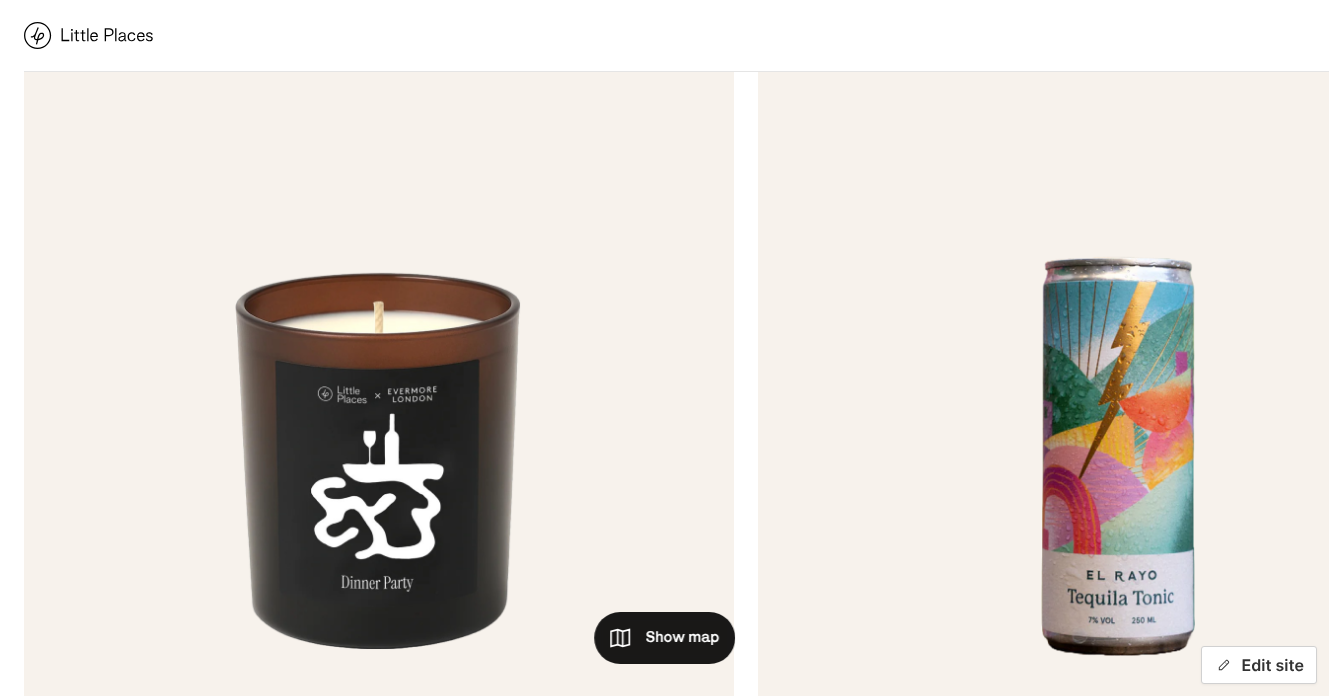 click at bounding box center (1224, 665) 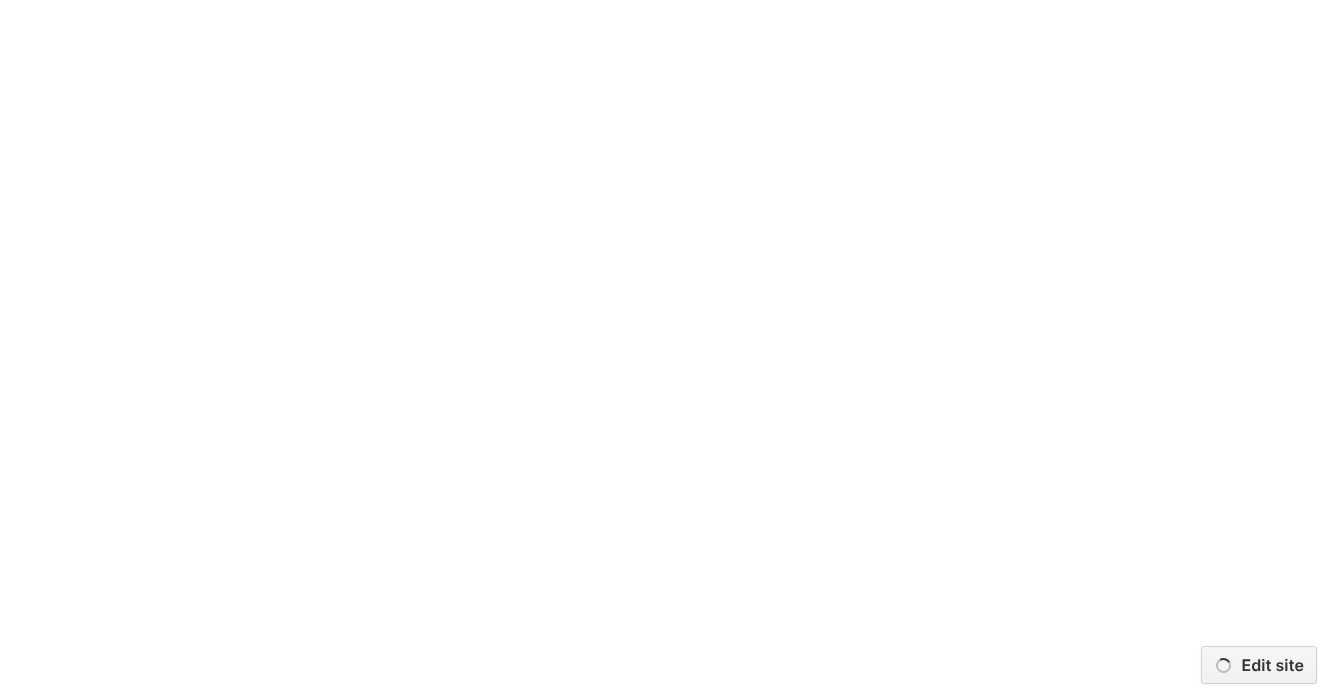 scroll, scrollTop: 0, scrollLeft: 0, axis: both 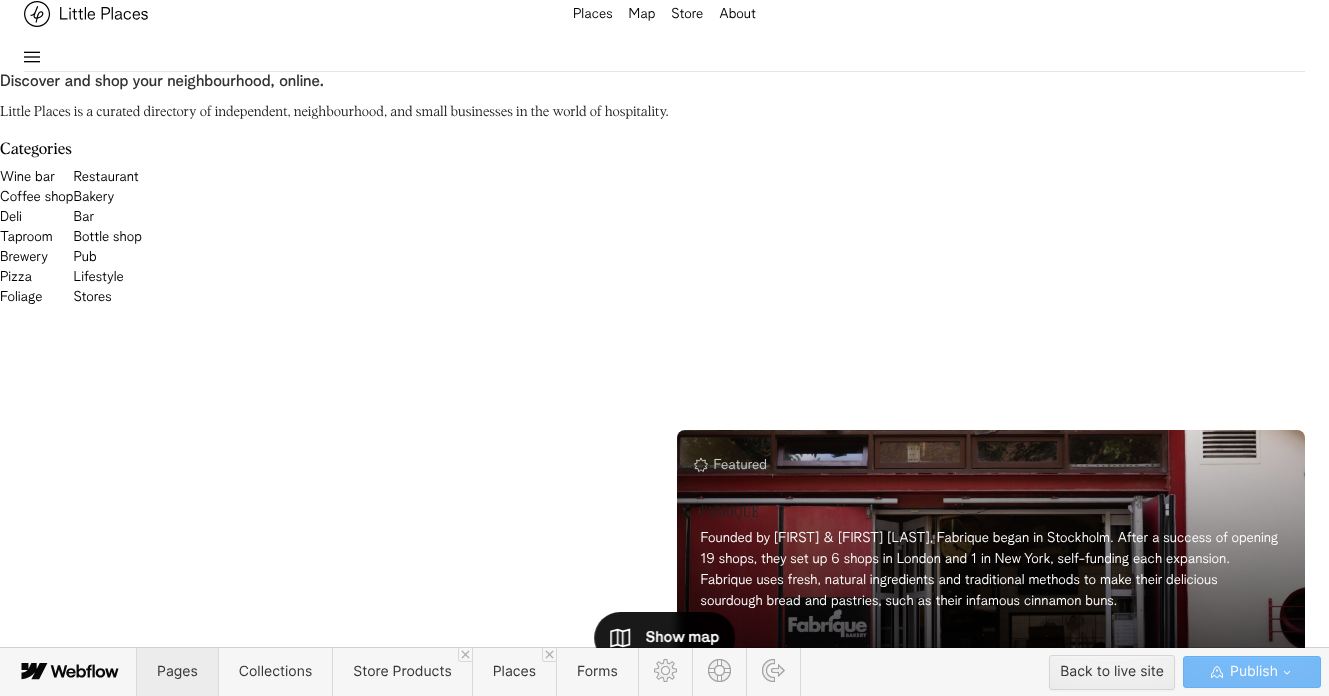 click on "Pages" at bounding box center [177, 672] 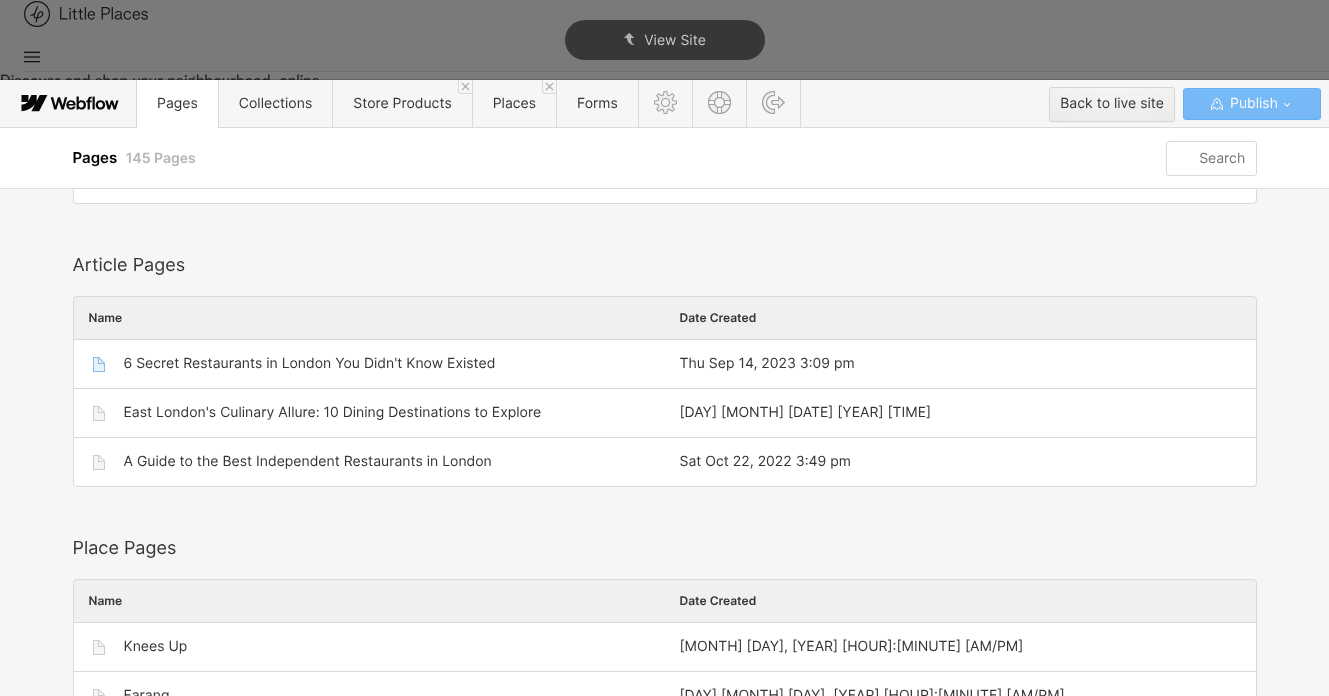 scroll, scrollTop: 4419, scrollLeft: 0, axis: vertical 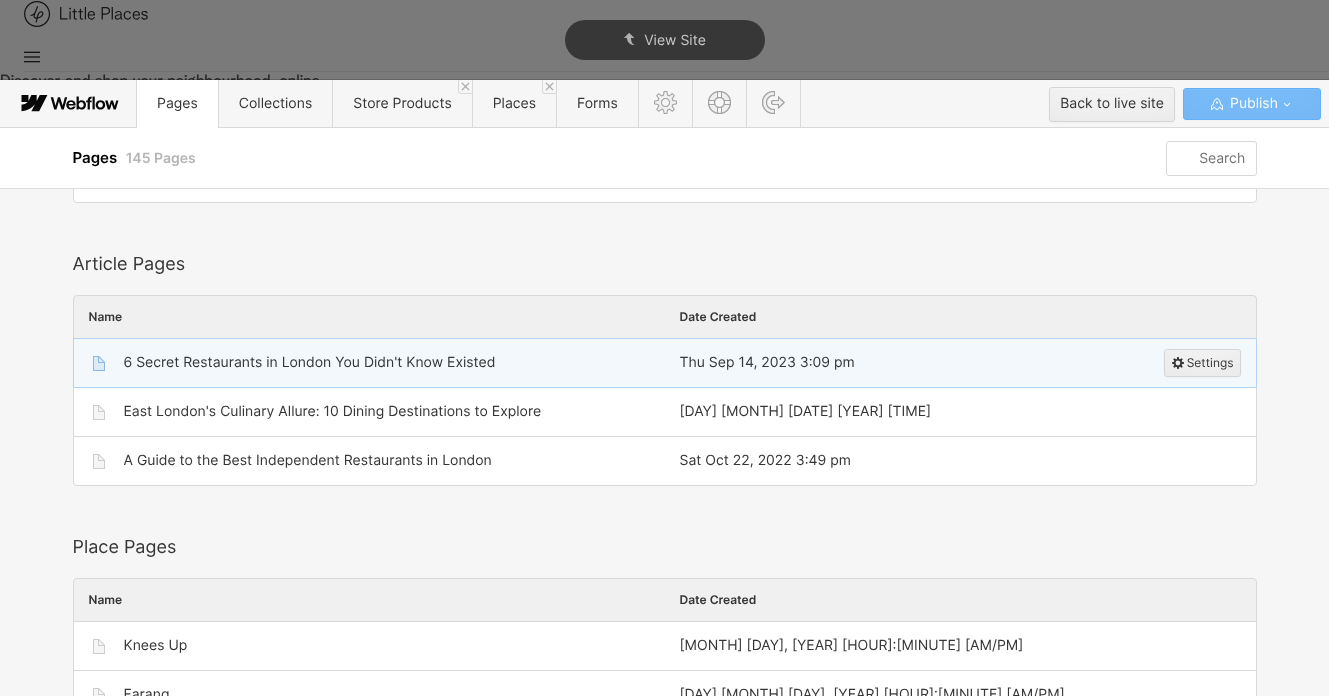 click on "6 Secret Restaurants in London You Didn't Know Existed" at bounding box center (379, 363) 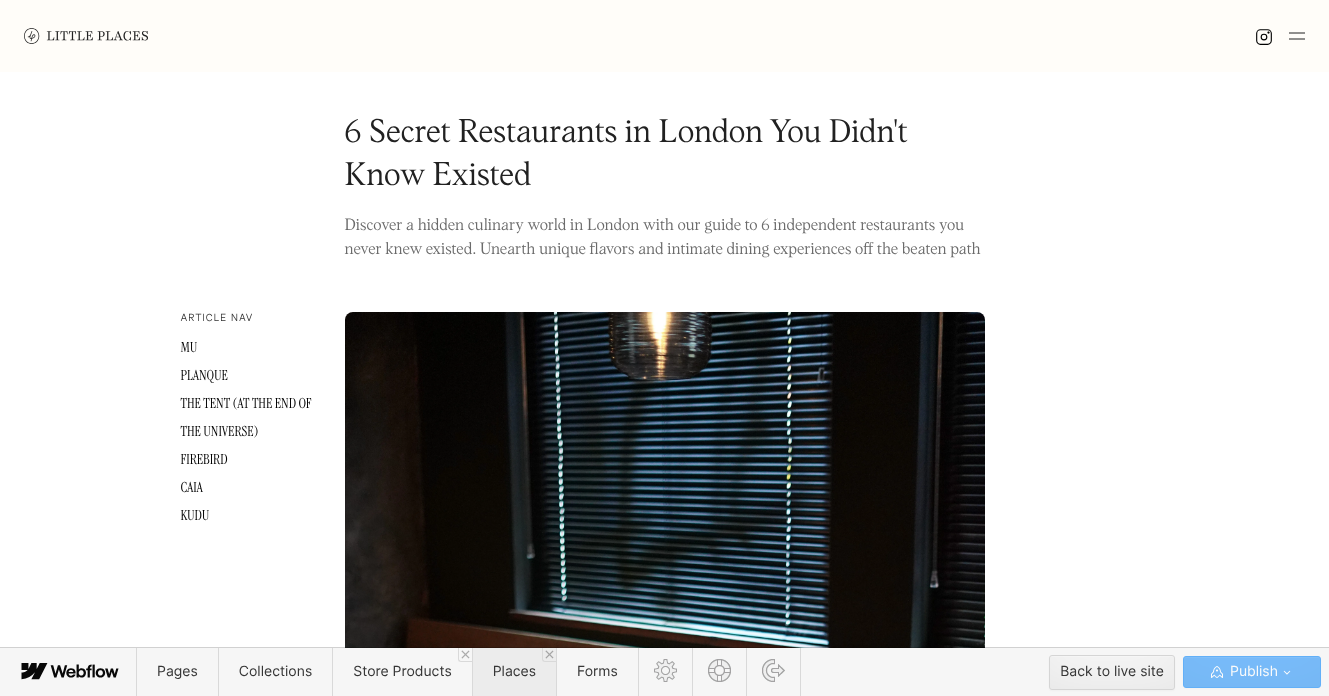 click on "Places" at bounding box center (514, 671) 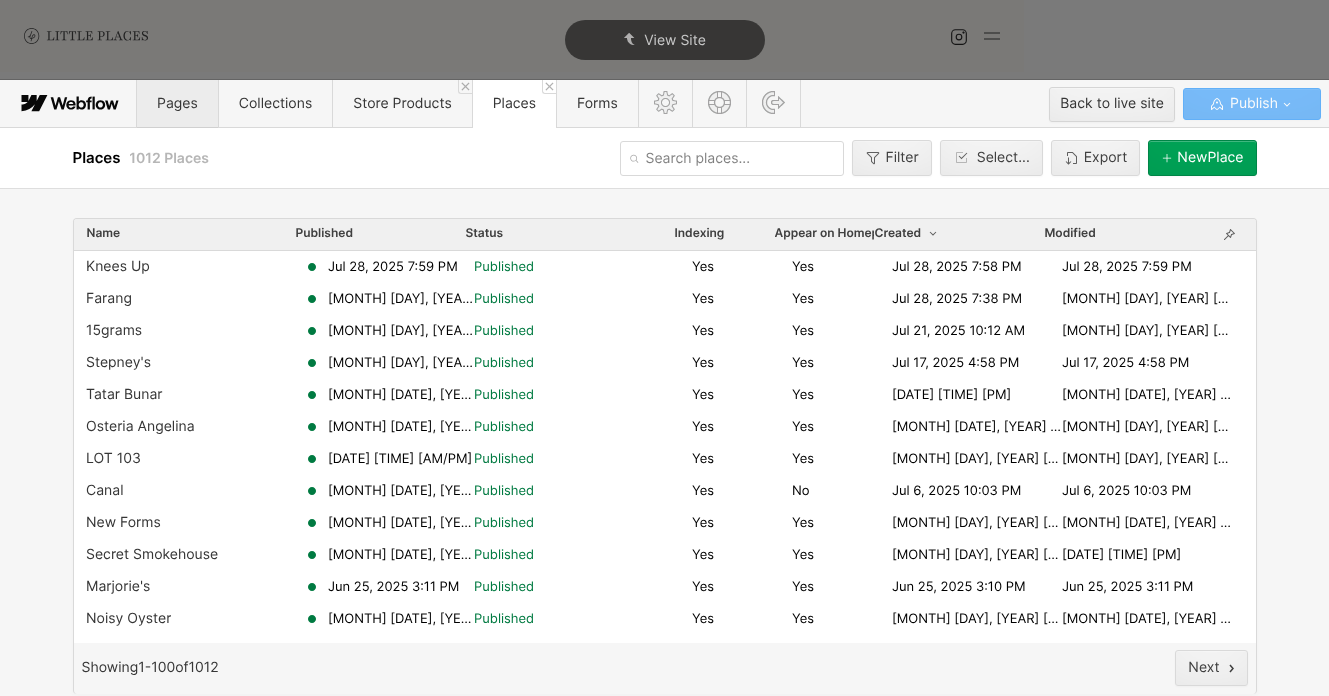 click on "Pages" at bounding box center [177, 103] 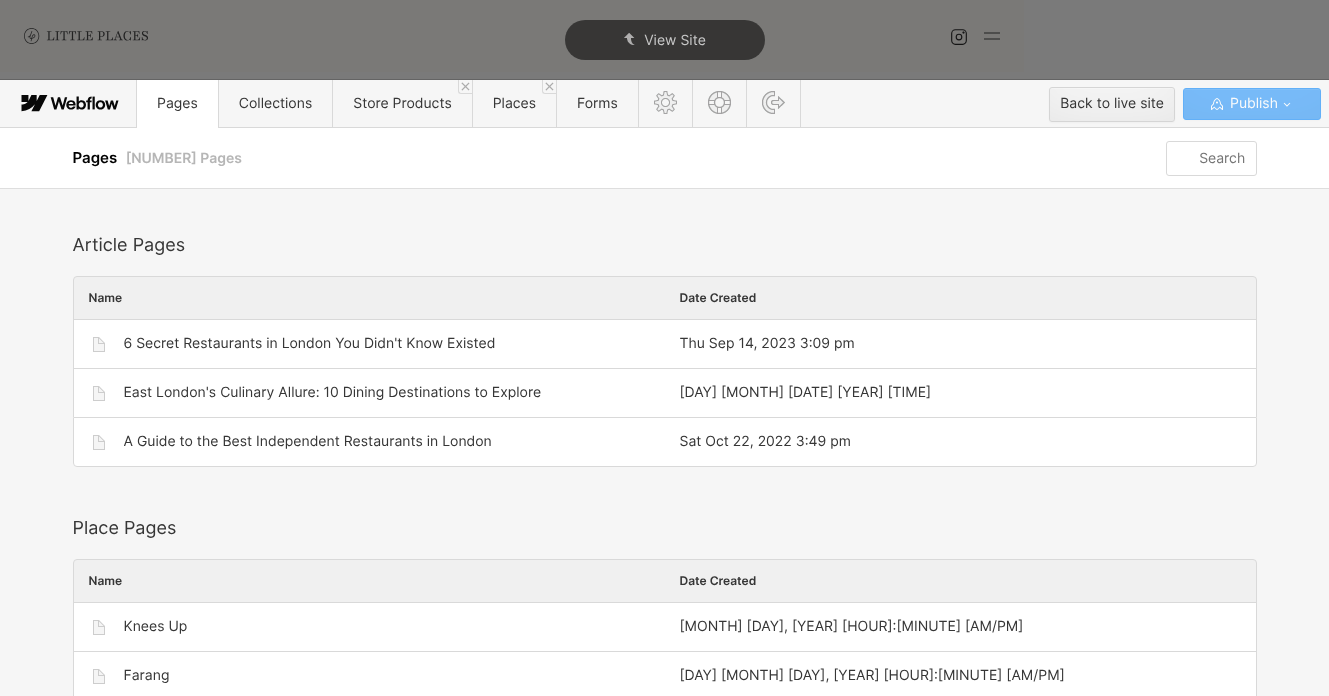 scroll, scrollTop: 4435, scrollLeft: 0, axis: vertical 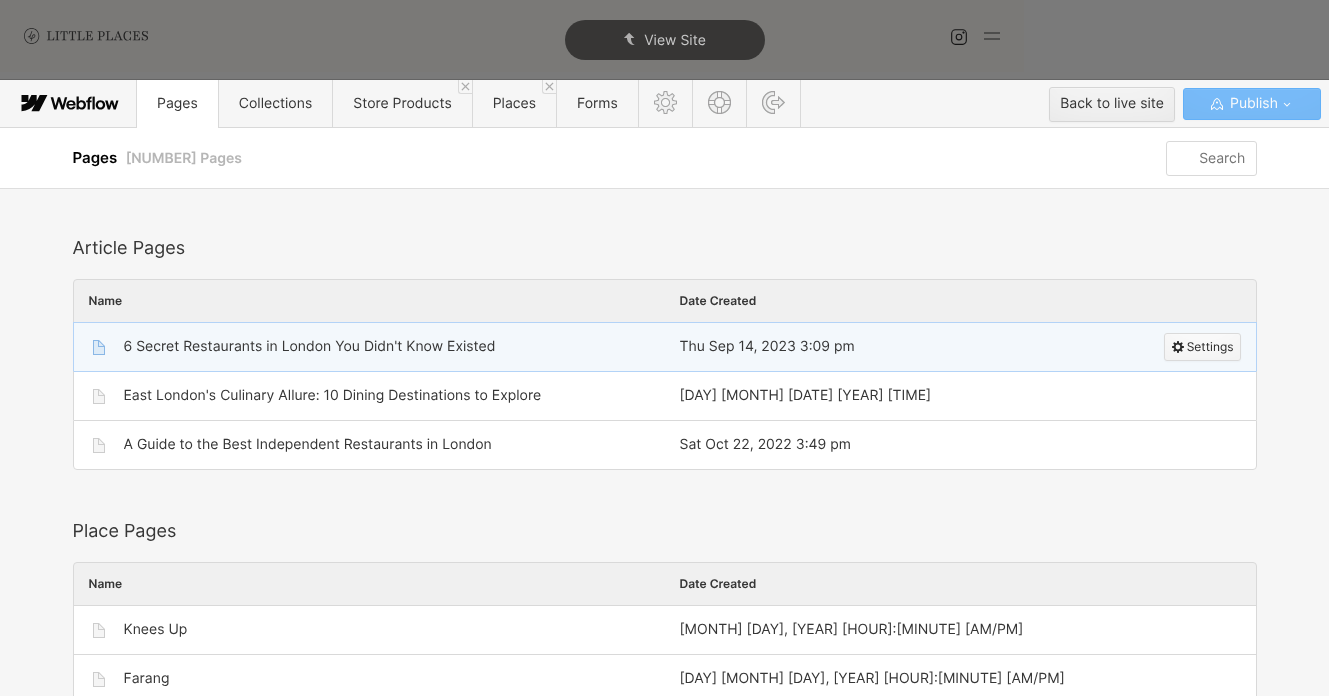 click on "Settings" at bounding box center [1210, 347] 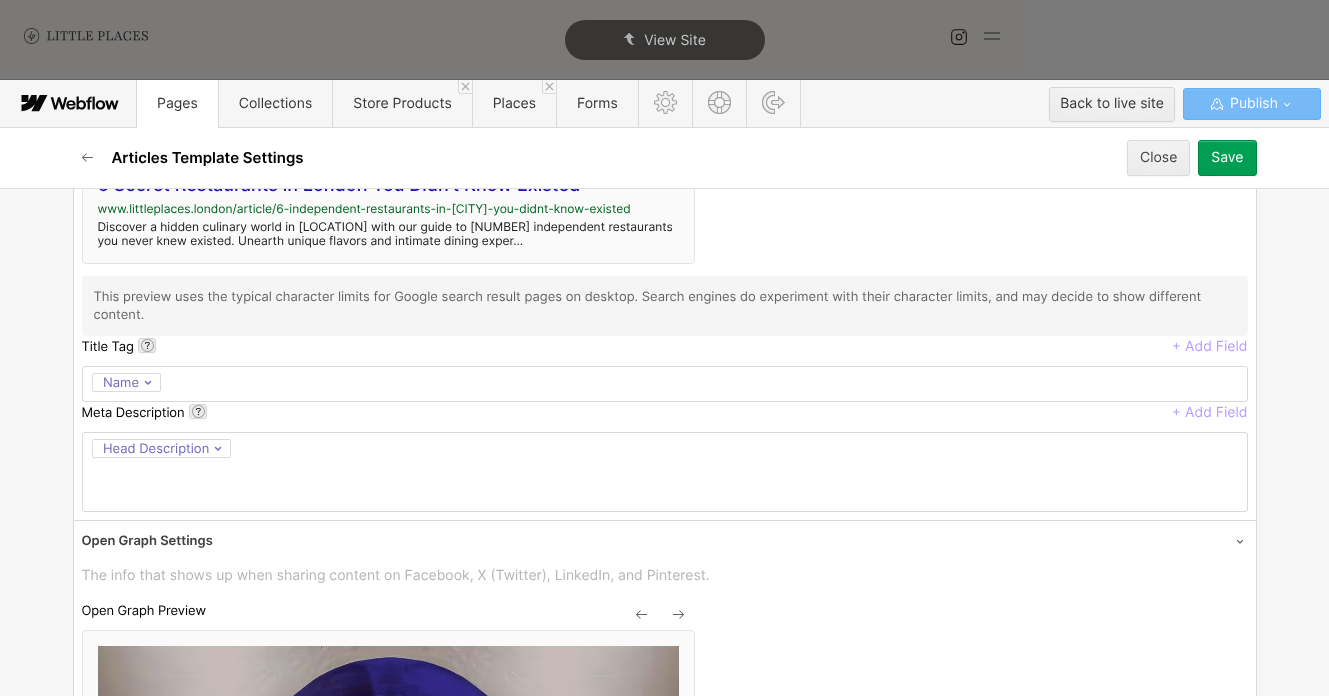 scroll, scrollTop: 558, scrollLeft: 0, axis: vertical 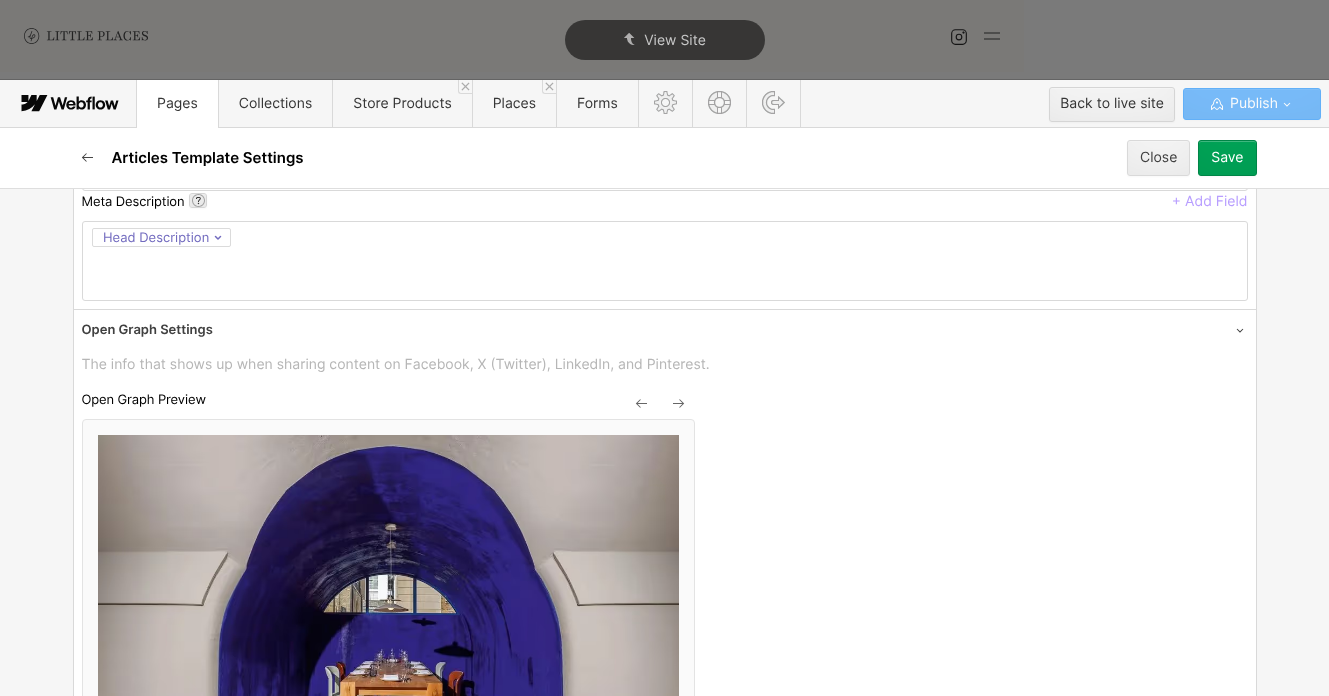 click at bounding box center (88, 158) 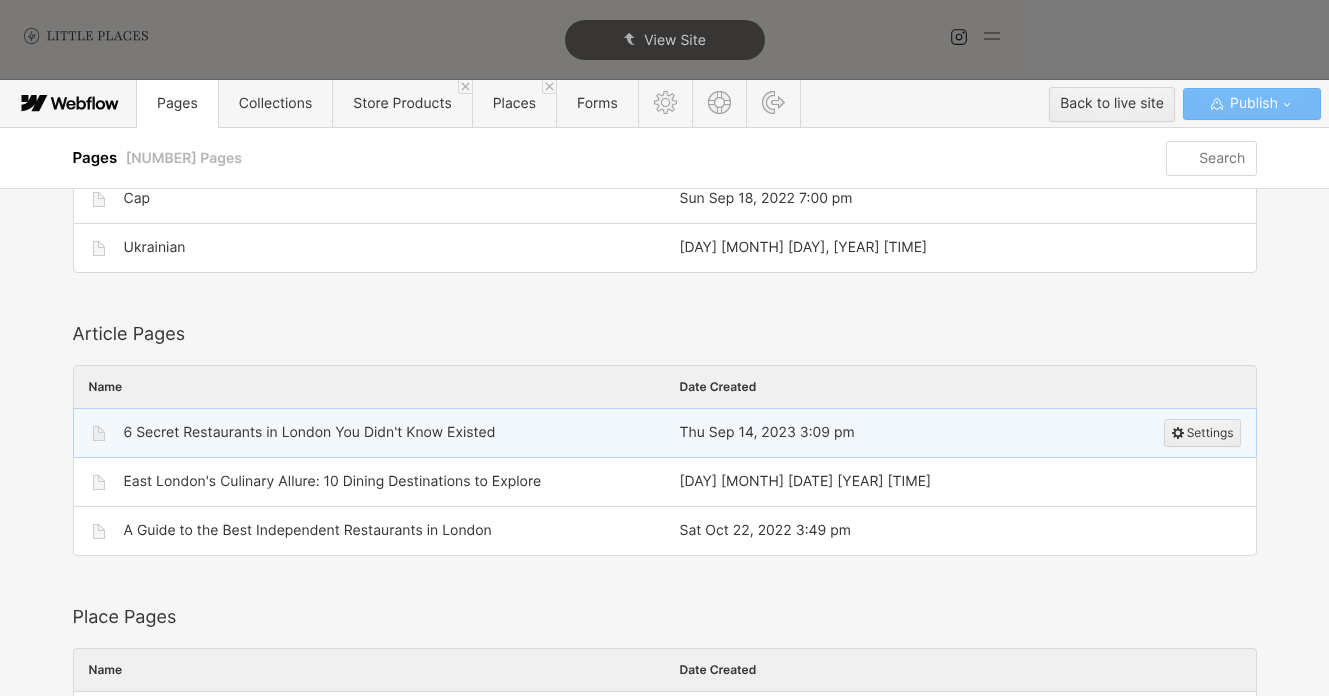 scroll, scrollTop: 4345, scrollLeft: 0, axis: vertical 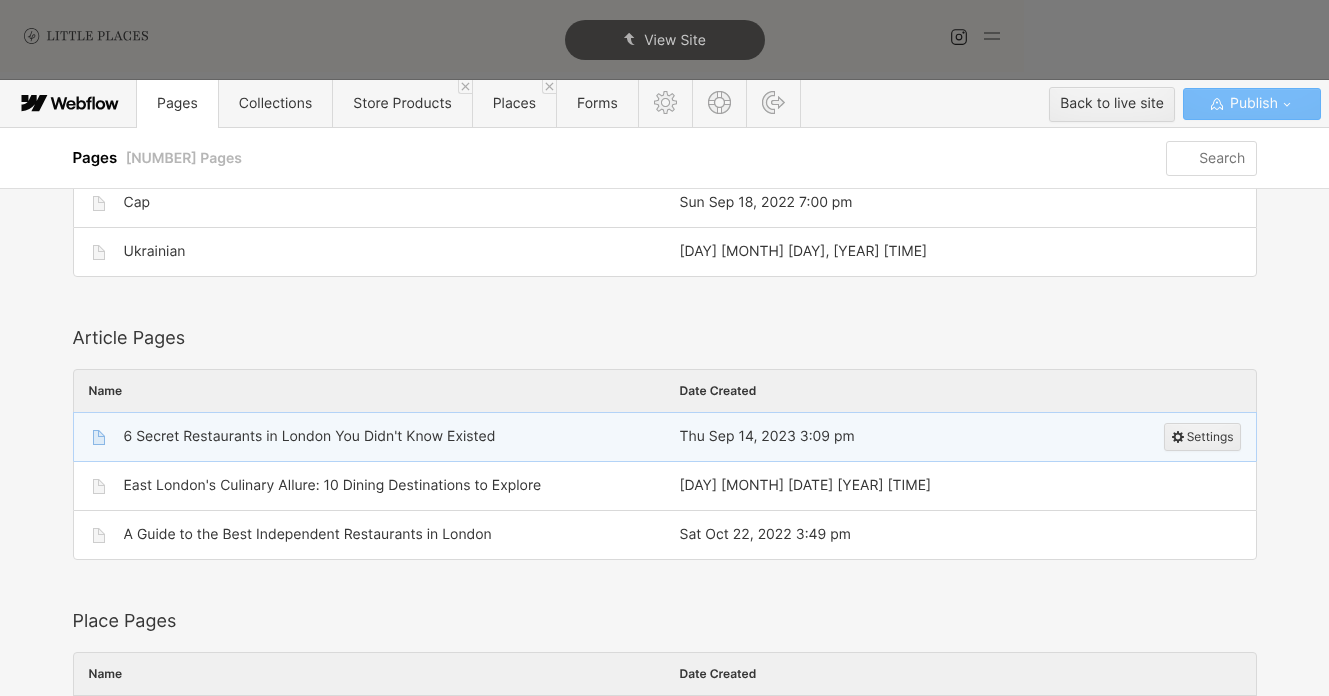 click on "6 Secret Restaurants in London You Didn't Know Existed" at bounding box center (379, 437) 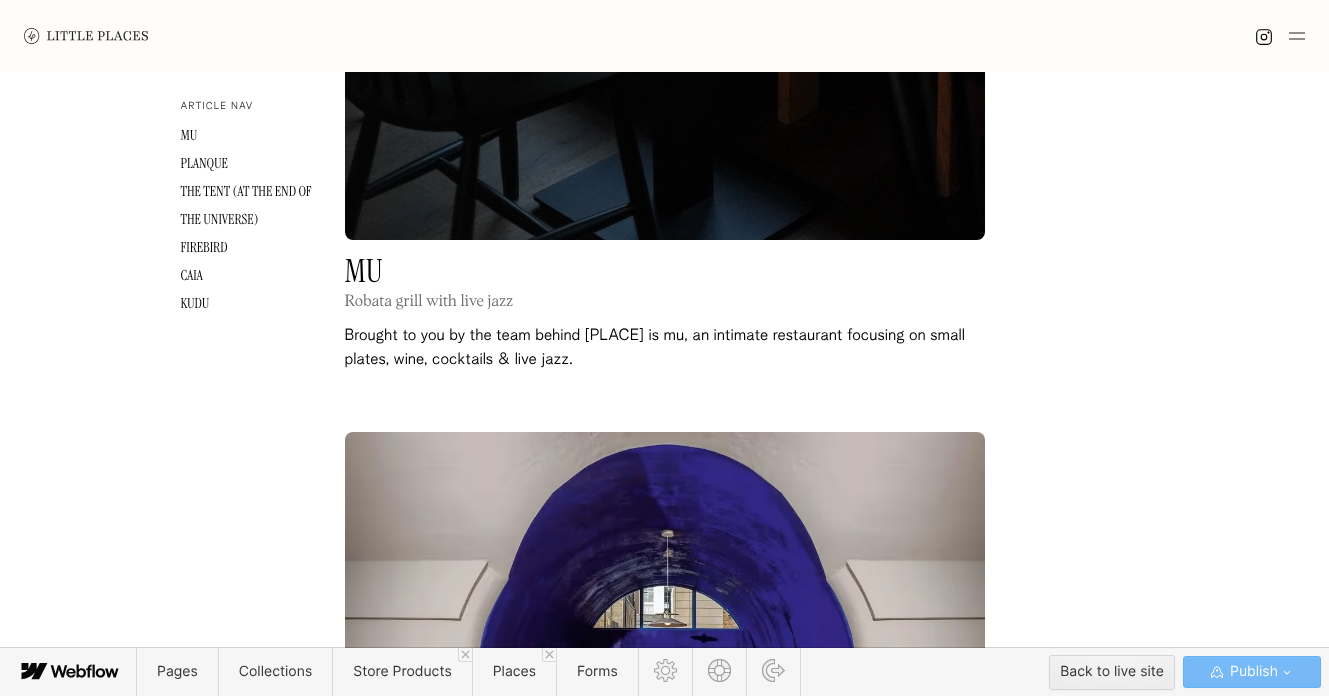 scroll, scrollTop: 1033, scrollLeft: 0, axis: vertical 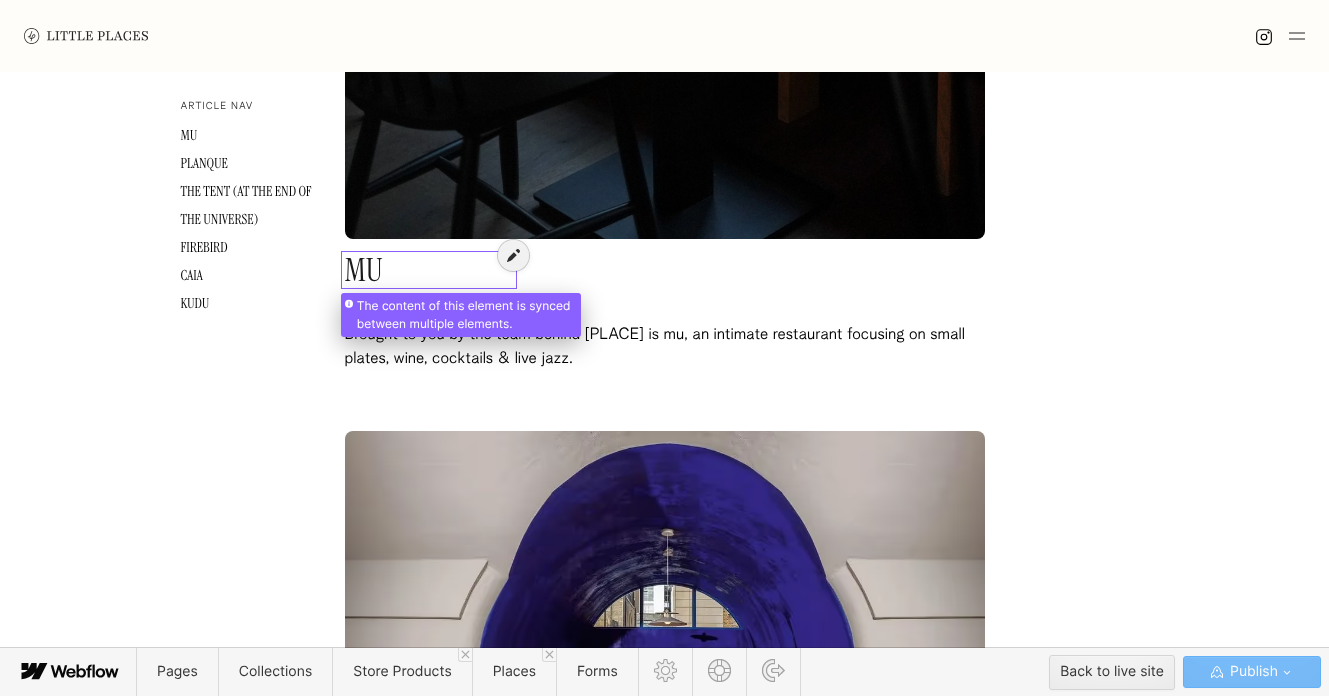click at bounding box center (429, 260) 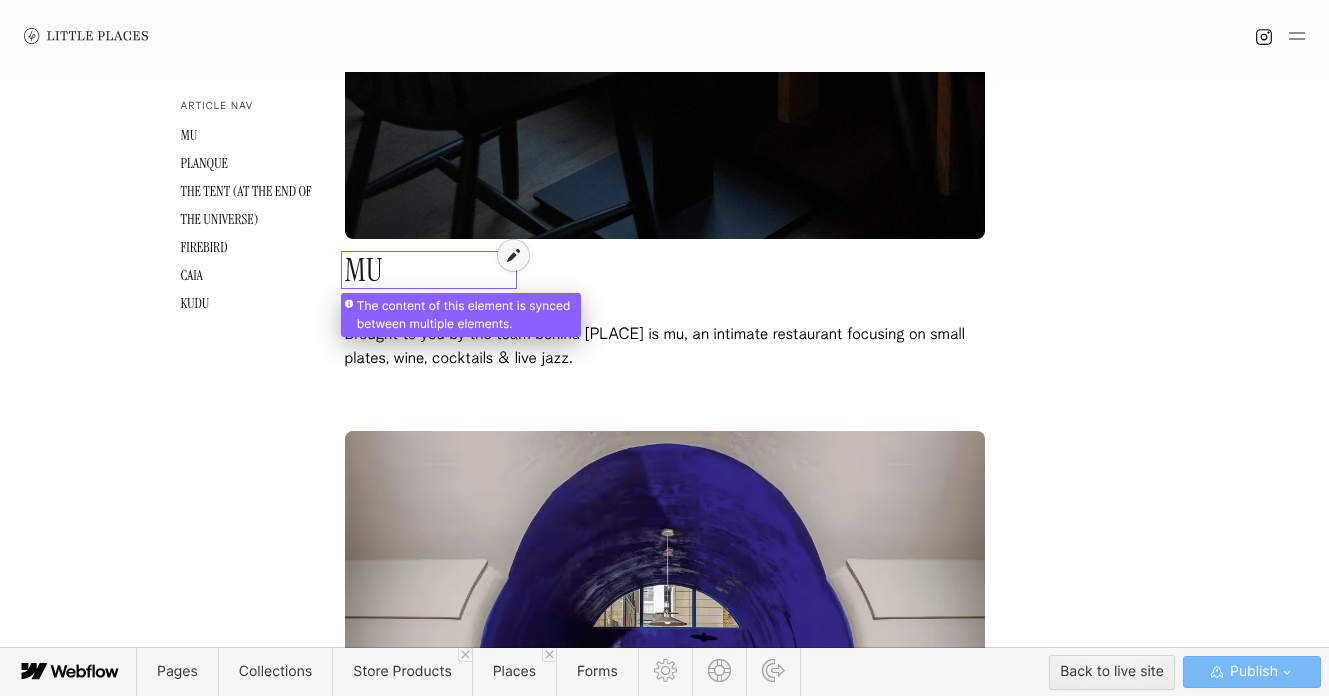 click at bounding box center (513, 255) 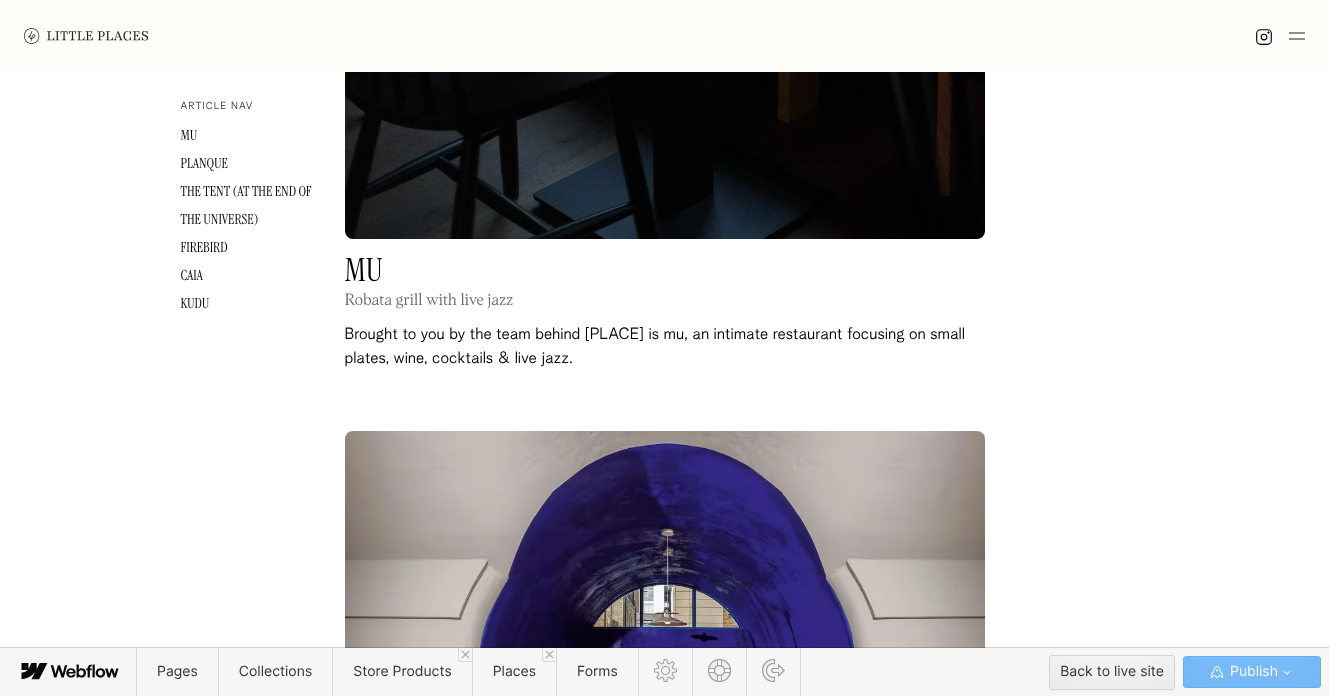 click on "Brought to you by the team behind [PLACE] is mu, an intimate restaurant focusing on small plates, wine, cocktails & live jazz." at bounding box center [665, 347] 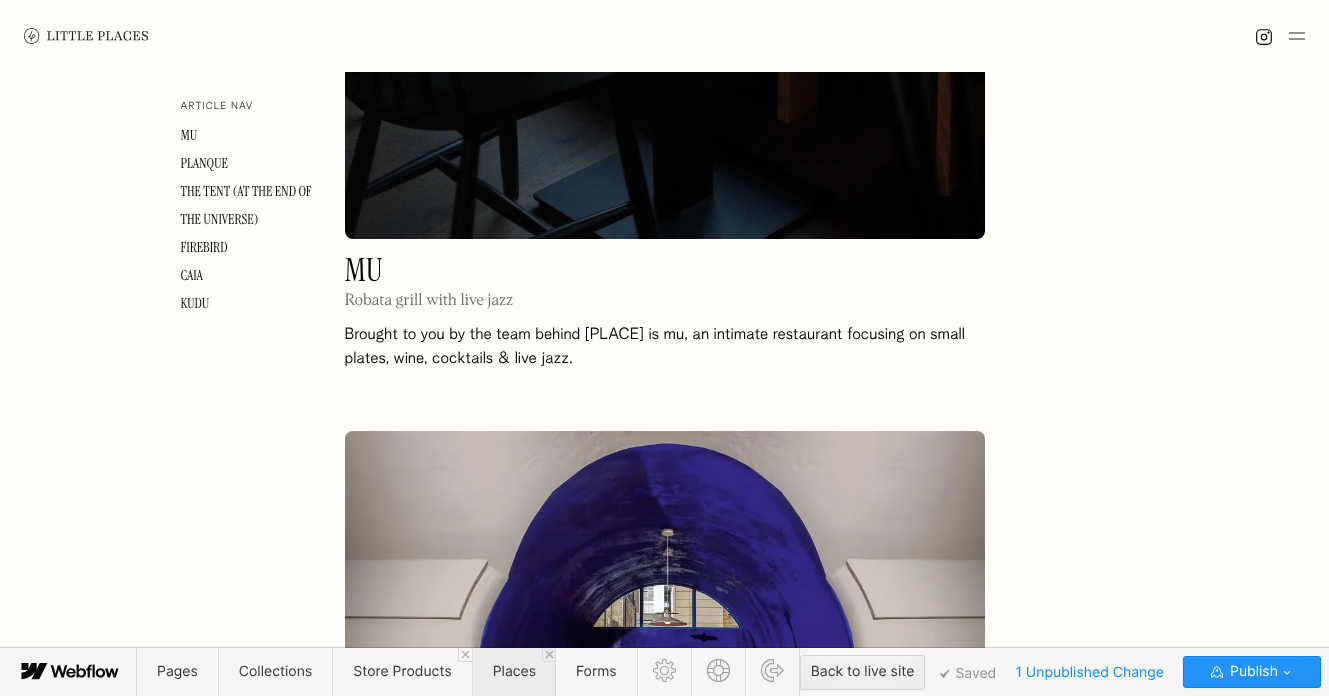 click on "Places" at bounding box center [514, 672] 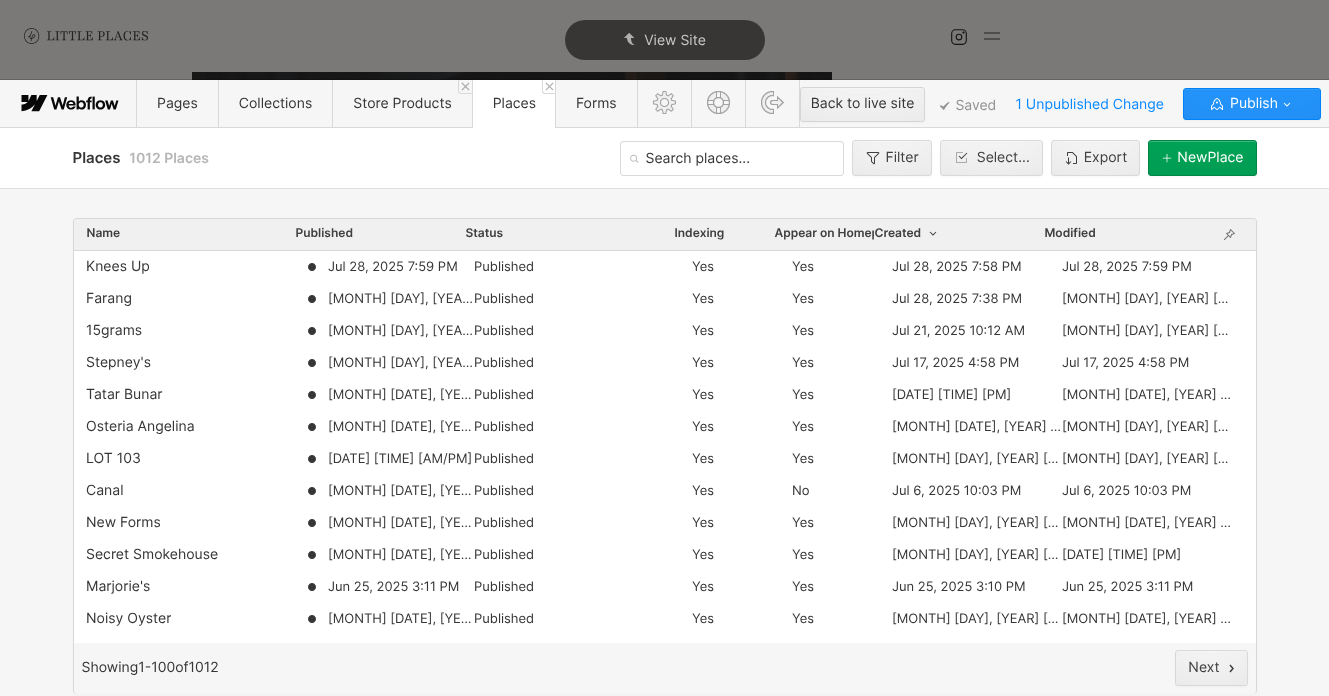 scroll, scrollTop: 0, scrollLeft: 0, axis: both 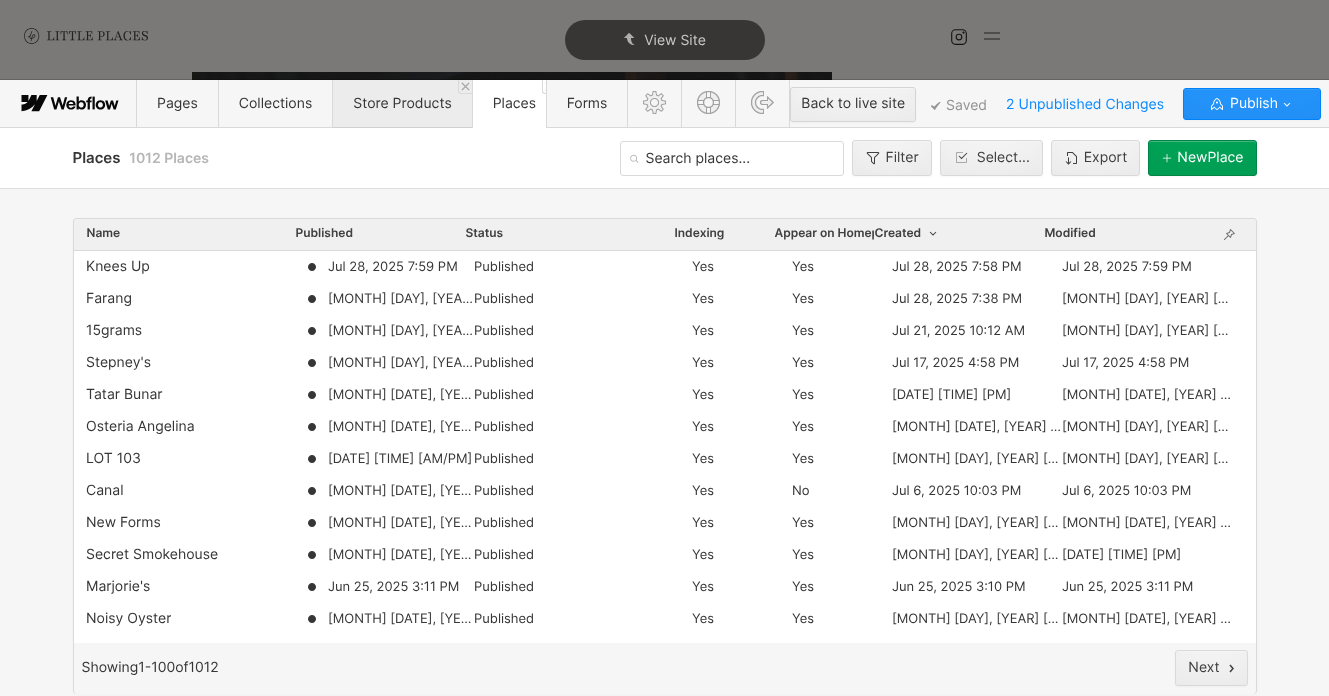 click on "Store Products" at bounding box center (402, 103) 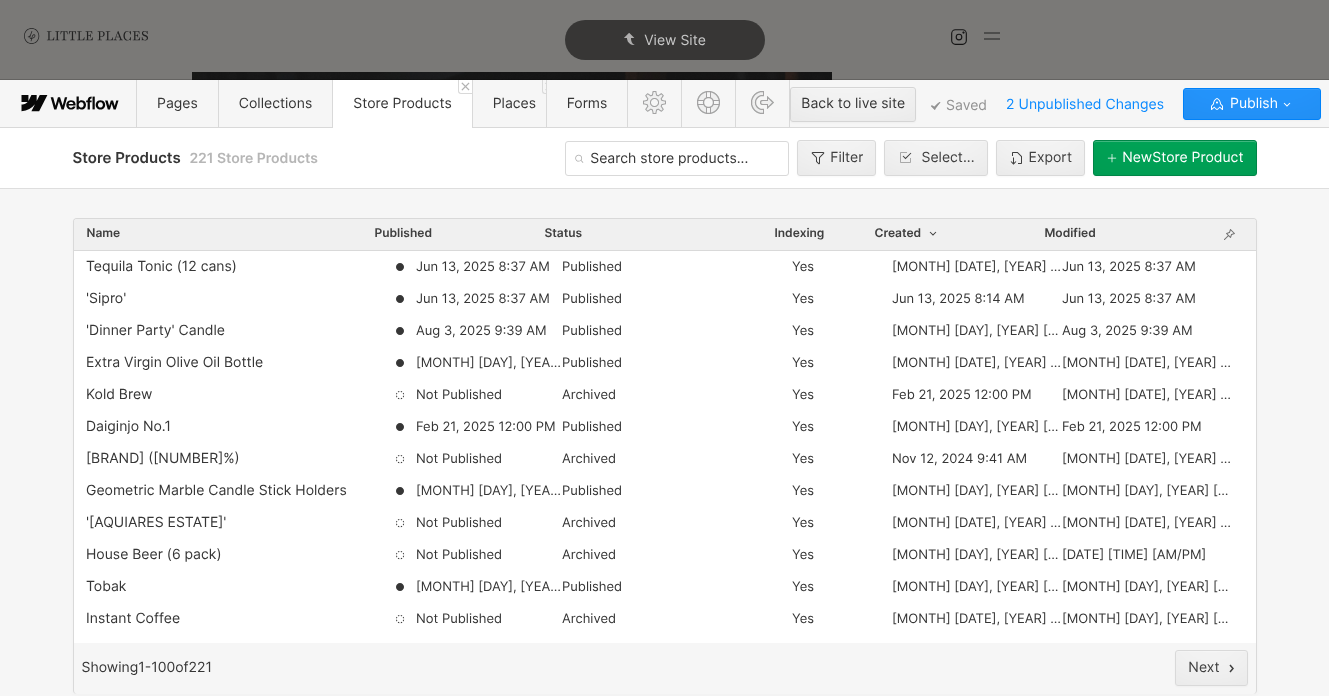 click at bounding box center (465, 86) 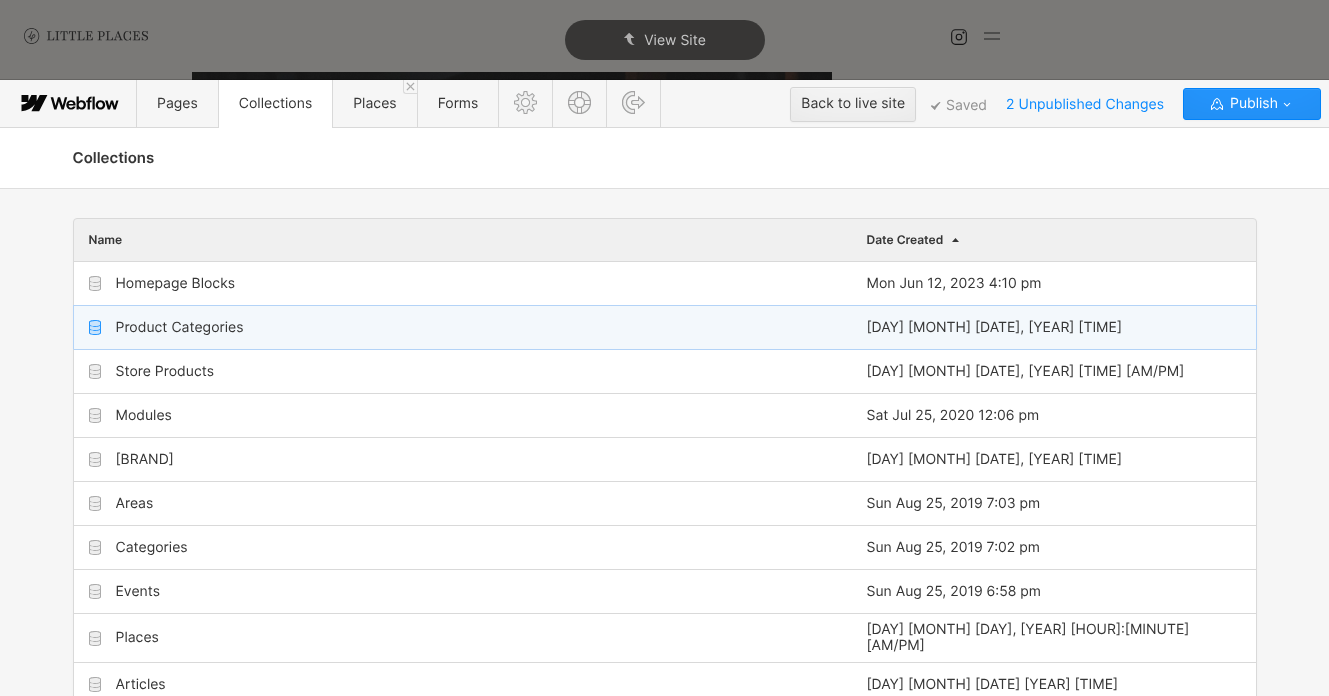scroll, scrollTop: 91, scrollLeft: 0, axis: vertical 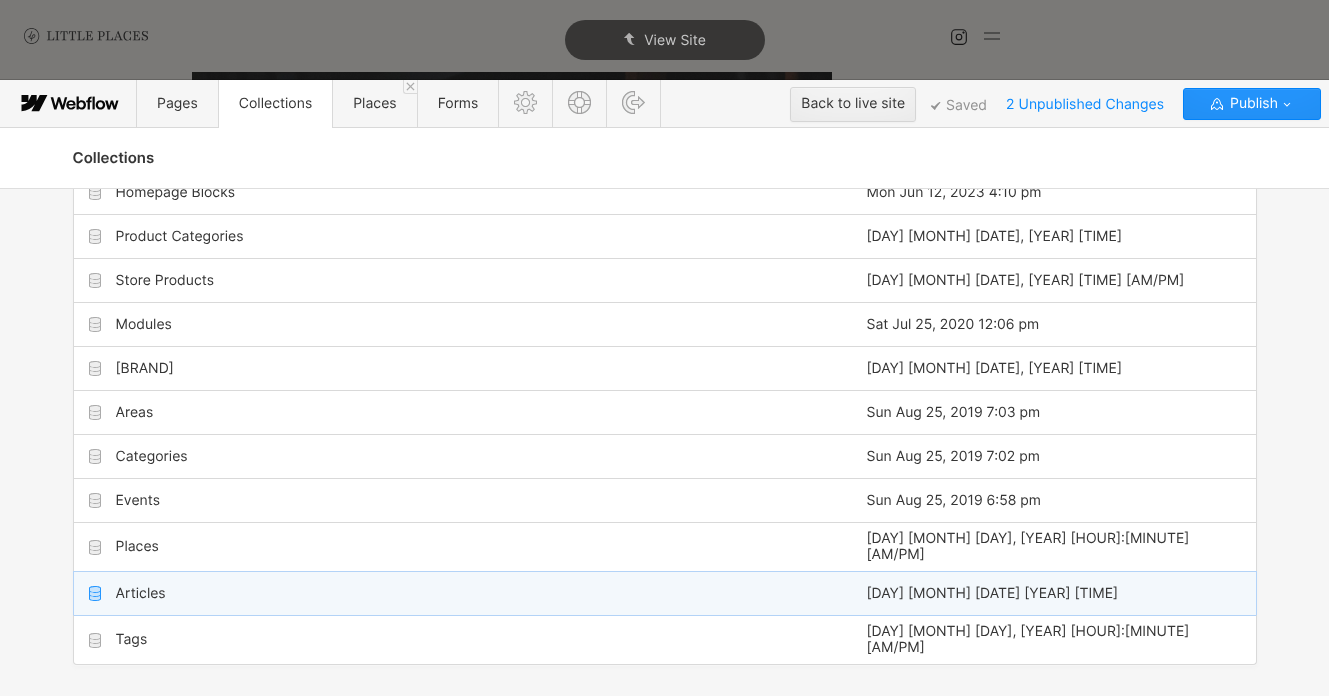 click on "Articles" at bounding box center (463, 593) 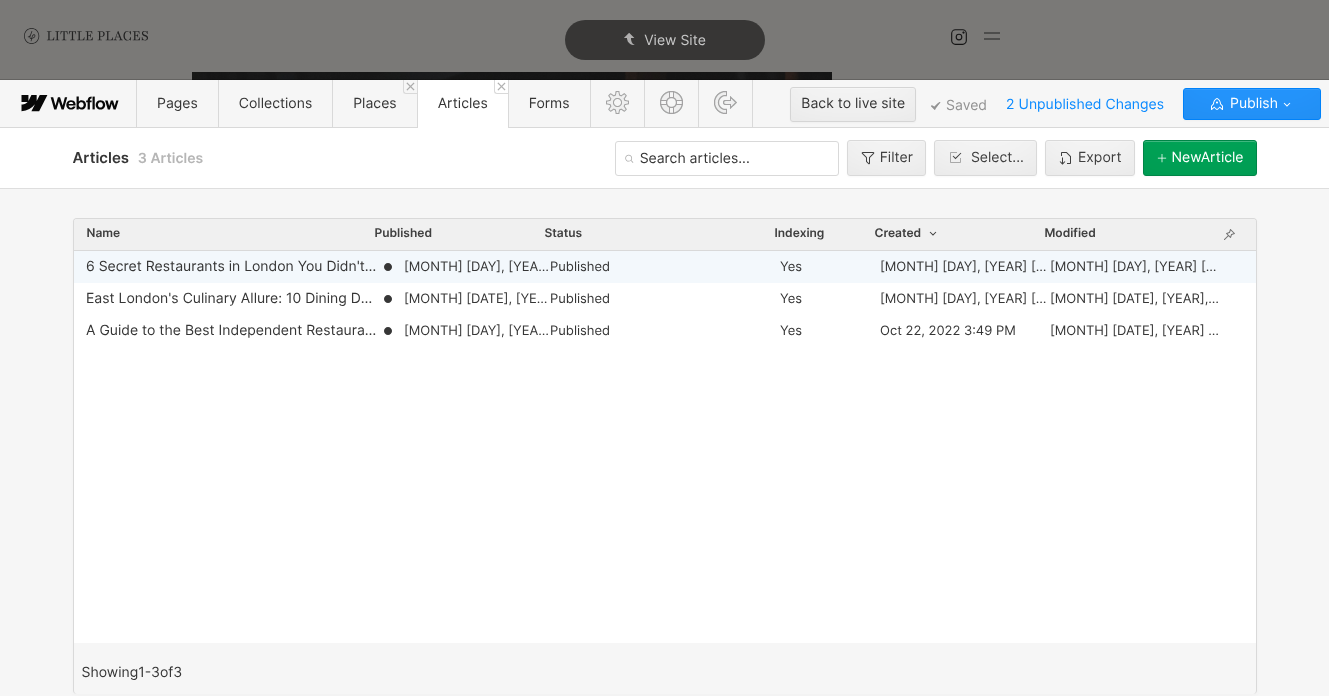 click on "6 Secret Restaurants in London You Didn't Know Existed" at bounding box center [233, 267] 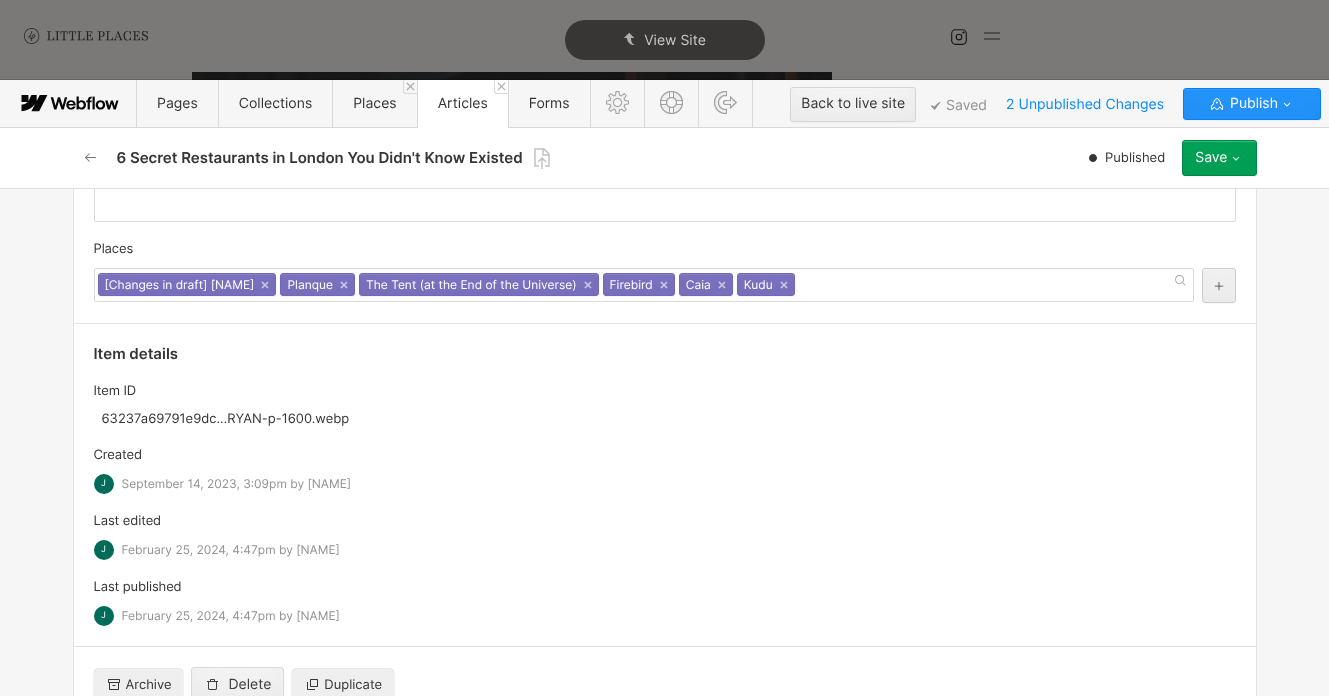 scroll, scrollTop: 780, scrollLeft: 0, axis: vertical 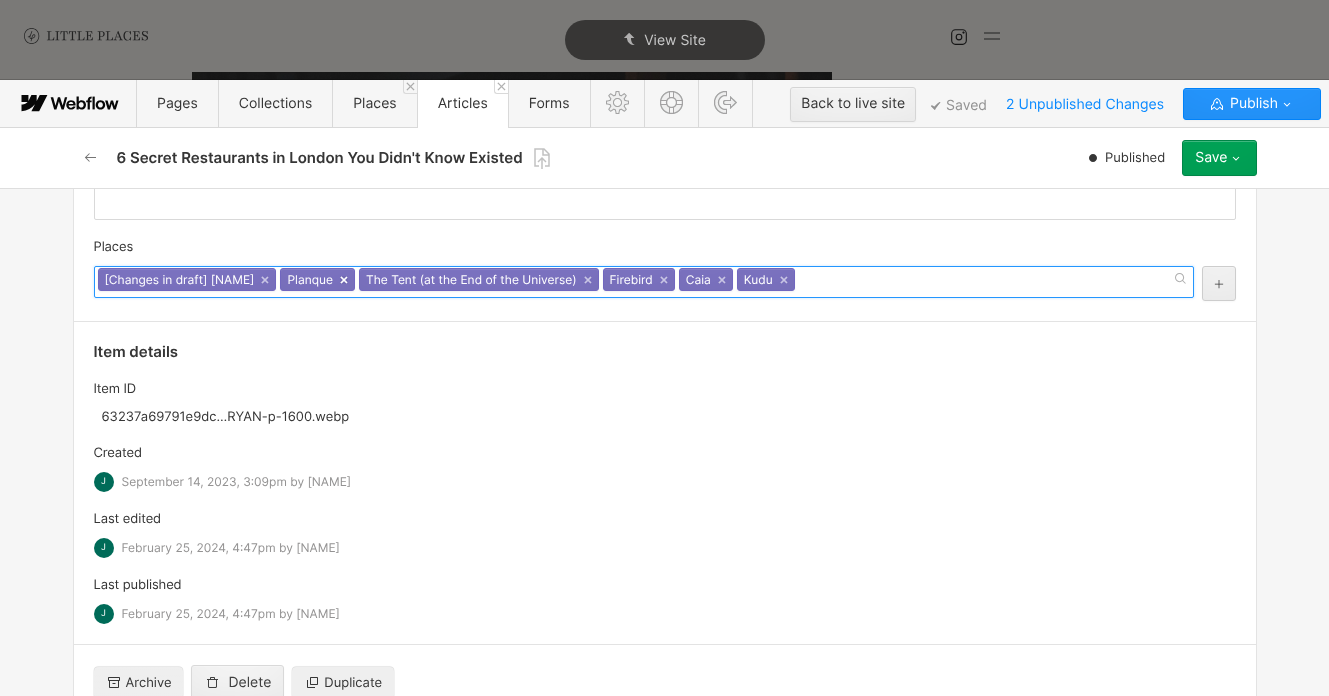 click on "×" at bounding box center [344, 280] 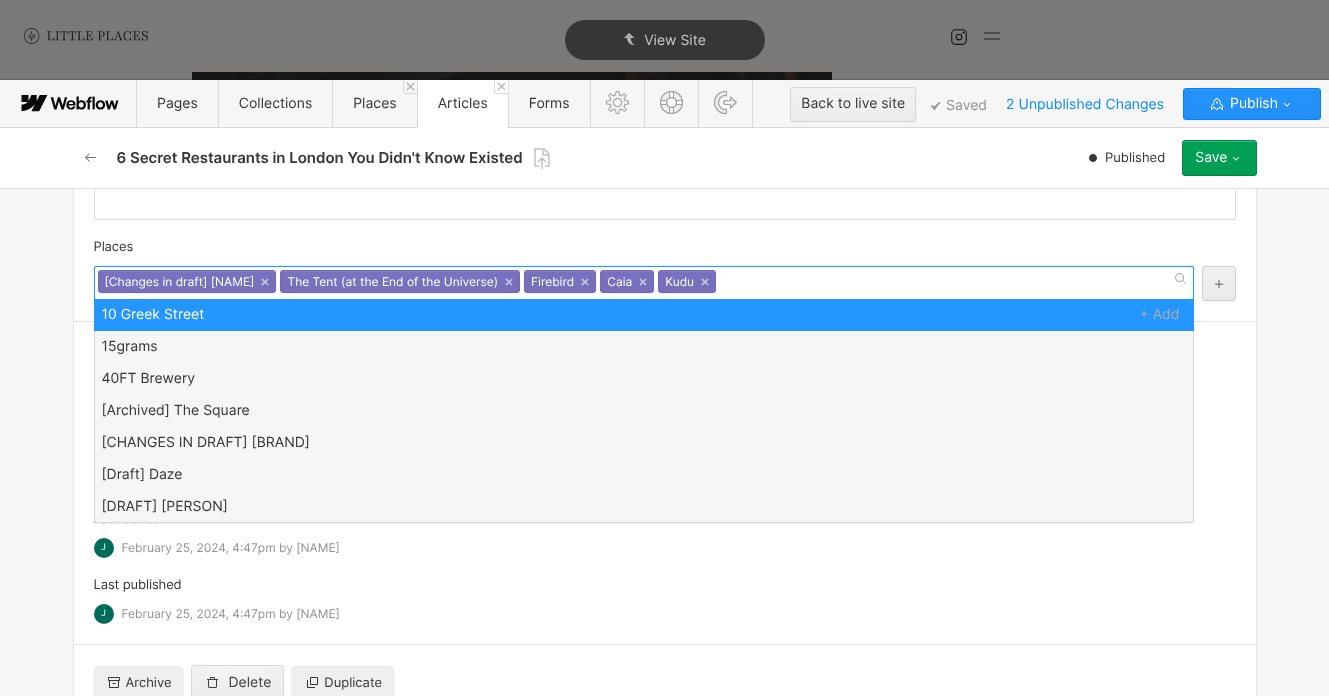 scroll, scrollTop: 0, scrollLeft: 0, axis: both 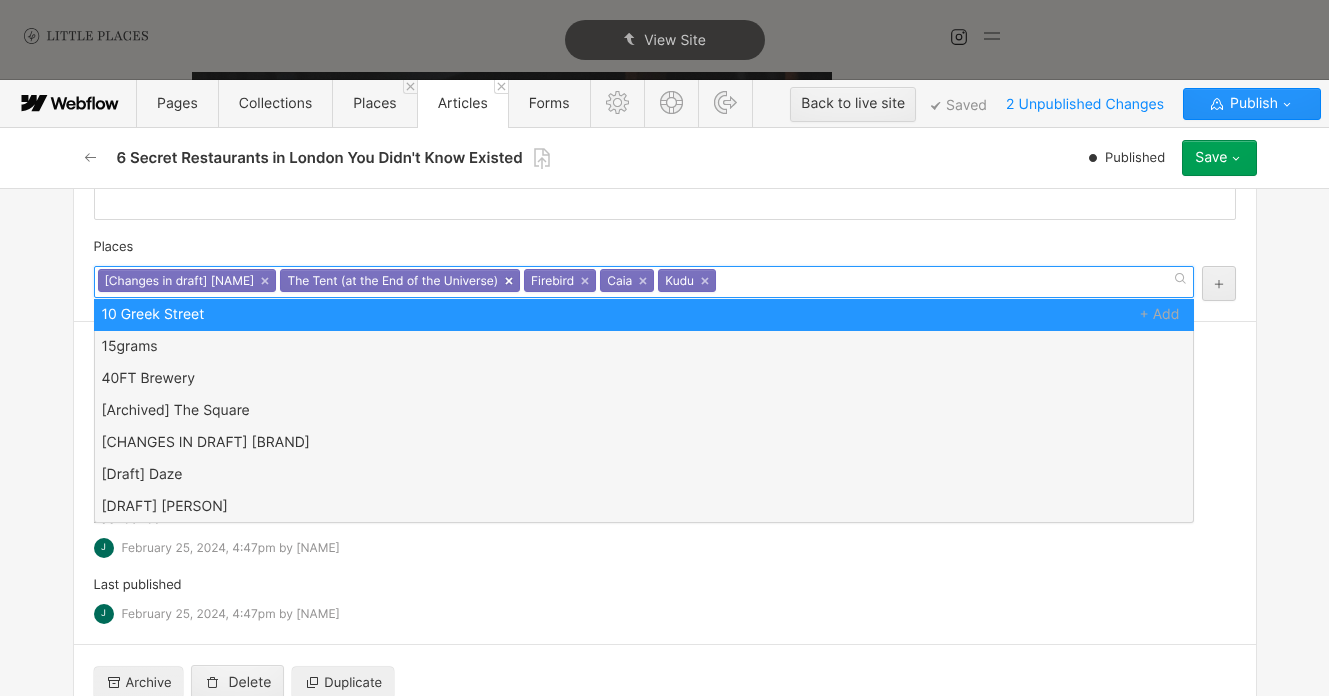 click on "×" at bounding box center [509, 281] 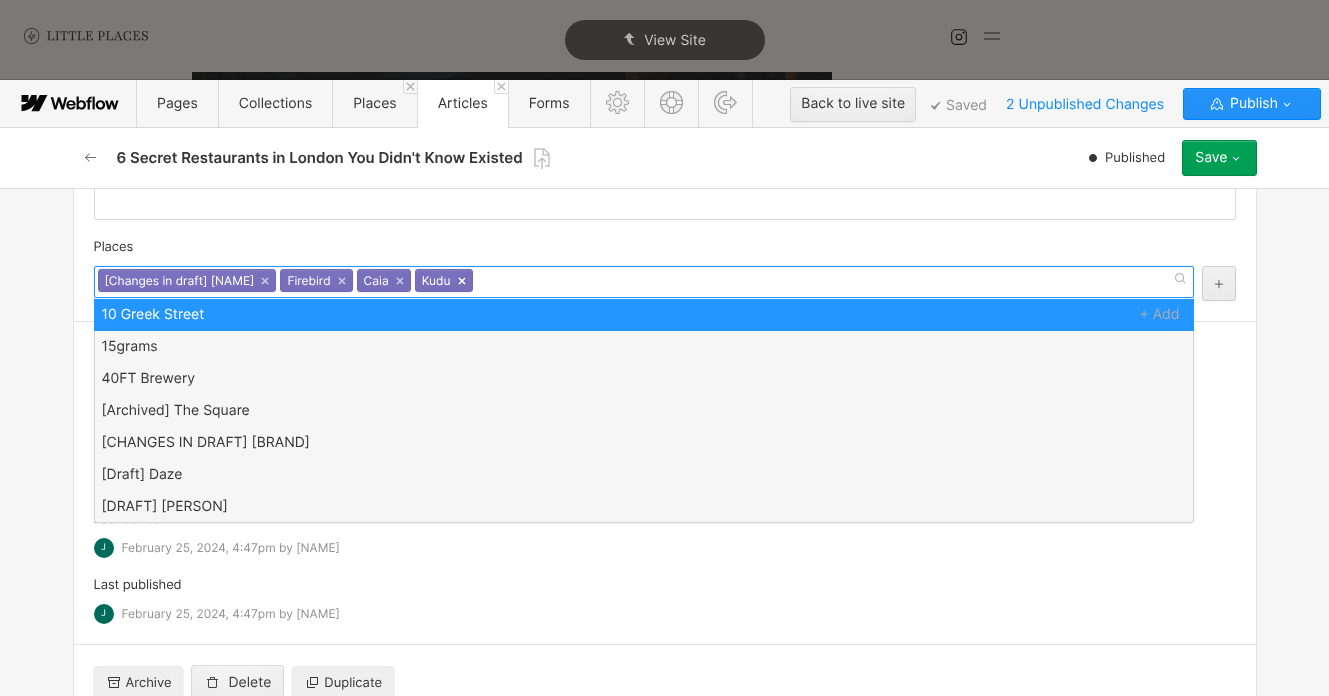 click on "×" at bounding box center [462, 281] 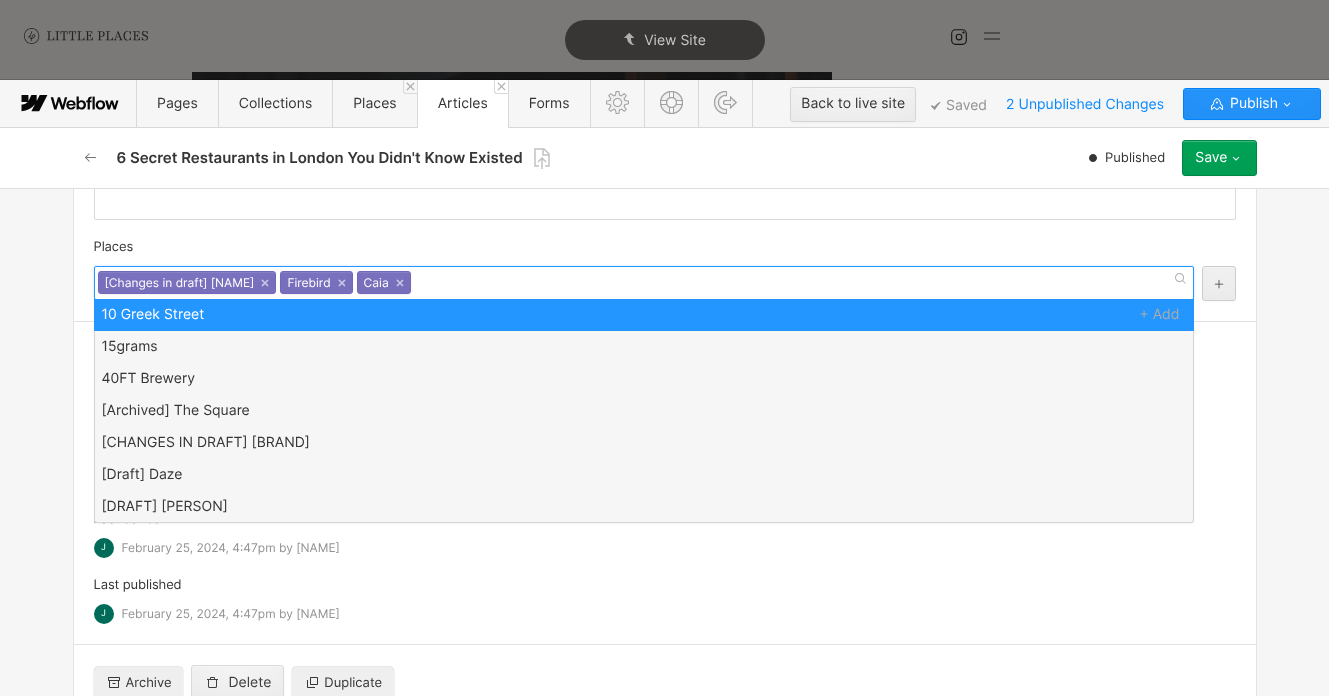 click on "[Changes in draft] mu × Firebird × Caia ×" at bounding box center (644, 283) 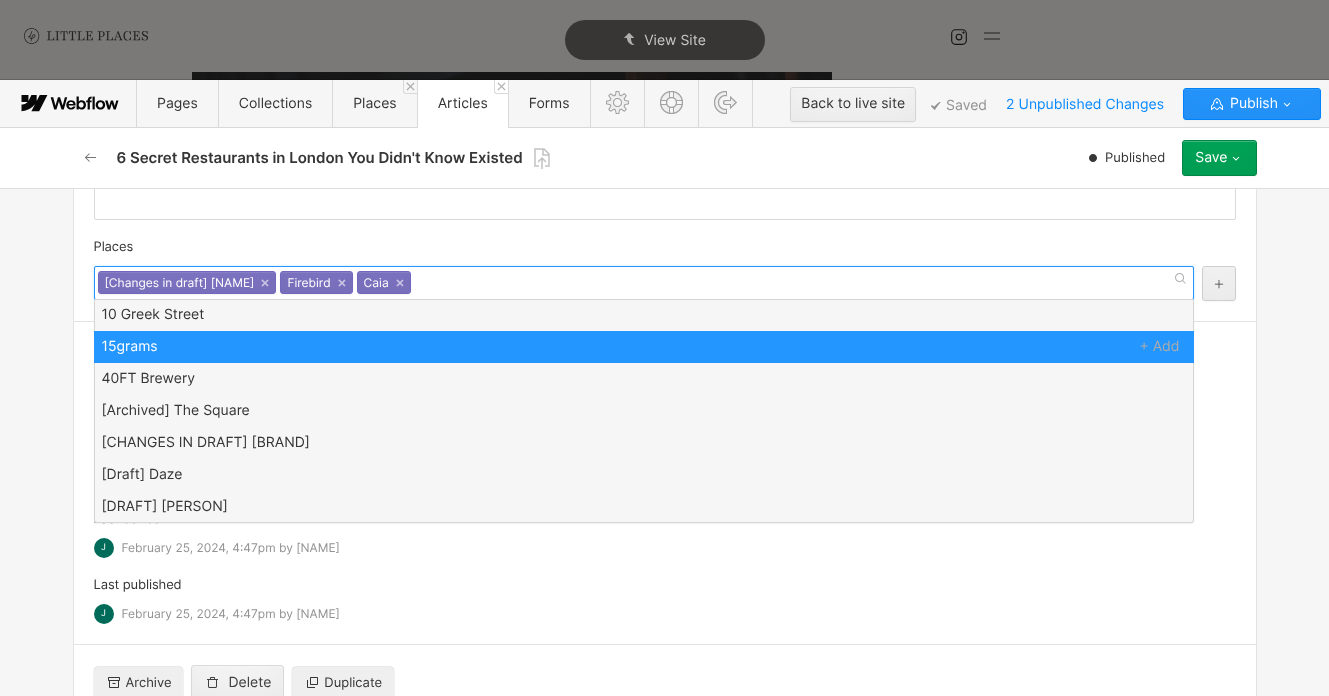 click on "[Changes in draft] mu × Firebird × Caia ×" at bounding box center (644, 283) 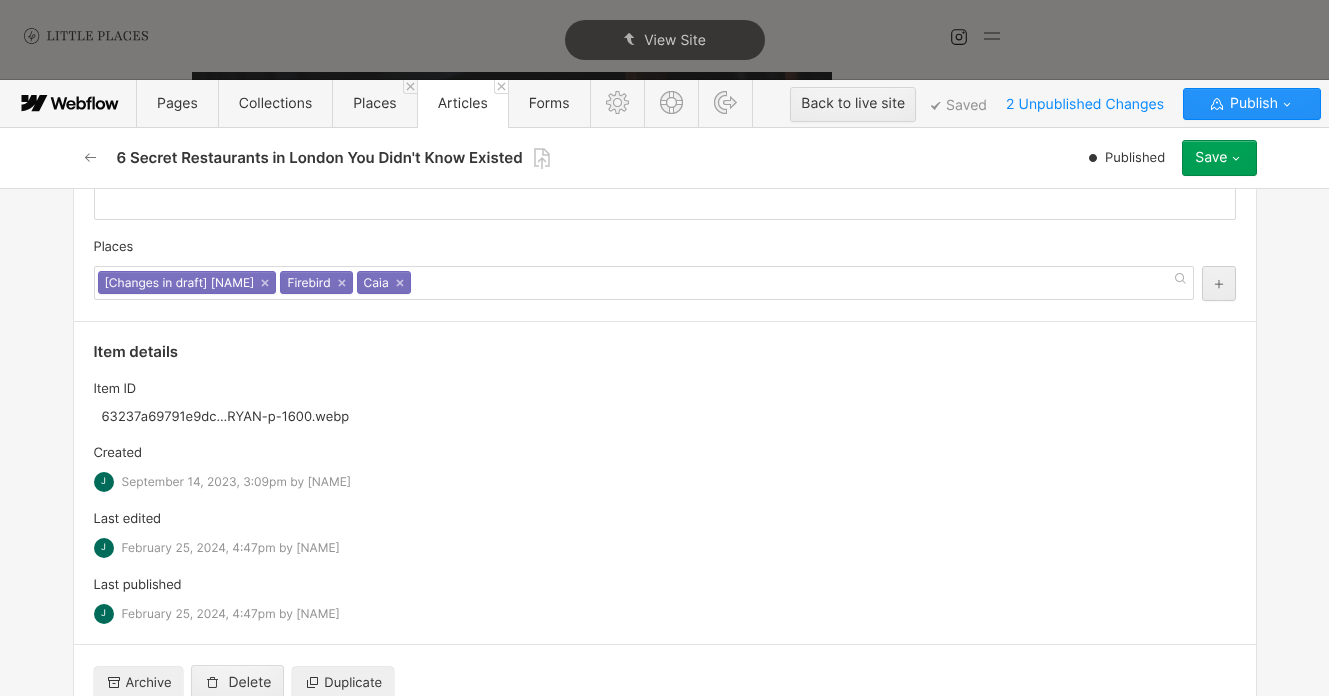 scroll, scrollTop: 1, scrollLeft: 0, axis: vertical 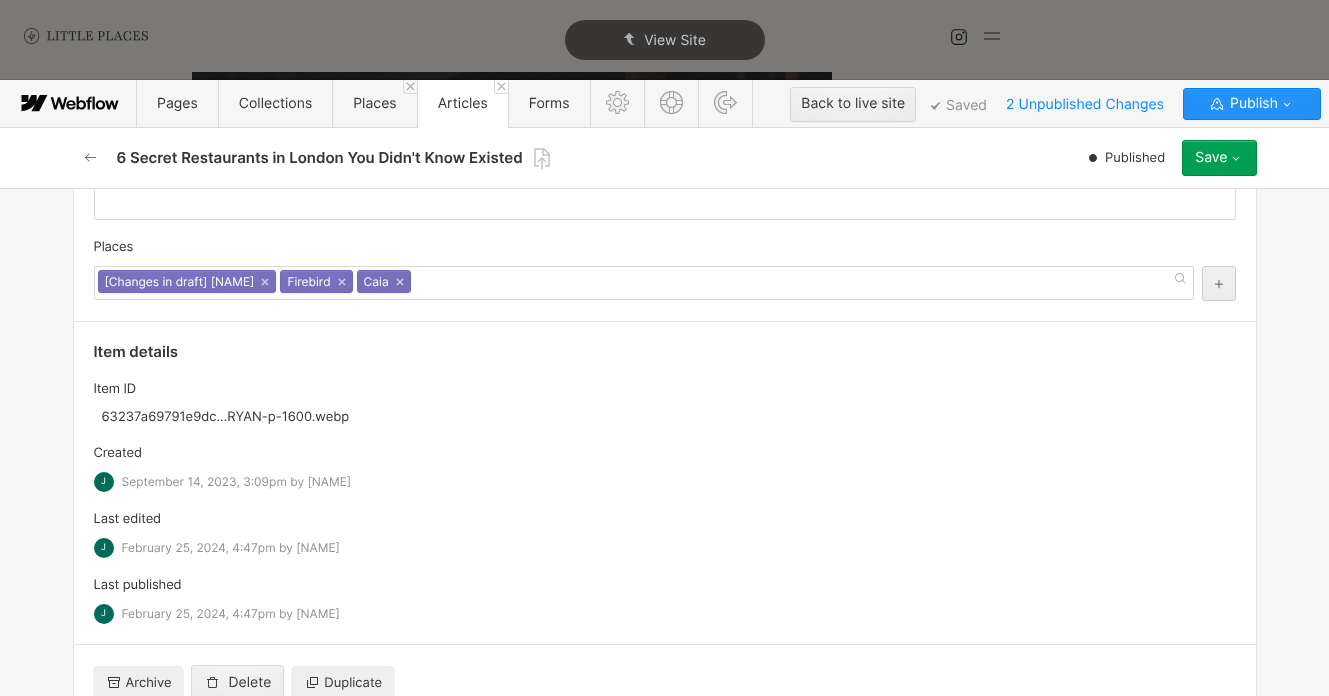 click on "[Changes in draft] mu × Firebird × Caia ×" at bounding box center (644, 283) 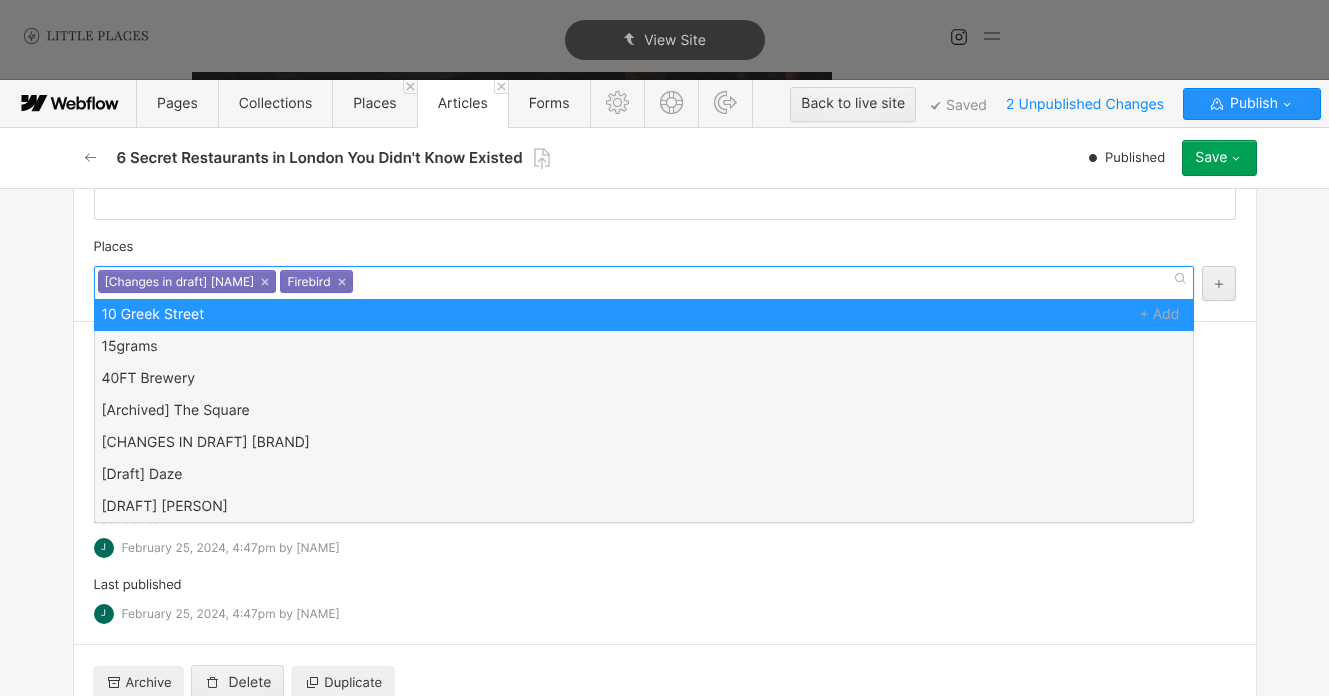 scroll, scrollTop: 0, scrollLeft: 0, axis: both 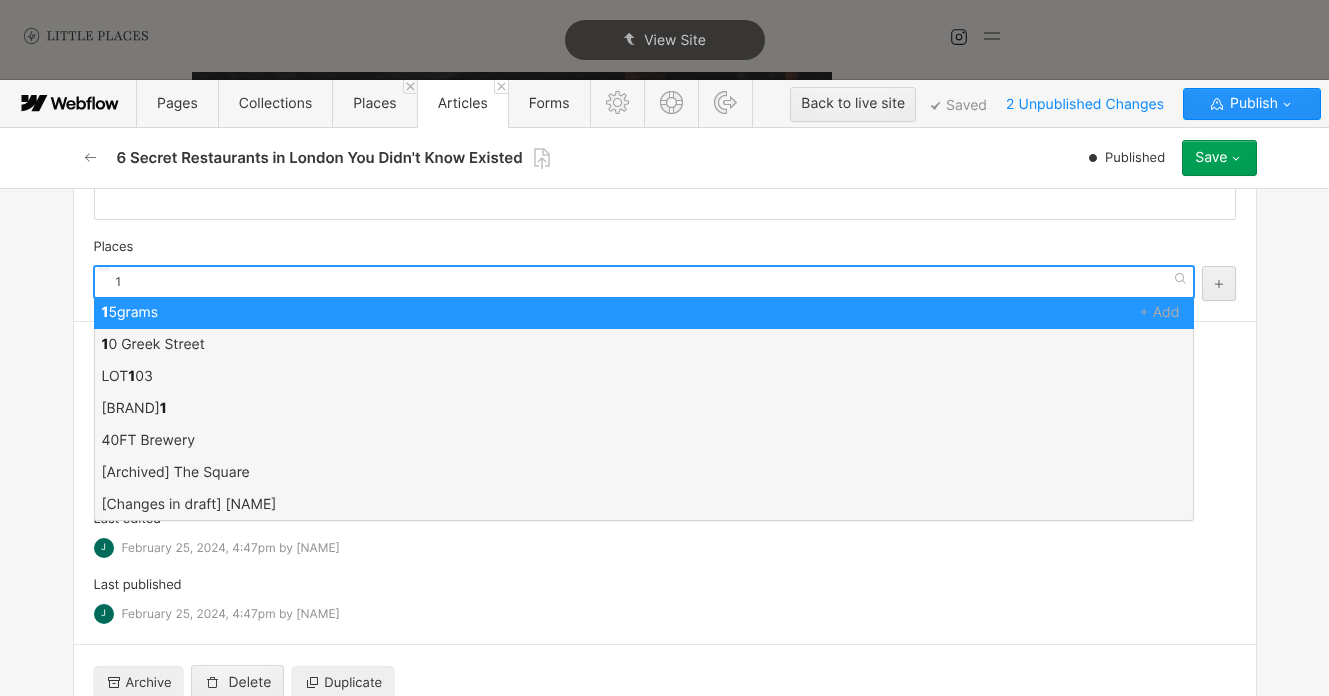 type on "15" 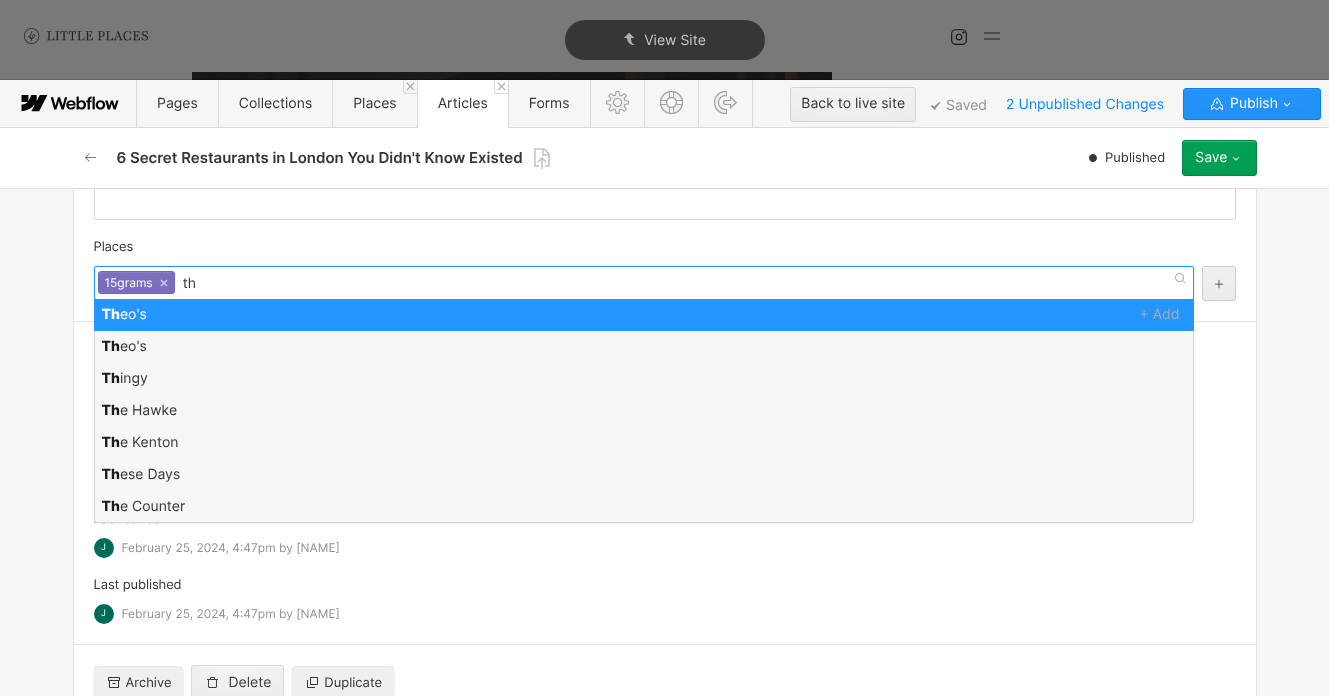 type on "t" 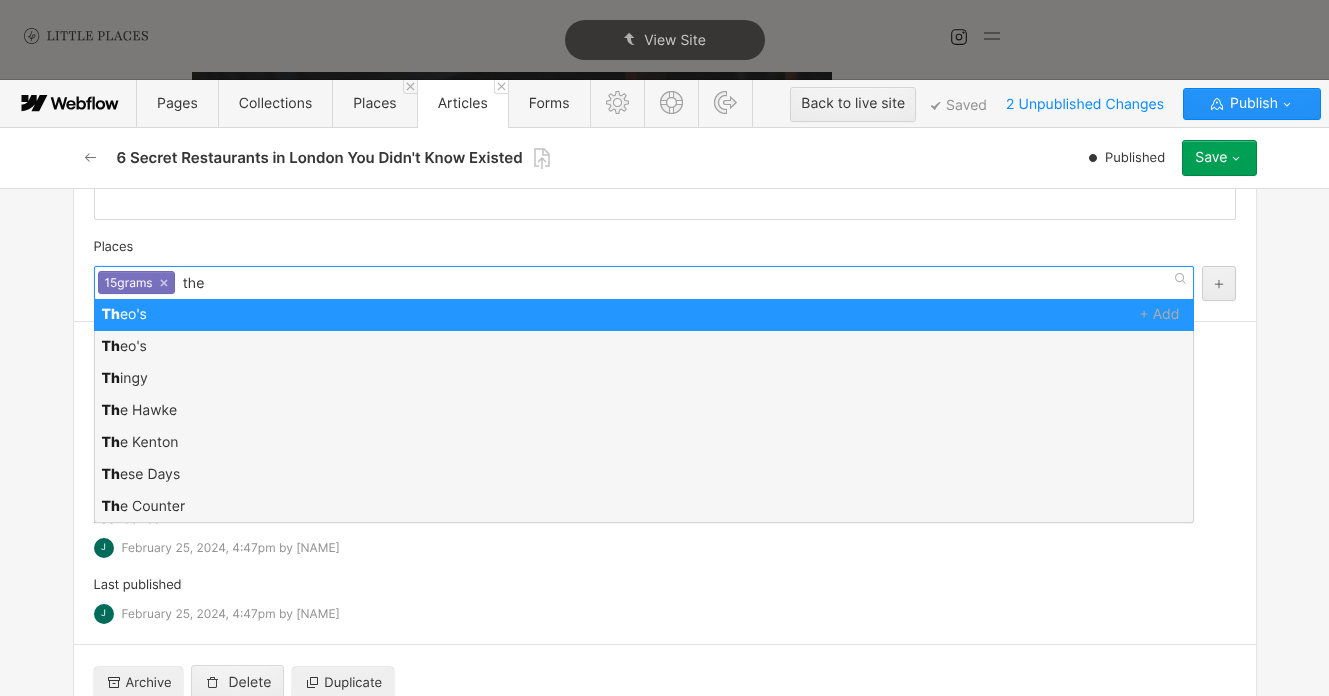 scroll, scrollTop: 0, scrollLeft: 0, axis: both 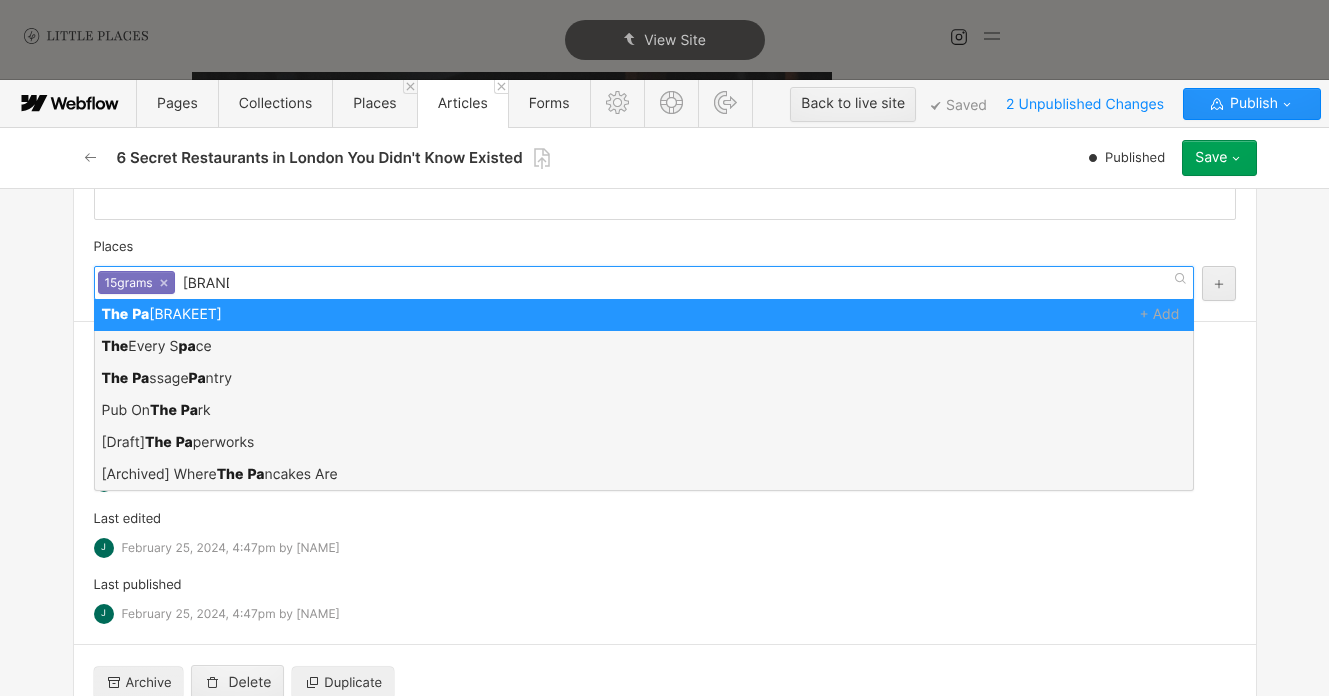 type on "the para" 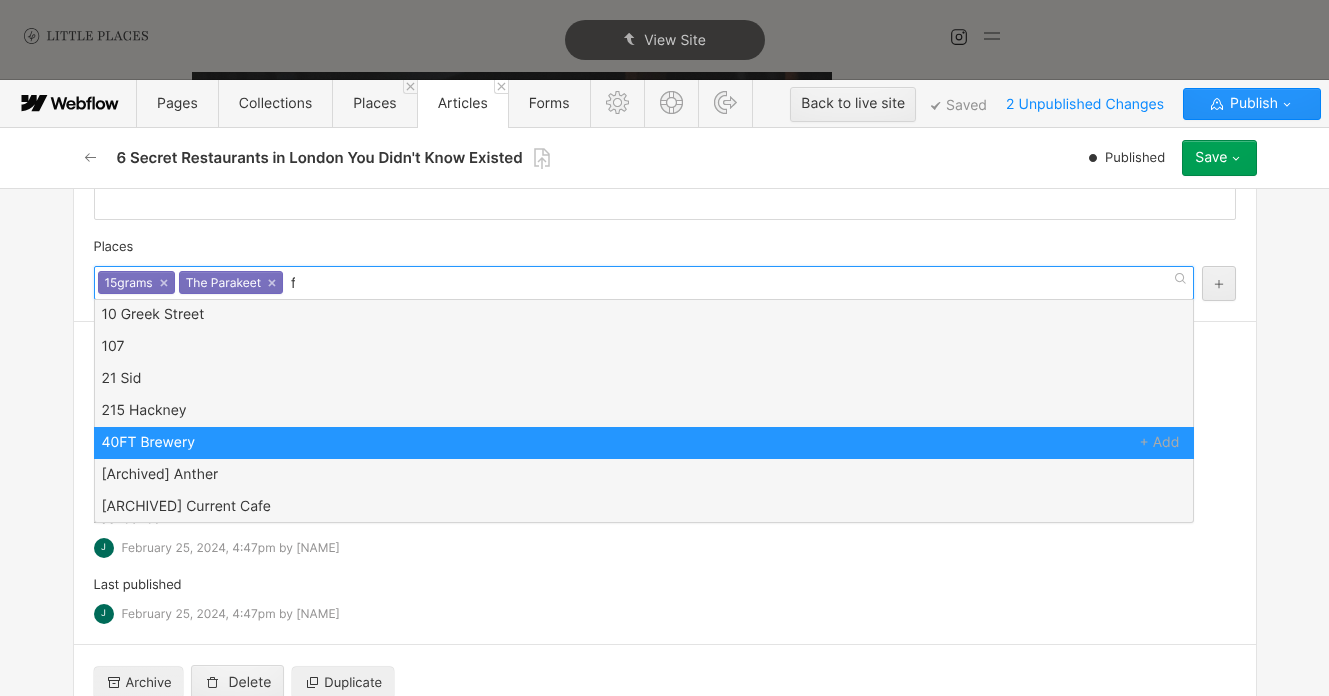scroll, scrollTop: 0, scrollLeft: 0, axis: both 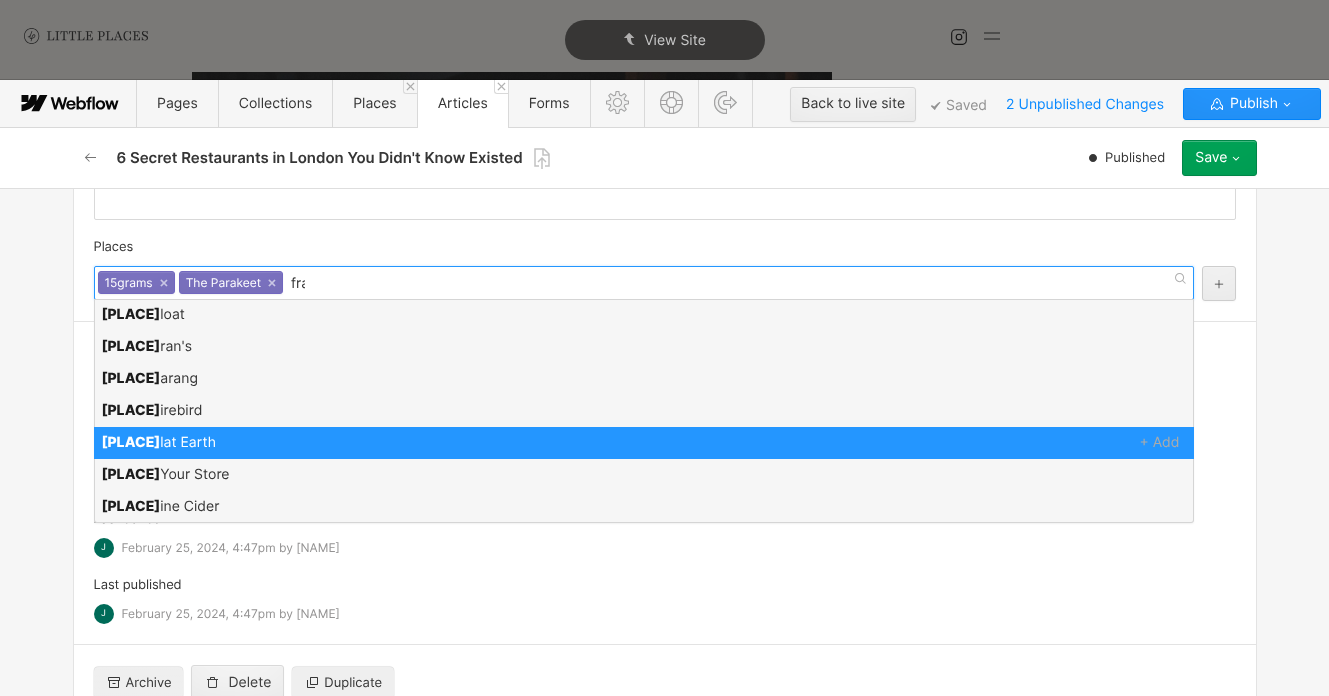 type on "[FIRST]" 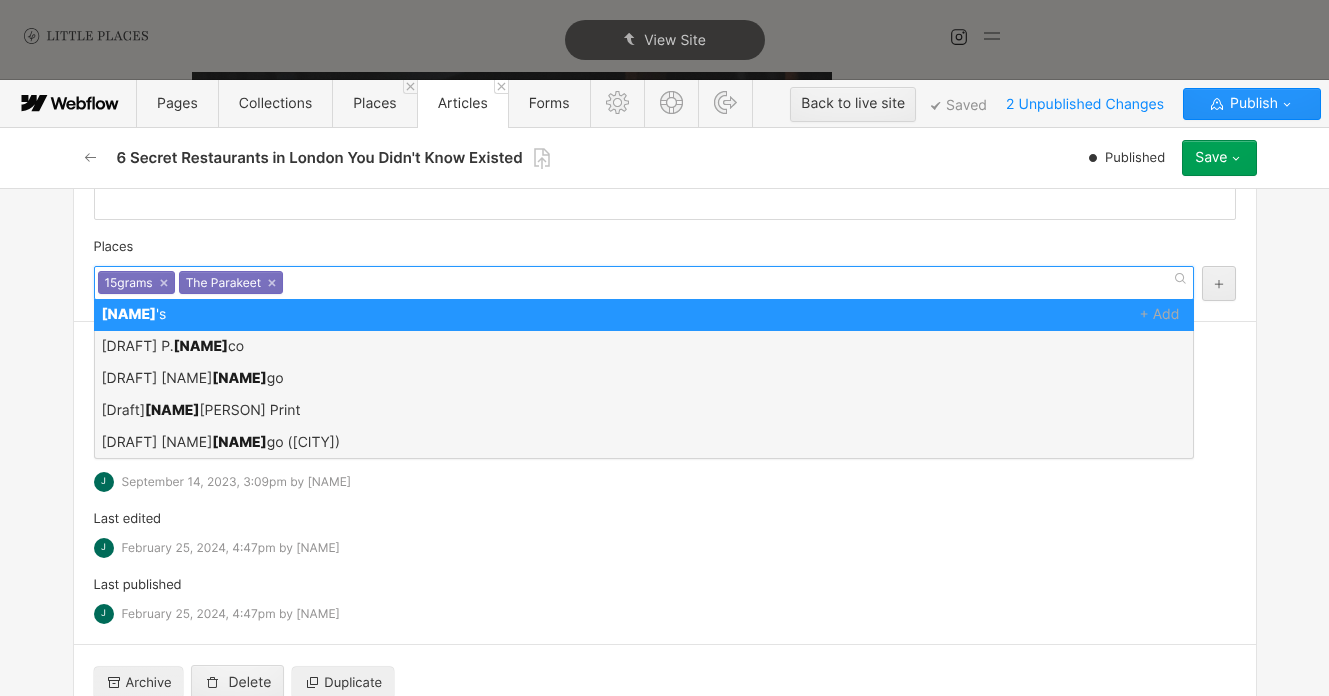 scroll, scrollTop: 0, scrollLeft: 0, axis: both 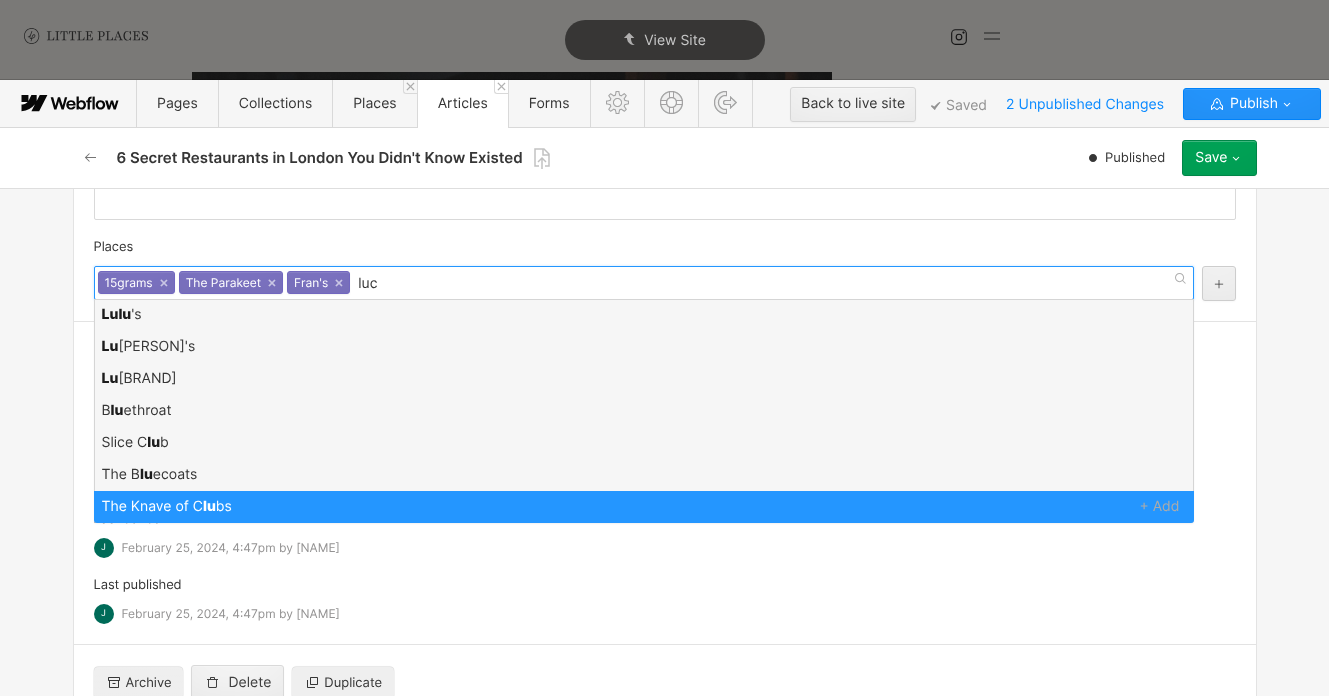 type on "[PLACE]" 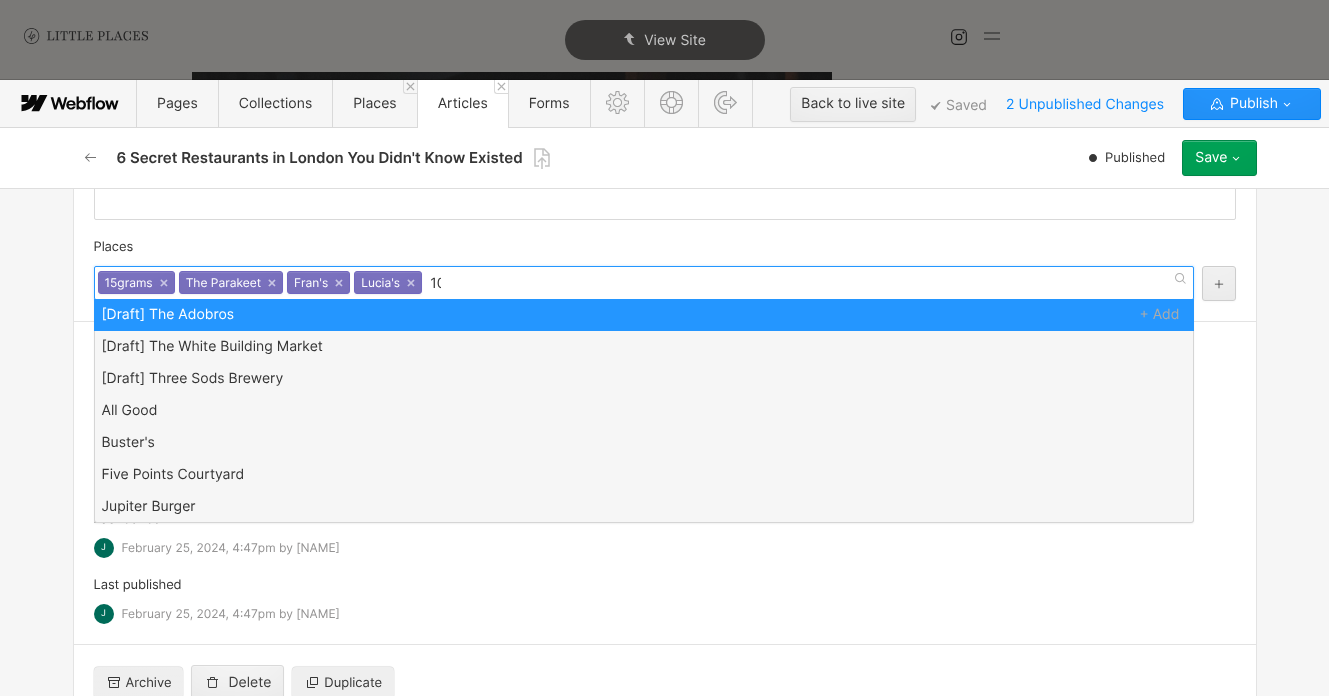 scroll, scrollTop: 0, scrollLeft: 0, axis: both 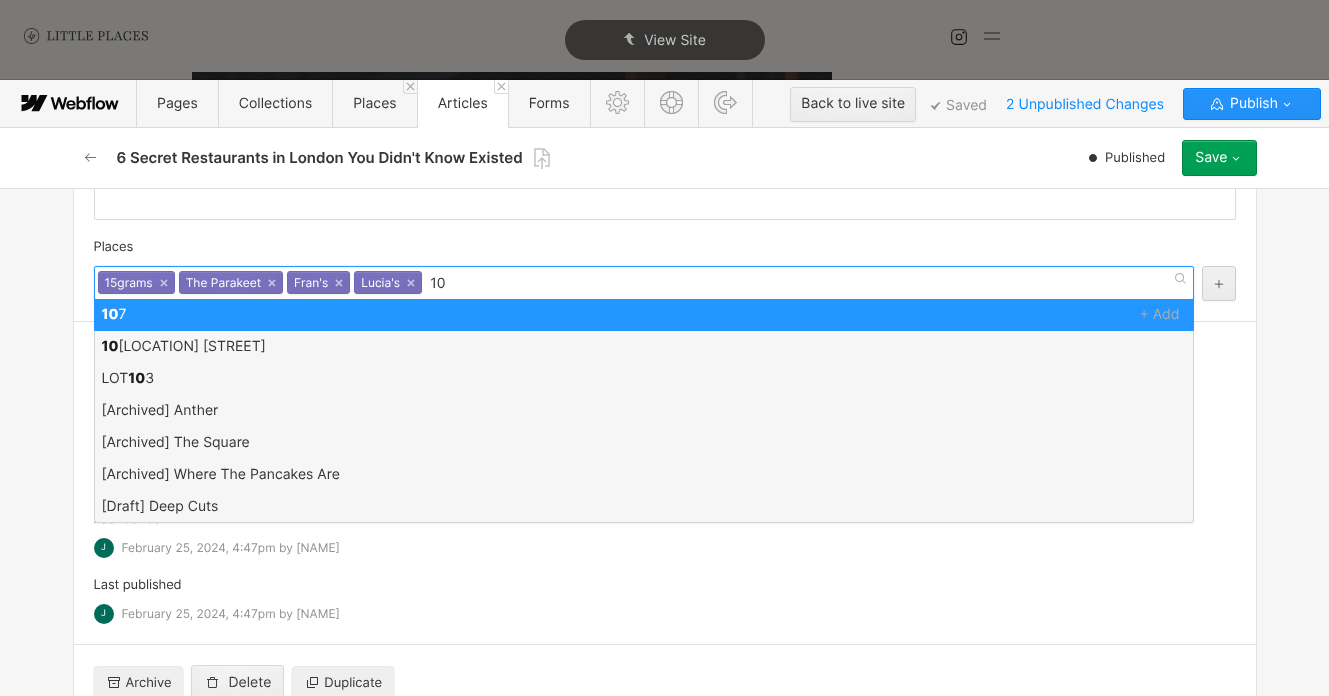 type on "107" 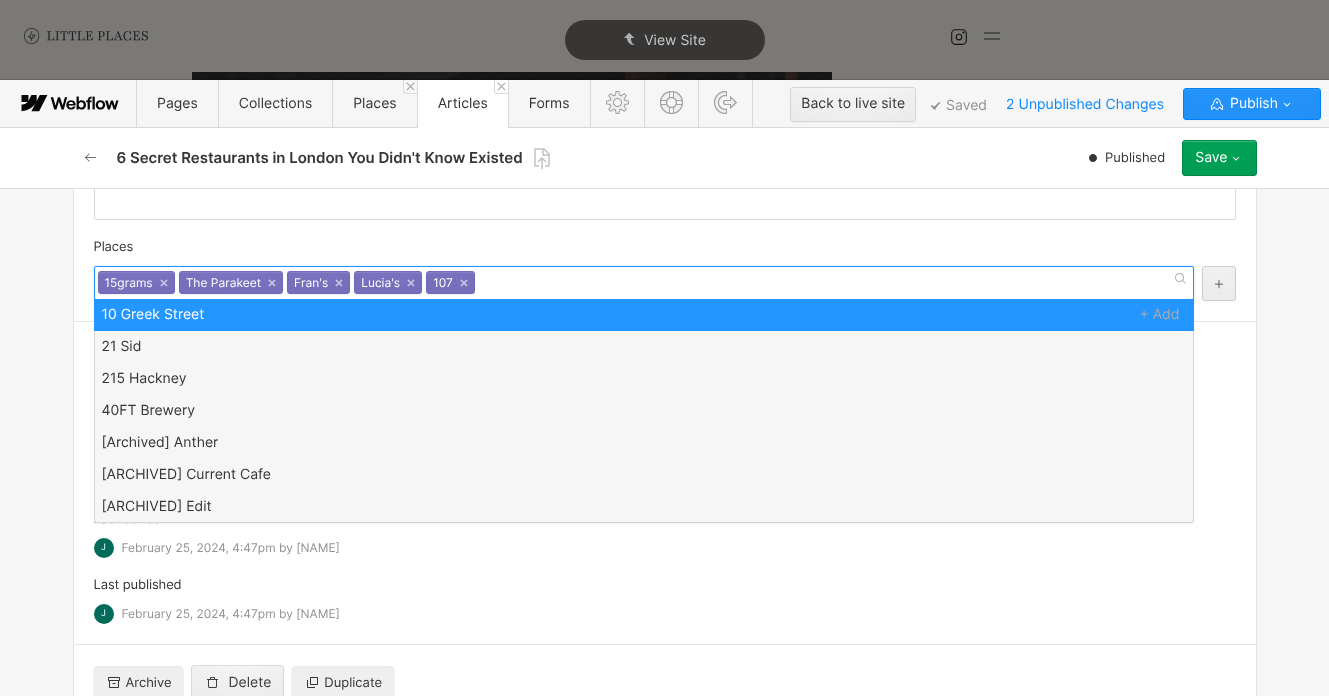 scroll, scrollTop: 0, scrollLeft: 0, axis: both 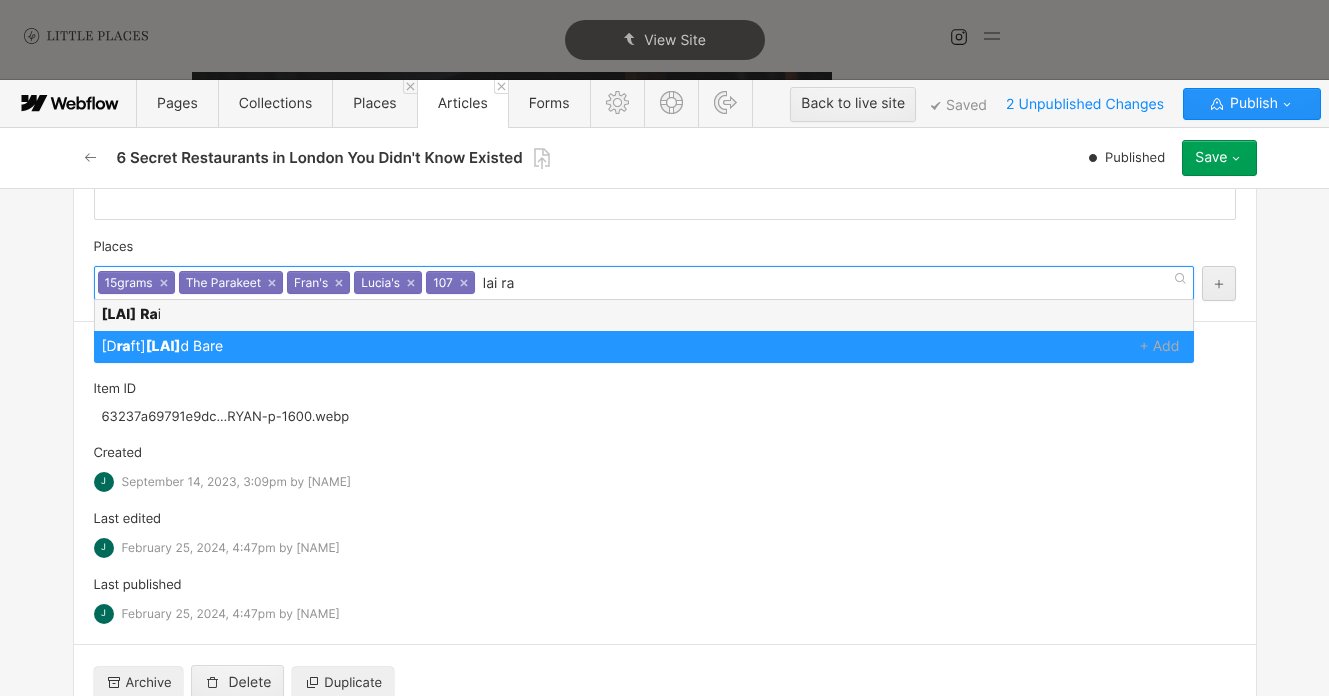 type on "lai rai" 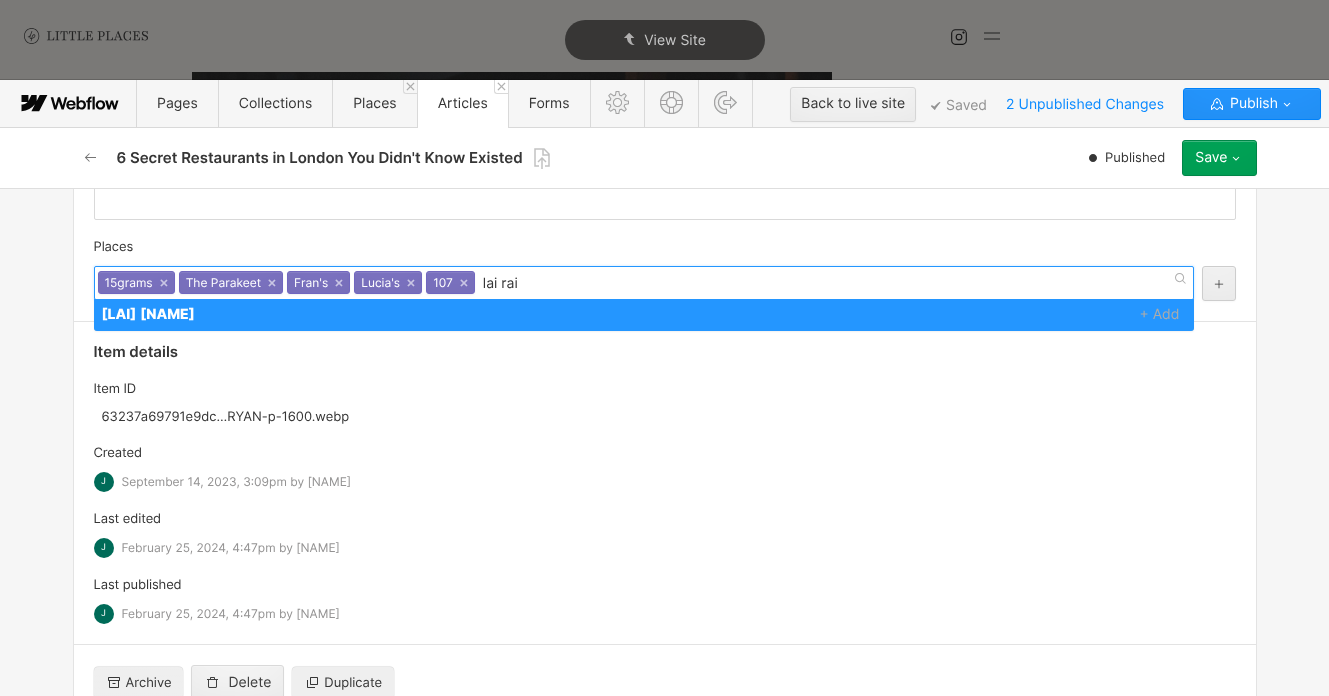 type 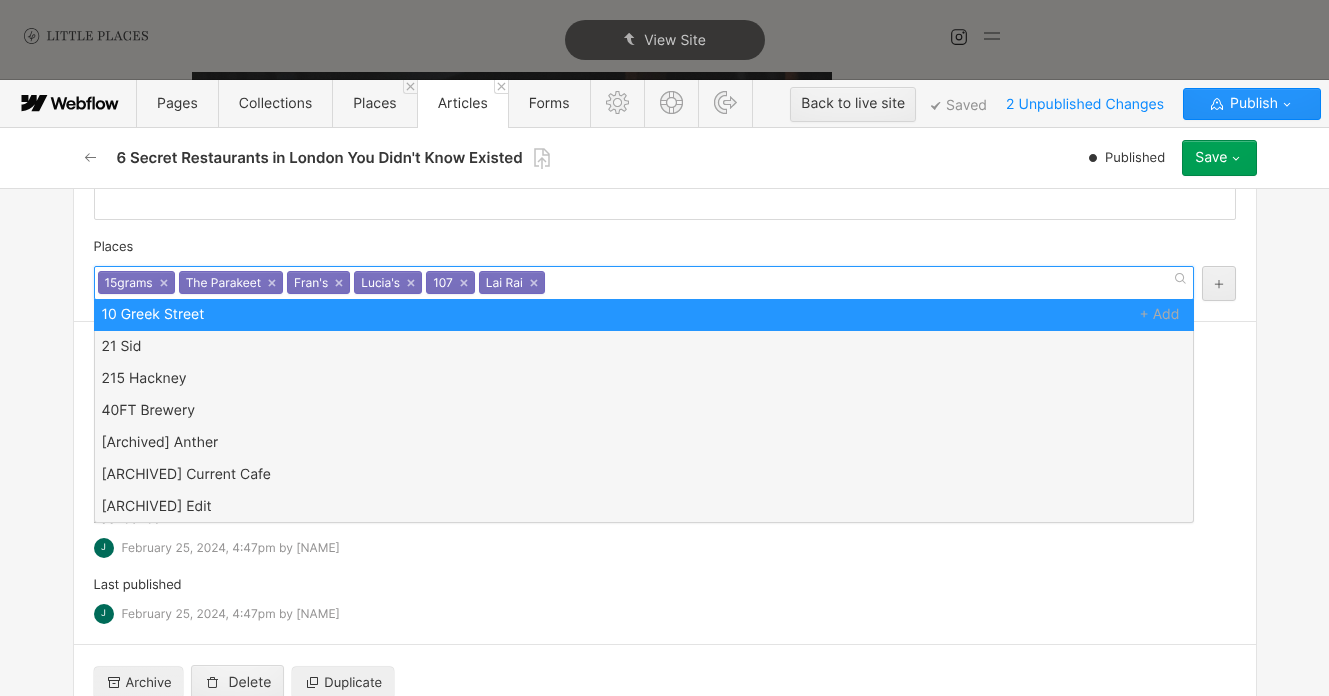 click on "Places" at bounding box center [665, 247] 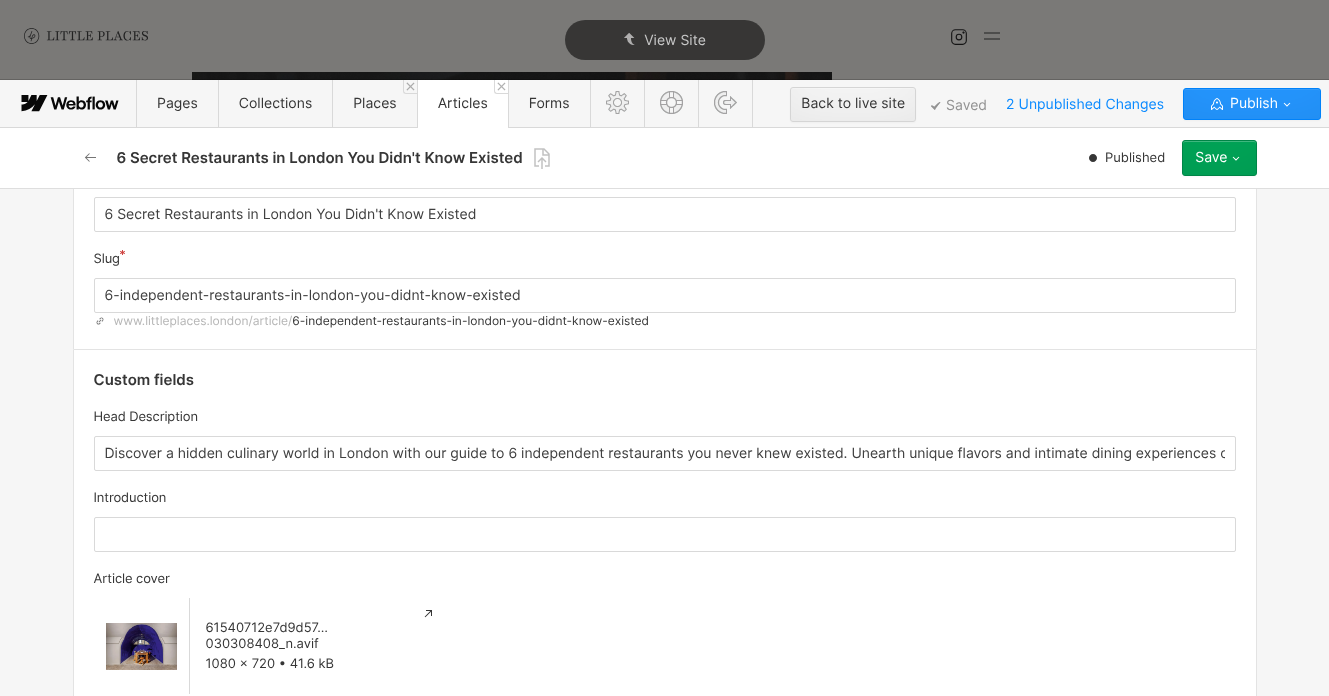 scroll, scrollTop: 91, scrollLeft: 0, axis: vertical 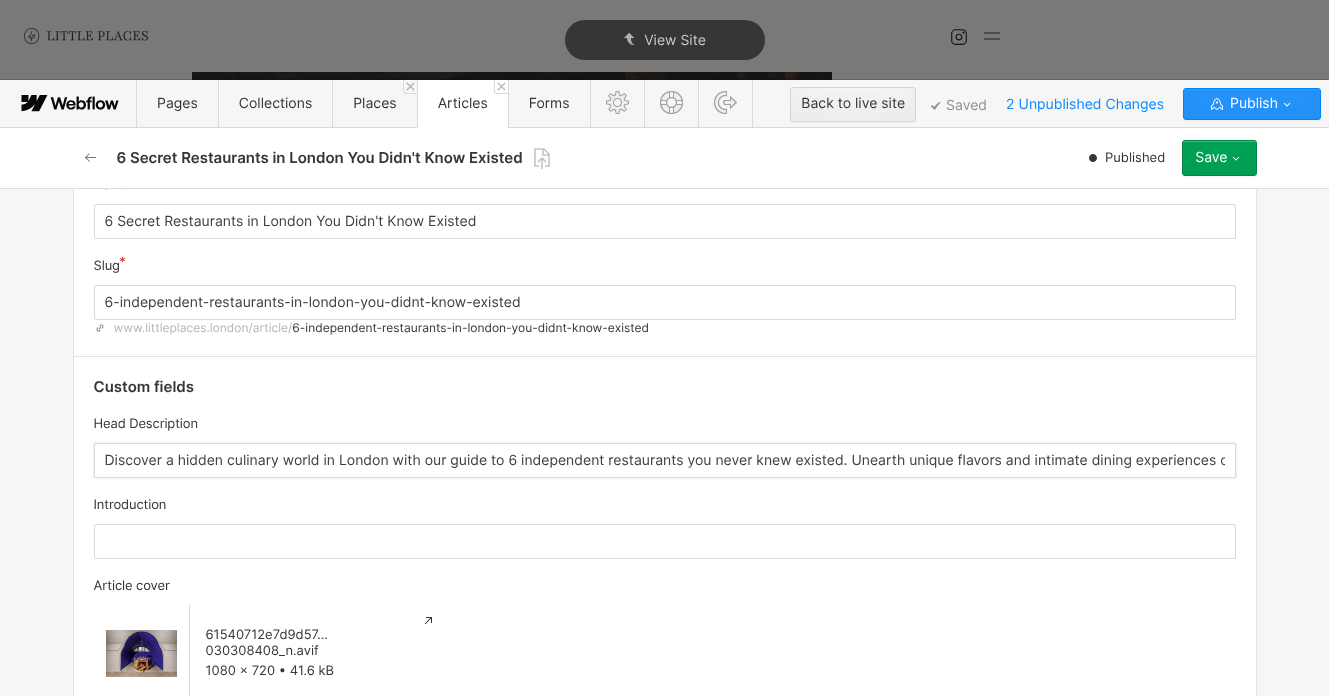 click on "Discover a hidden culinary world in London with our guide to 6 independent restaurants you never knew existed. Unearth unique flavors and intimate dining experiences off the beaten path" at bounding box center [665, 460] 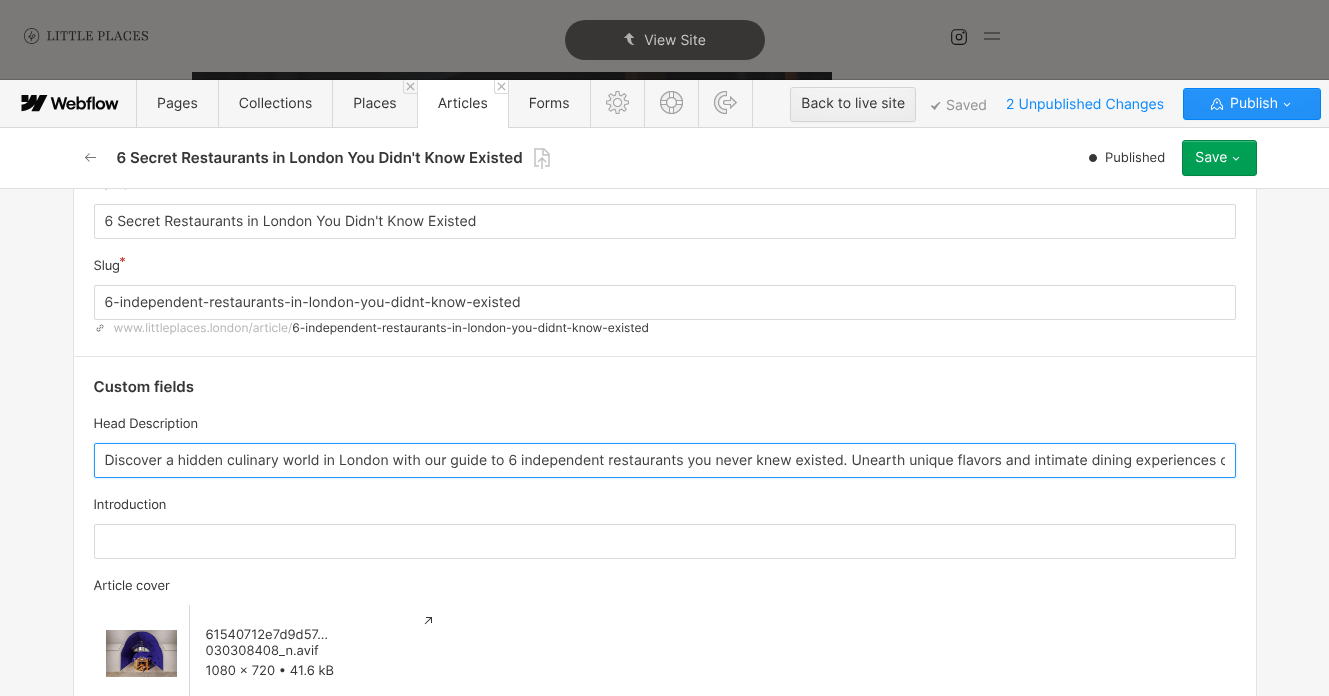 scroll, scrollTop: 0, scrollLeft: 123, axis: horizontal 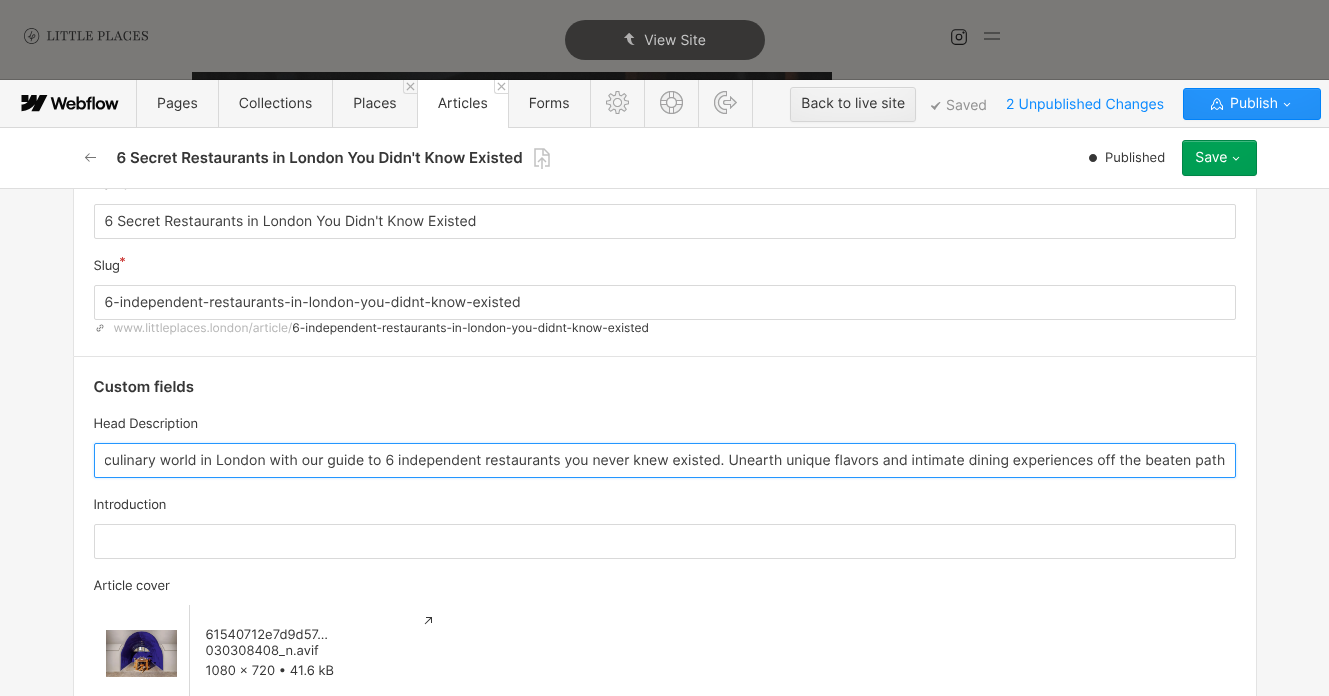 drag, startPoint x: 948, startPoint y: 467, endPoint x: 1280, endPoint y: 471, distance: 332.0241 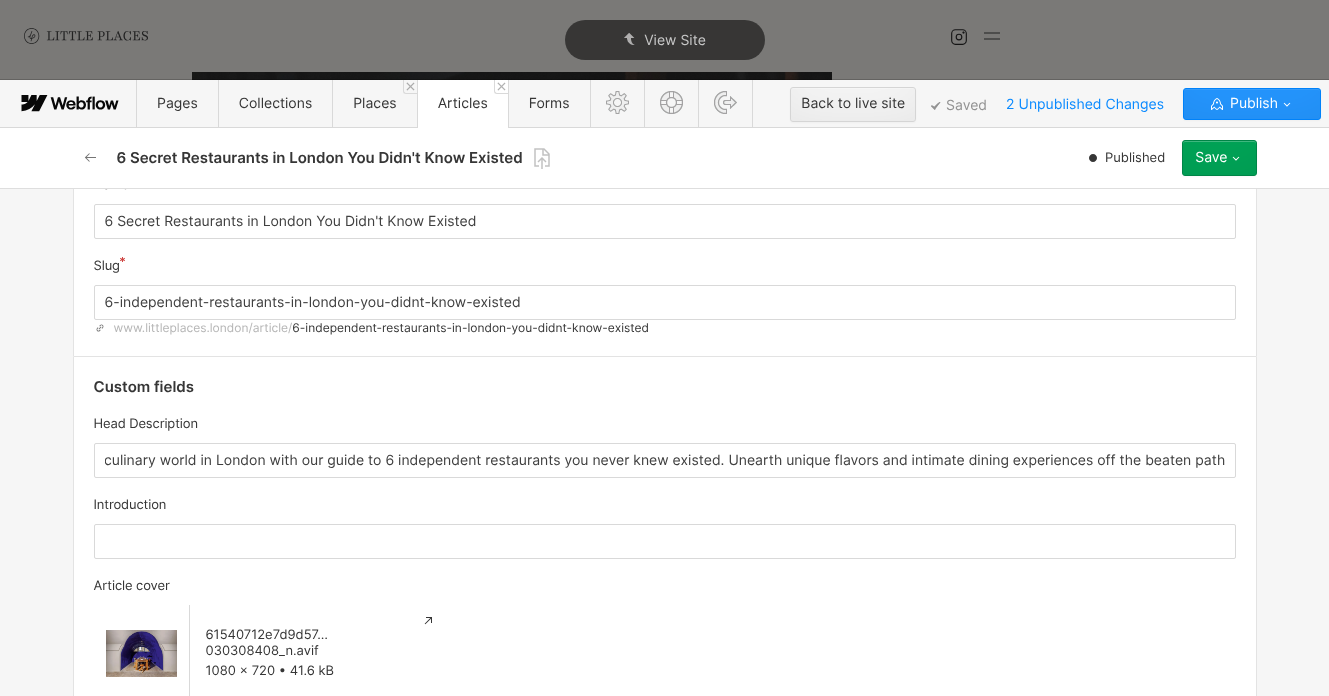 scroll, scrollTop: 0, scrollLeft: 0, axis: both 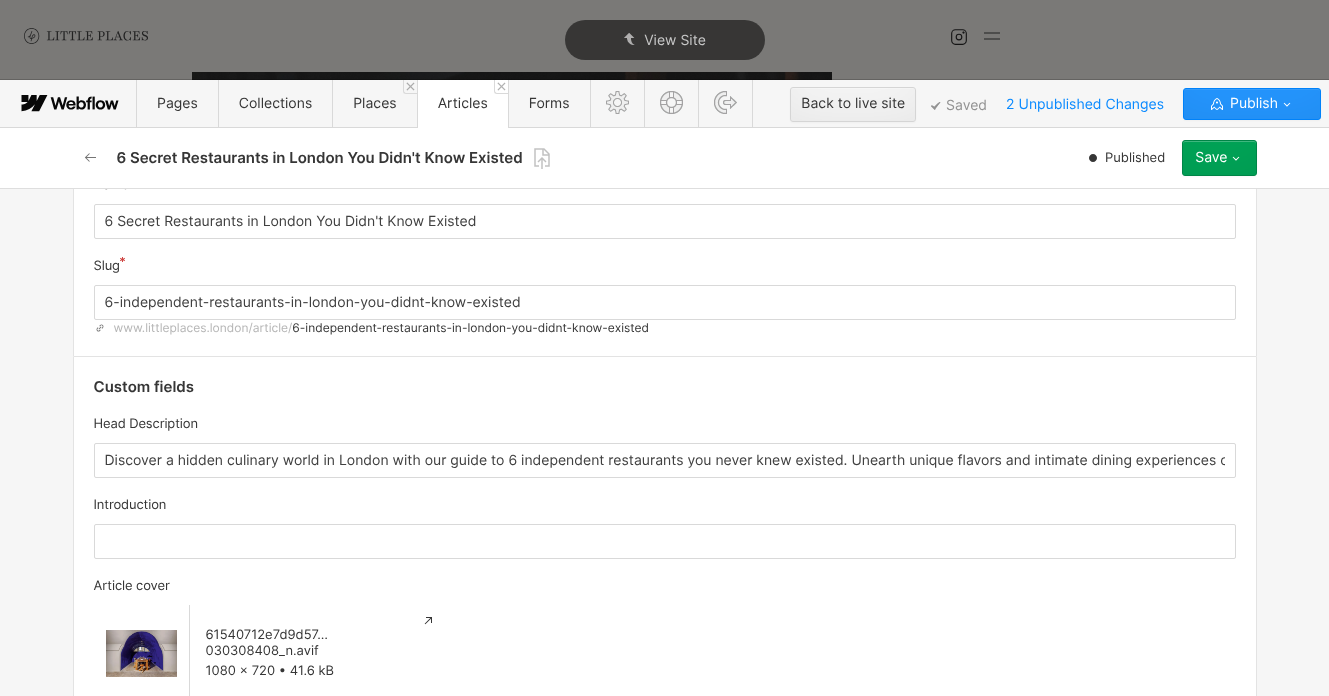 click on "Head Description" at bounding box center (665, 424) 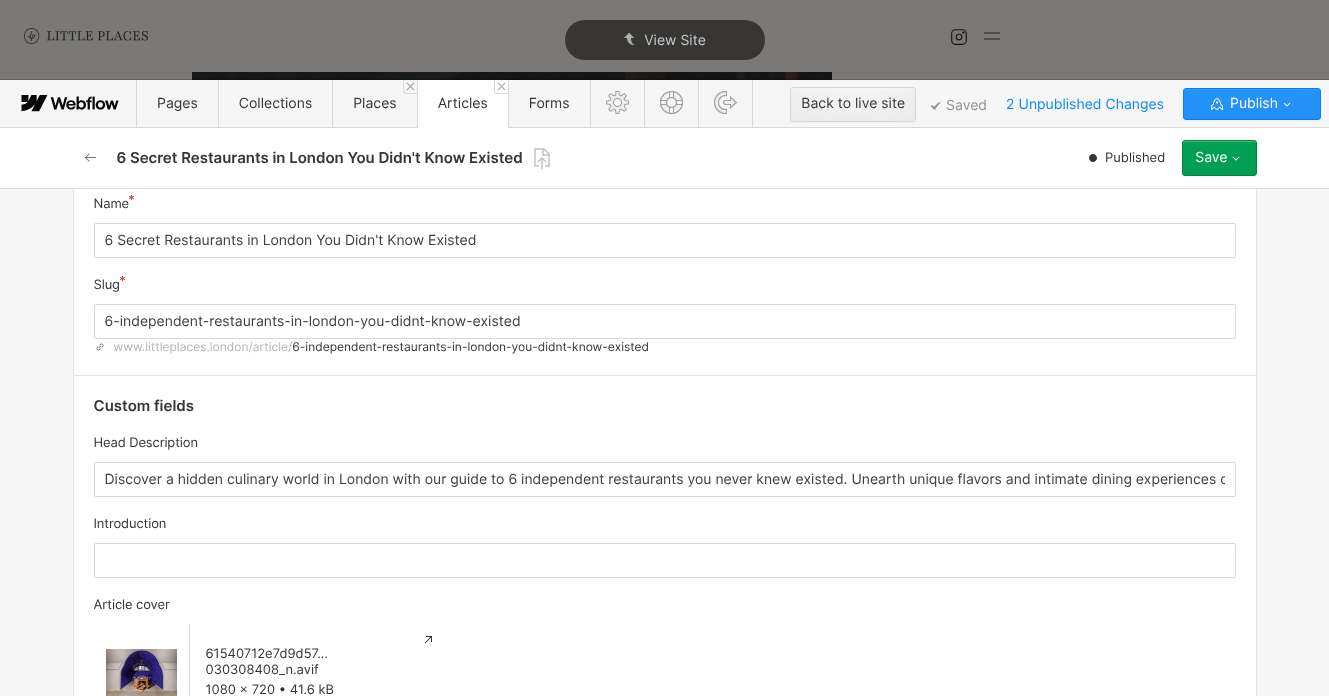 scroll, scrollTop: 0, scrollLeft: 0, axis: both 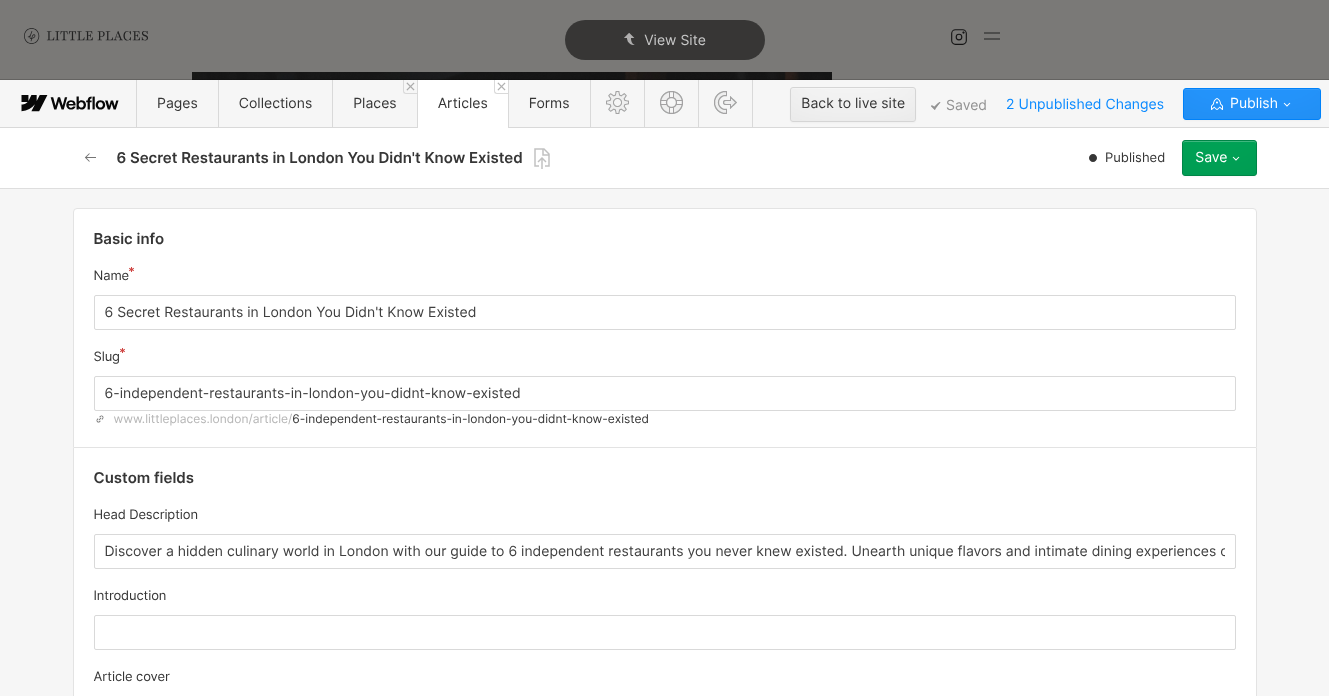 click 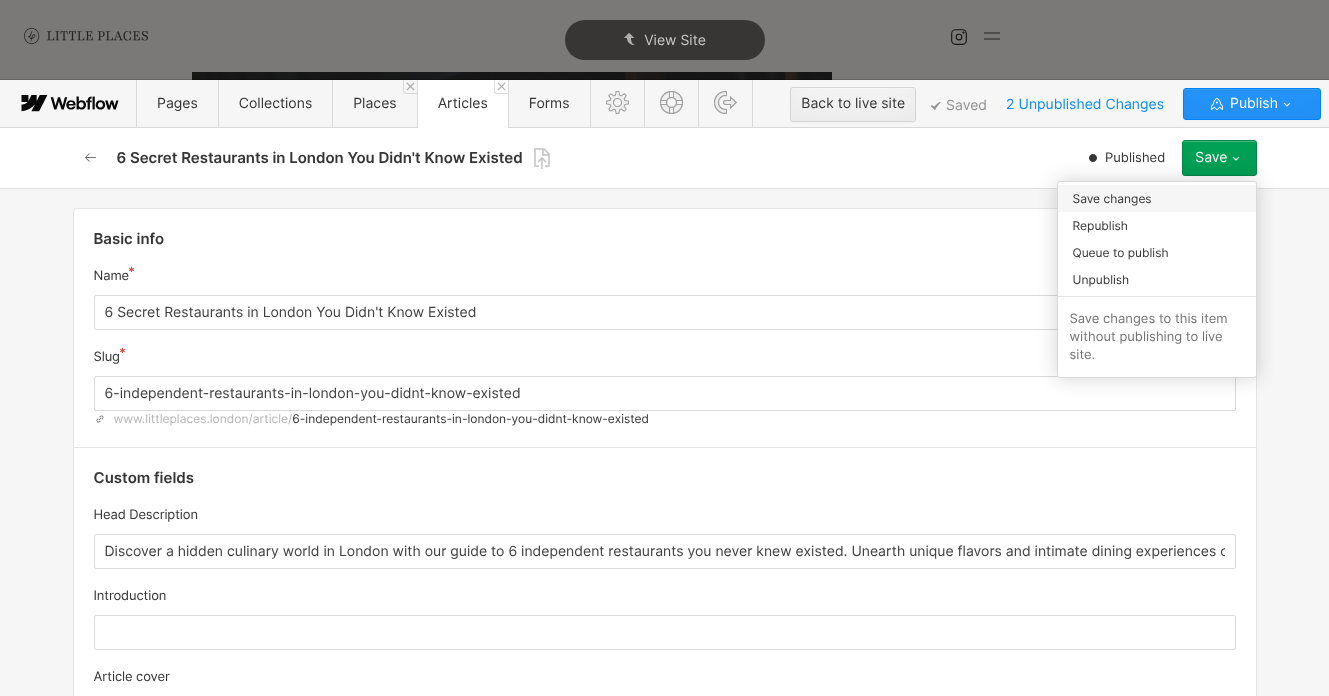 click on "Save changes" at bounding box center [1157, 198] 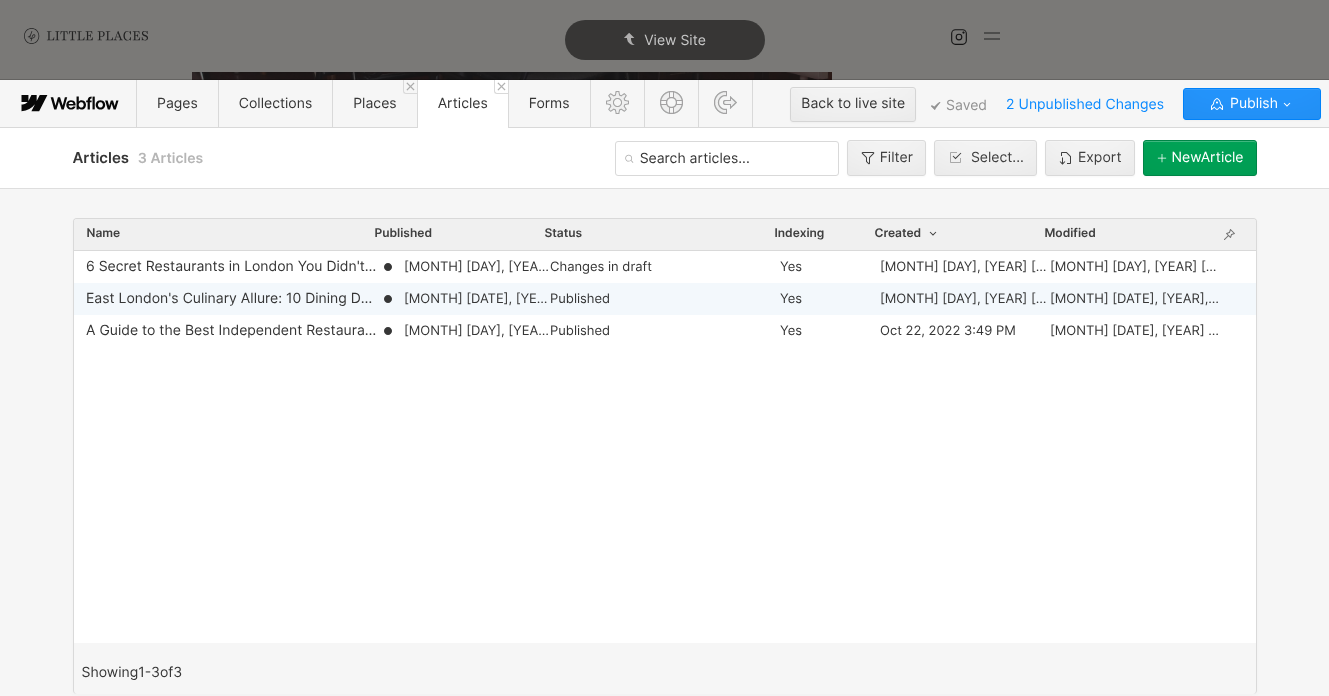 click on "Published" at bounding box center (661, 299) 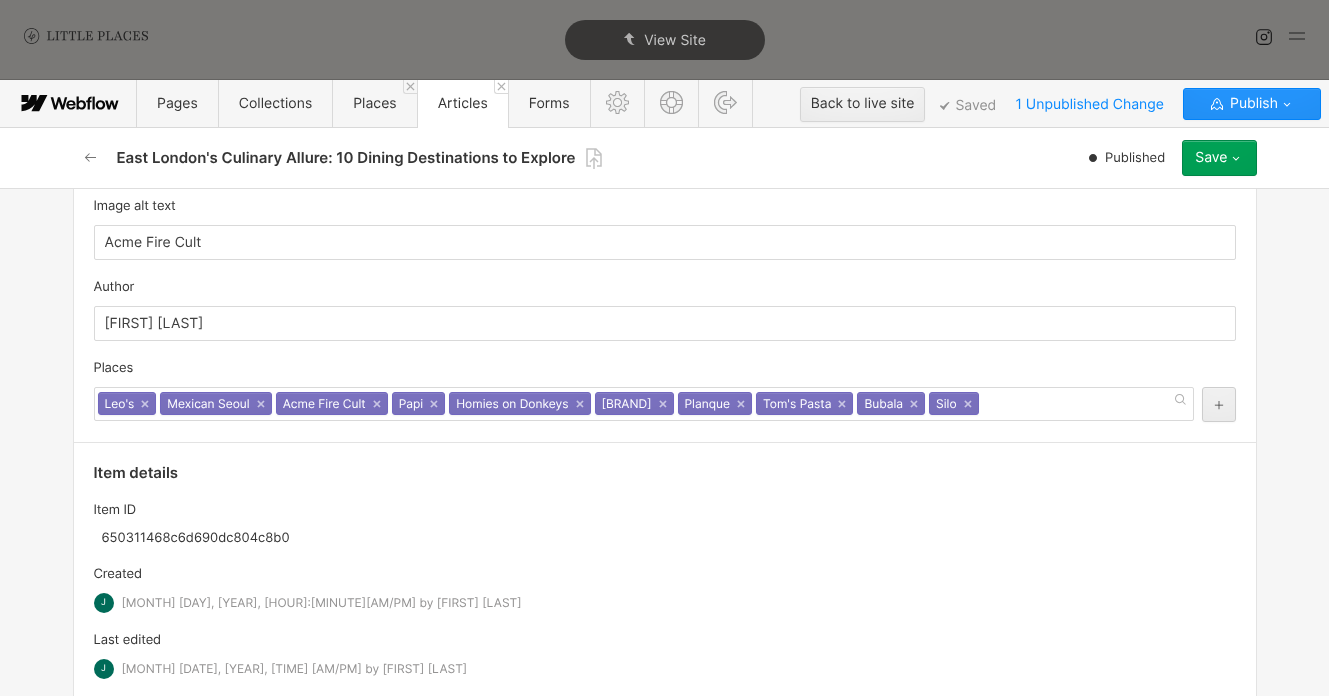 scroll, scrollTop: 662, scrollLeft: 0, axis: vertical 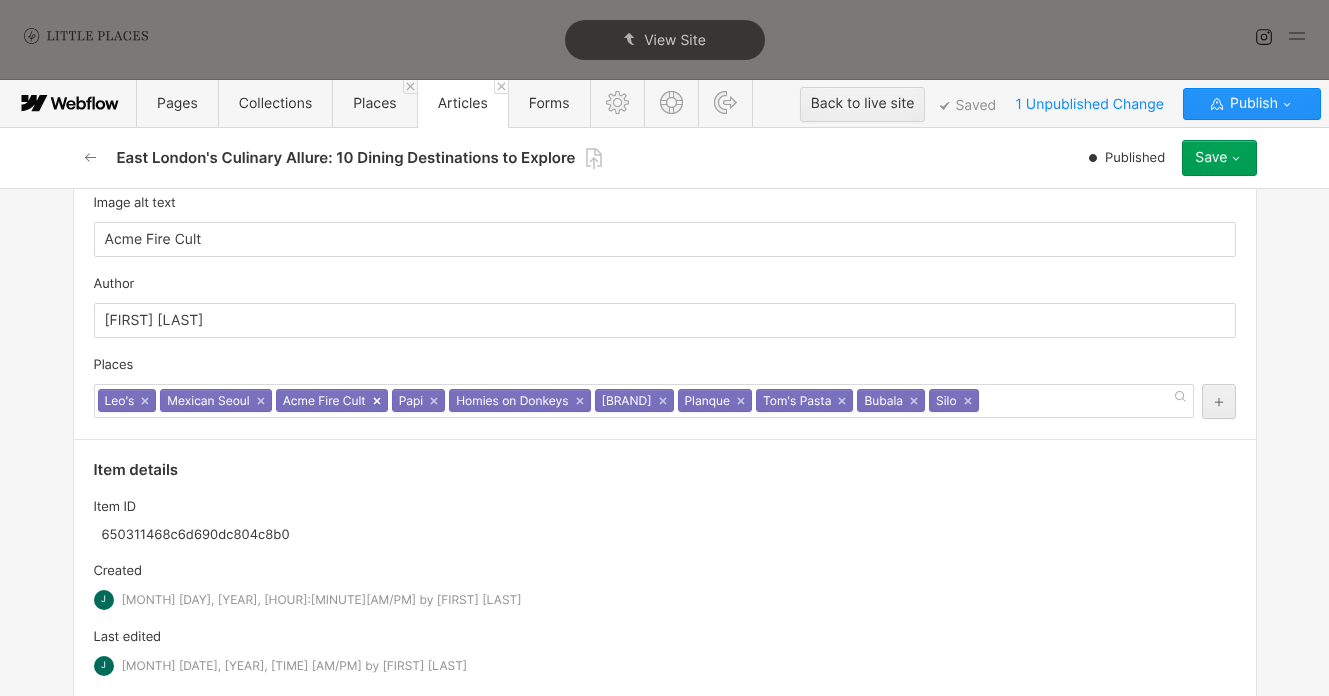 click on "×" at bounding box center [377, 401] 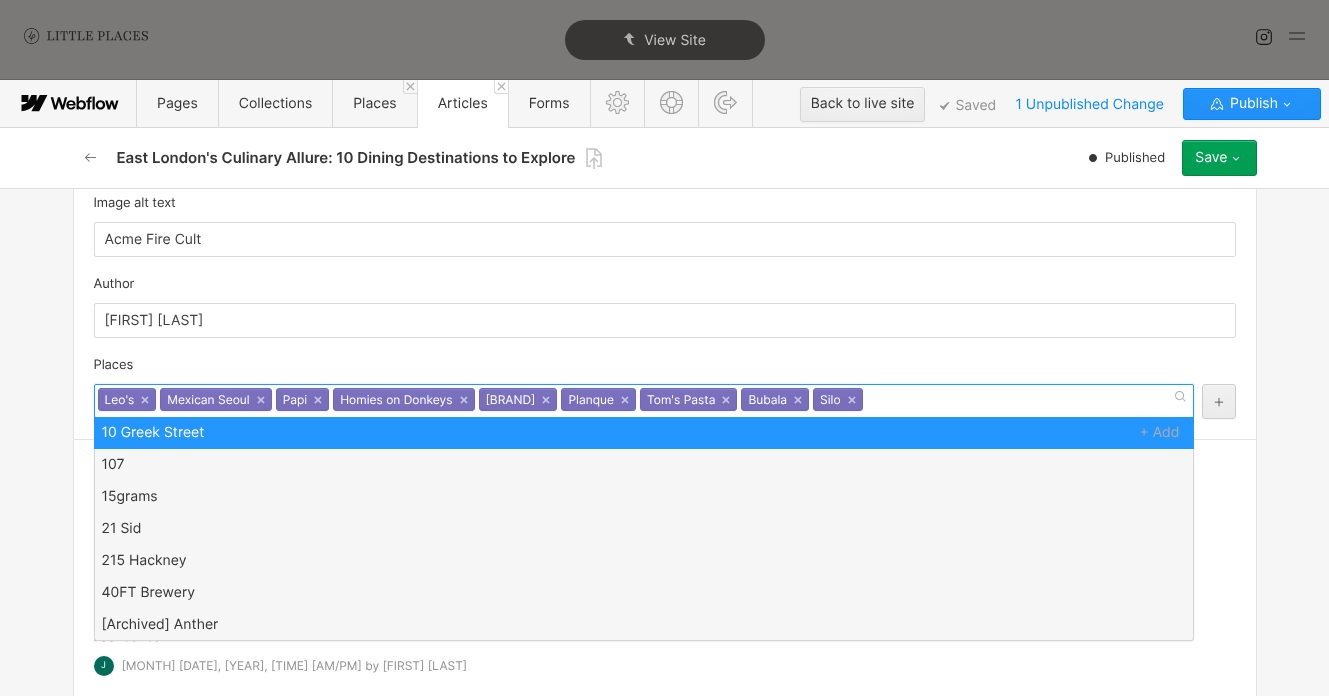 scroll, scrollTop: 0, scrollLeft: 0, axis: both 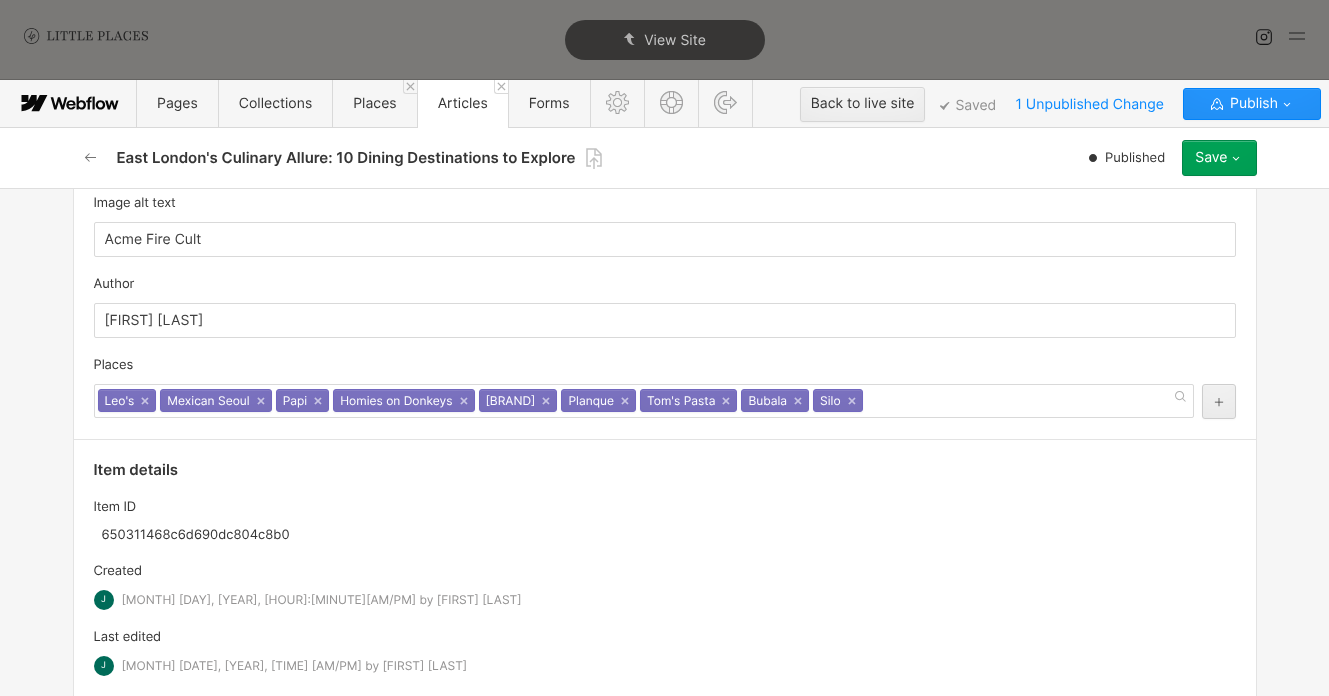 click on "Places" at bounding box center (665, 365) 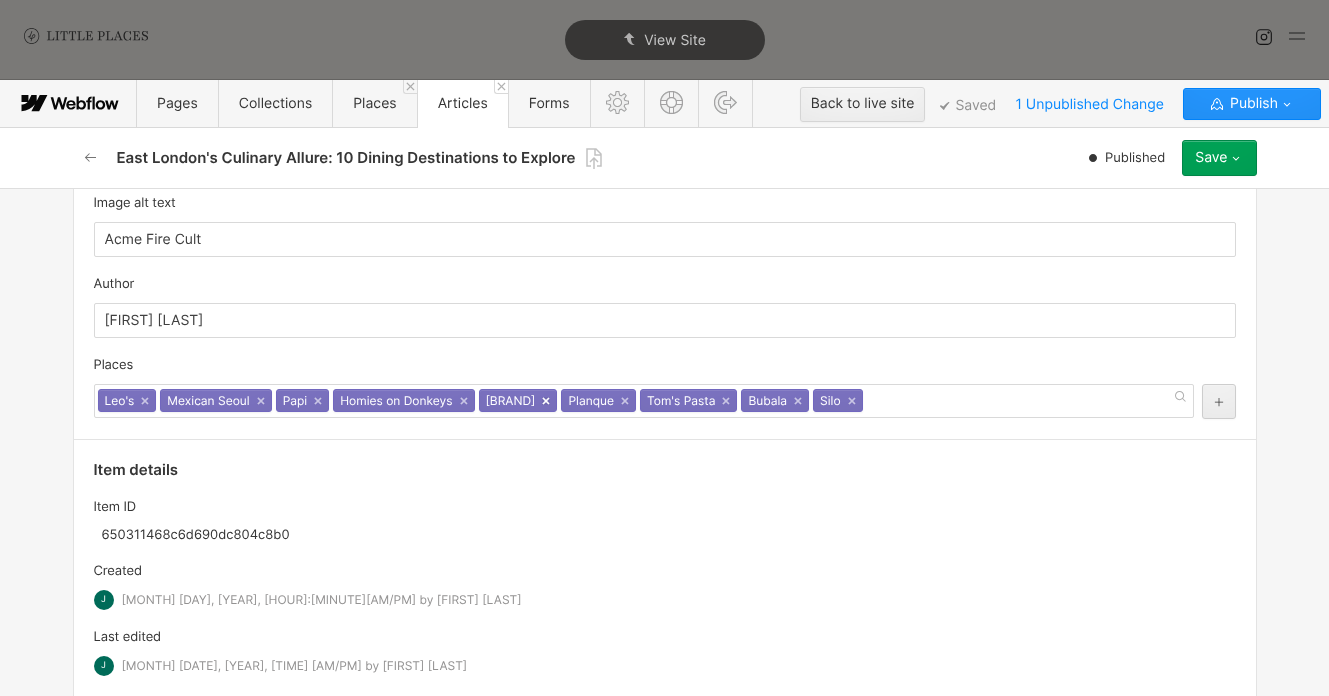 click on "×" at bounding box center (546, 401) 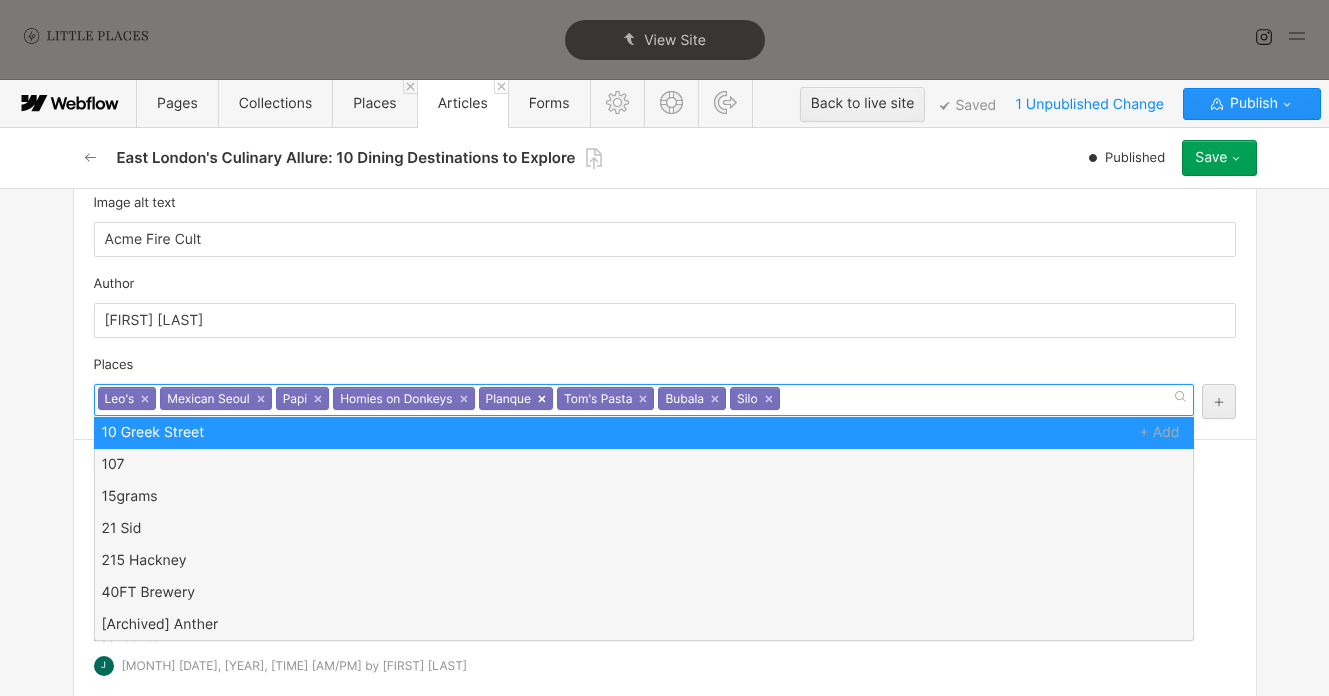 click on "×" at bounding box center (542, 399) 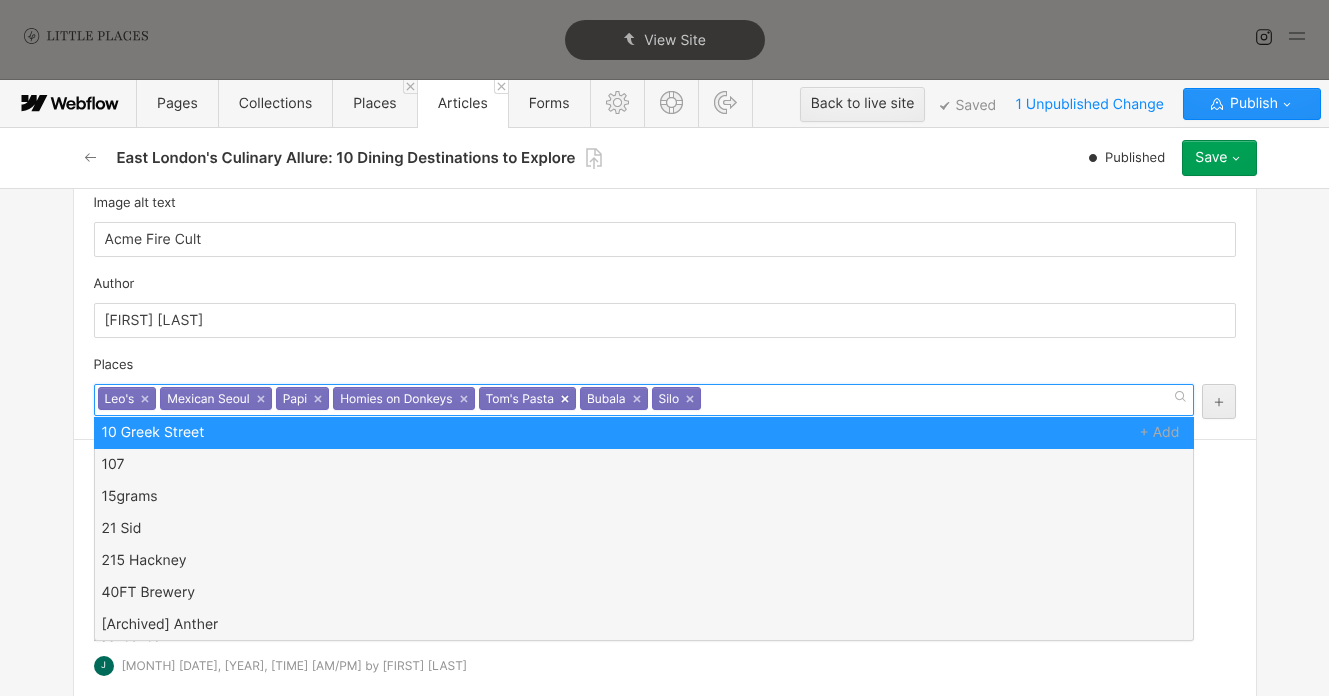 click on "×" at bounding box center [565, 399] 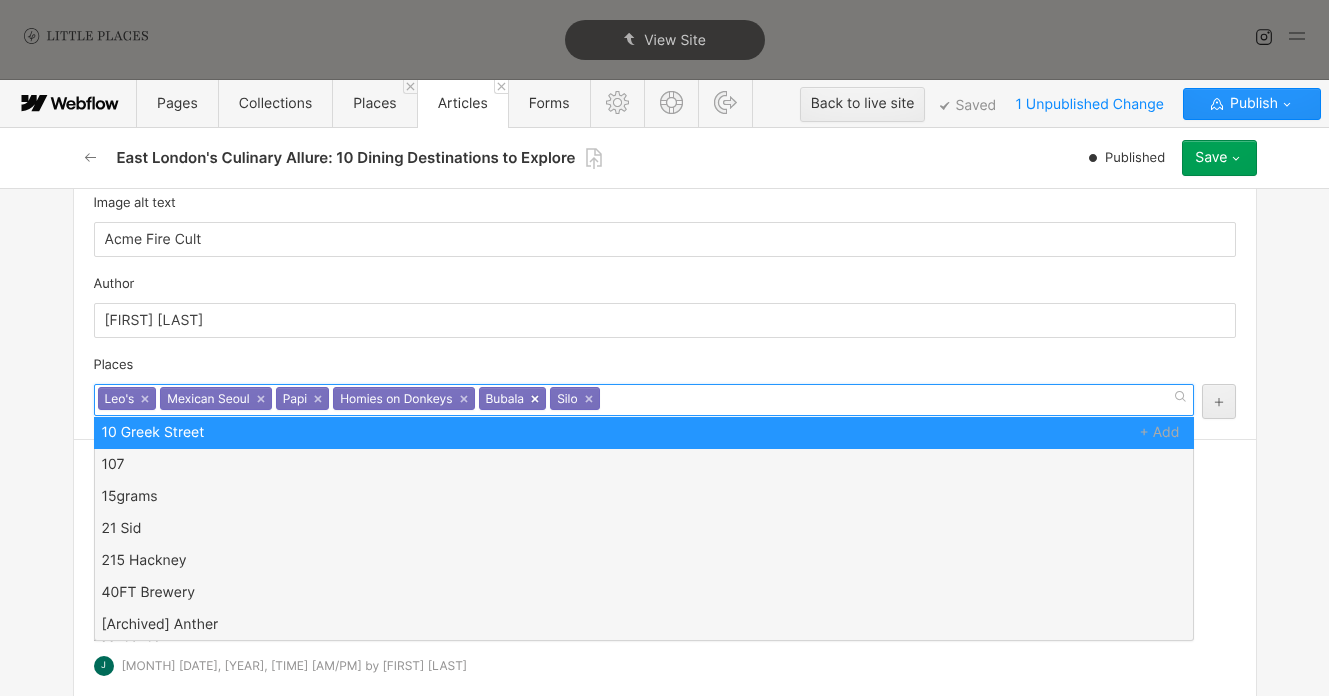 click on "×" at bounding box center [535, 399] 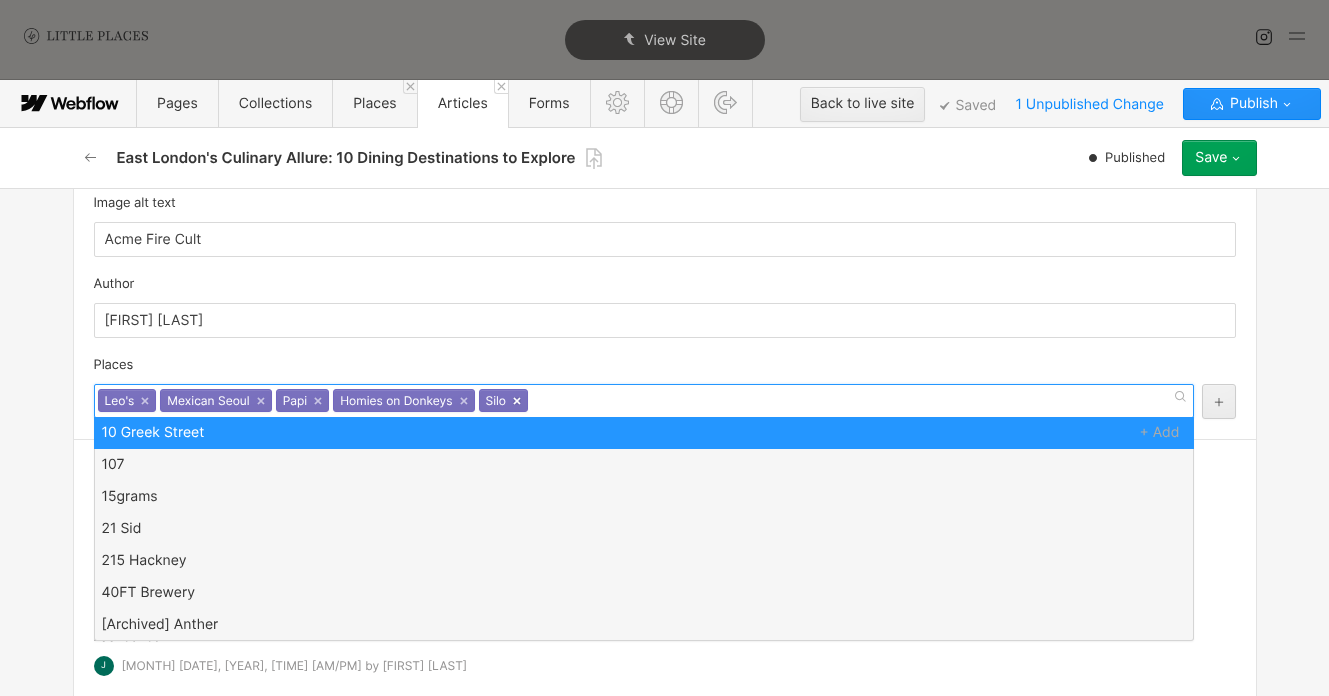 click on "×" at bounding box center (517, 401) 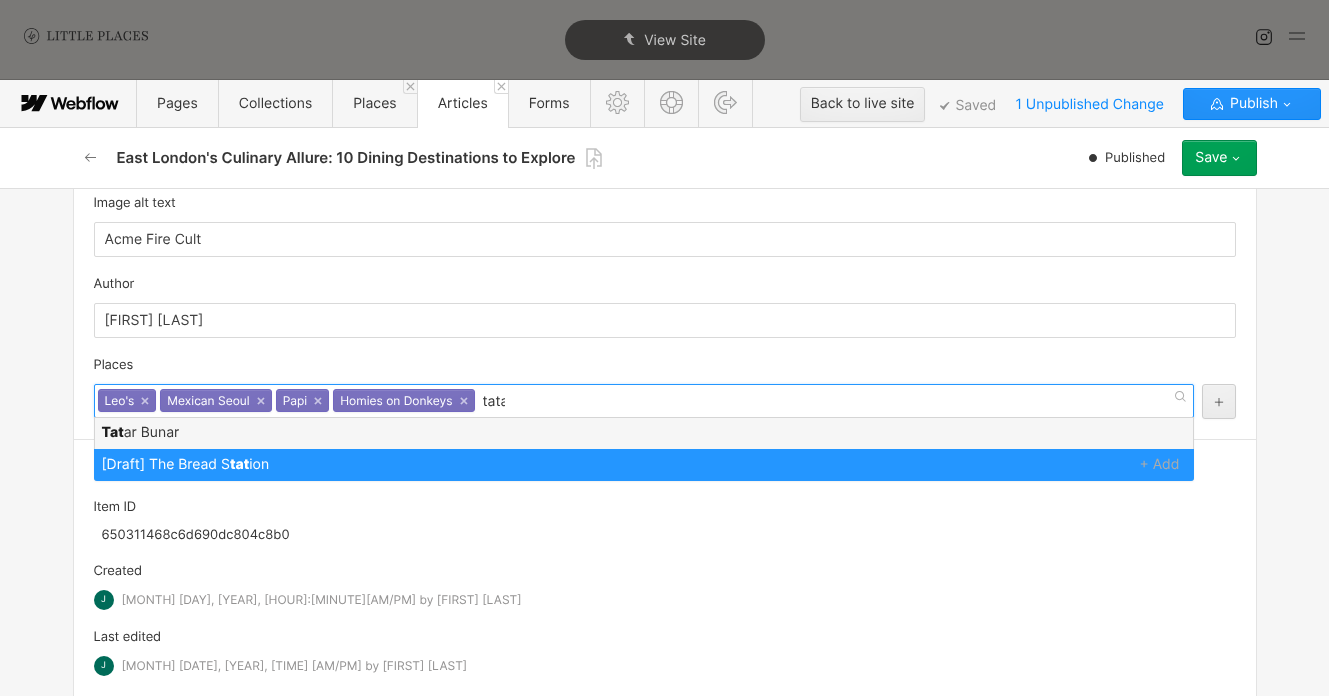 type on "tatar" 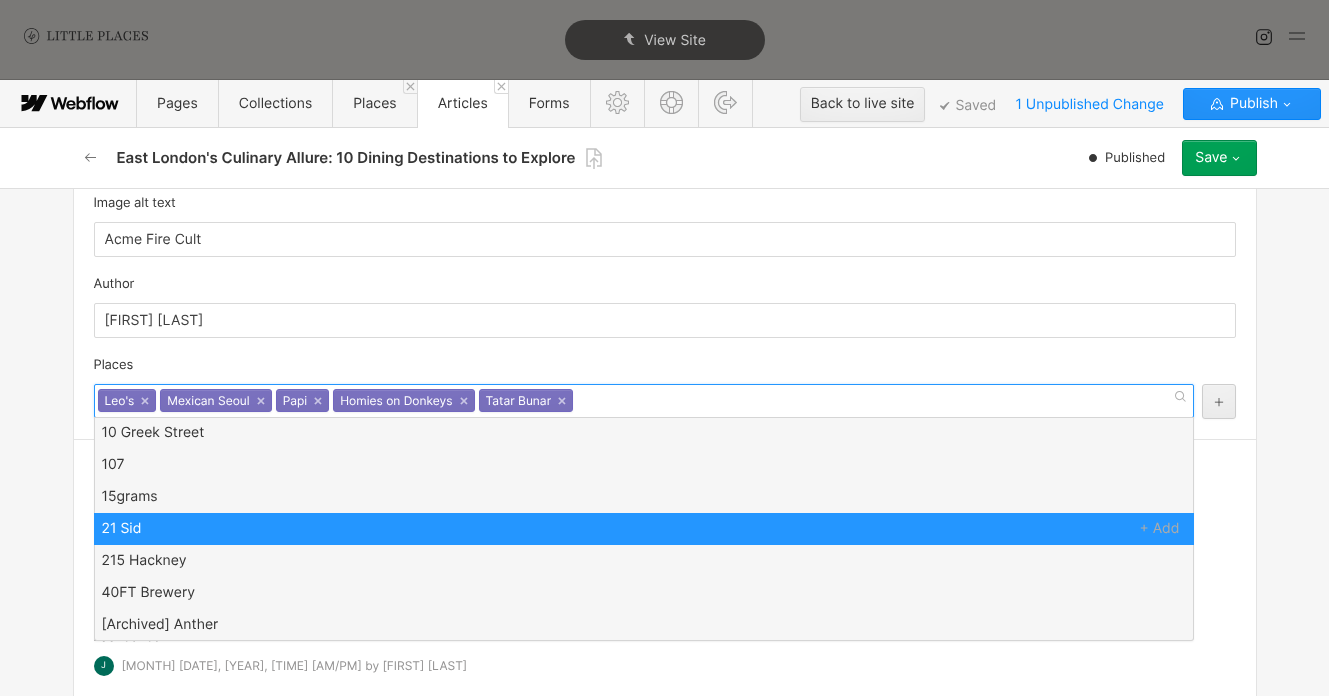 type on "s" 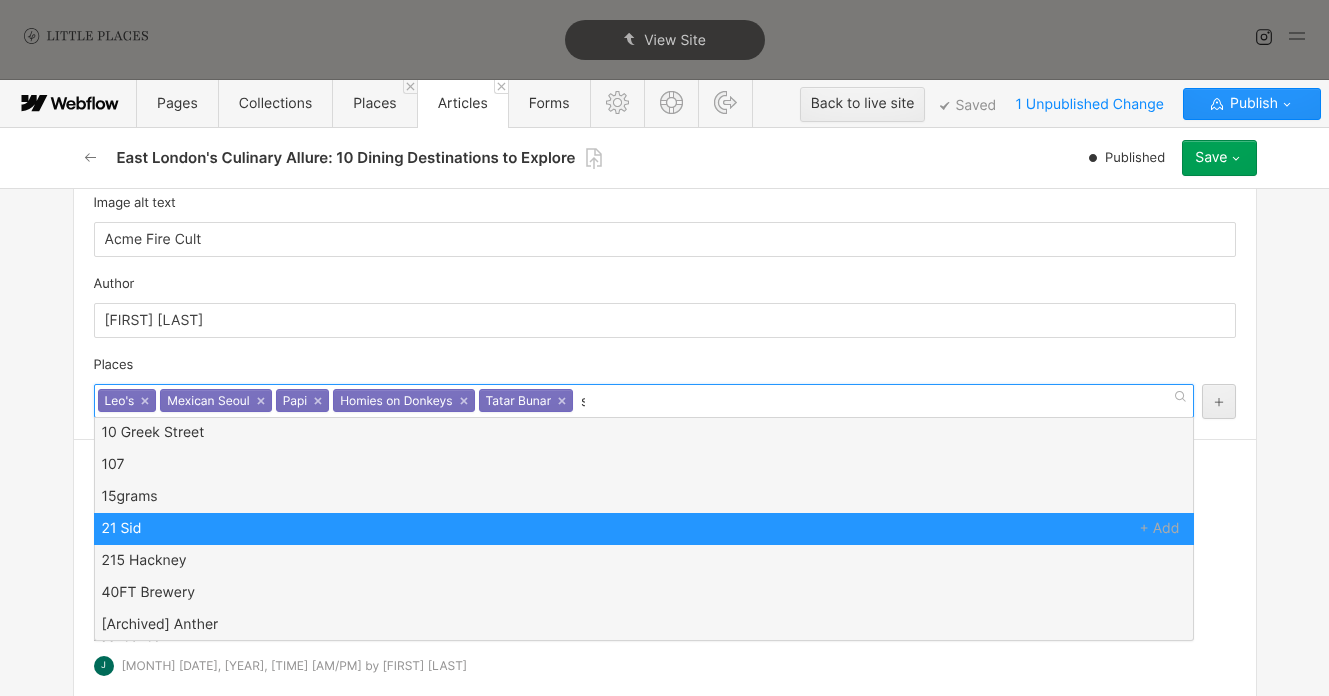 scroll, scrollTop: 0, scrollLeft: 0, axis: both 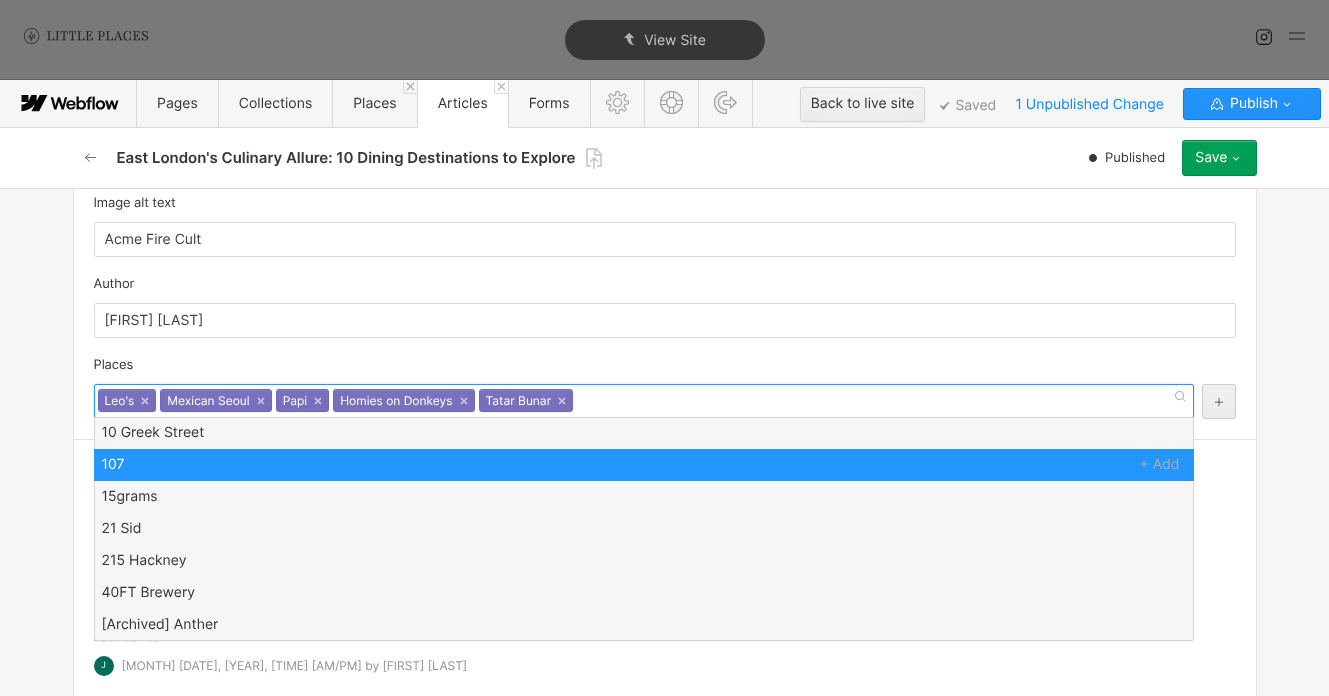 type on "s" 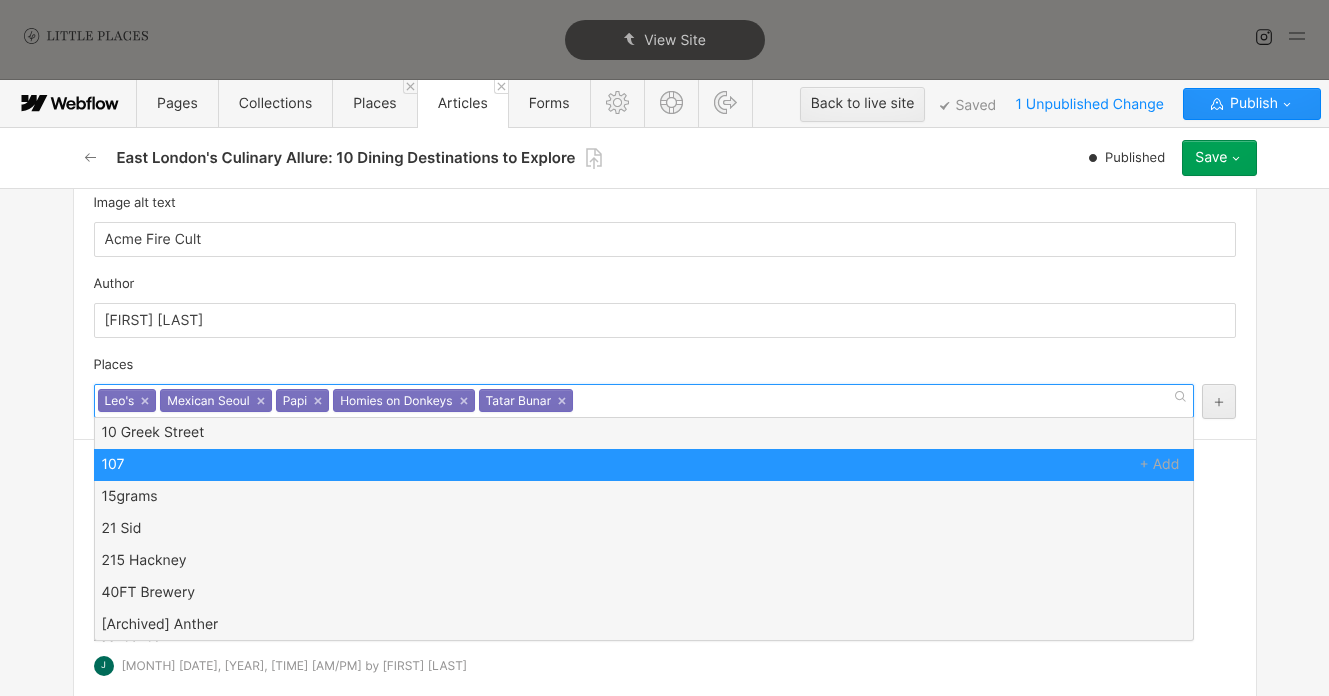 scroll, scrollTop: 0, scrollLeft: 0, axis: both 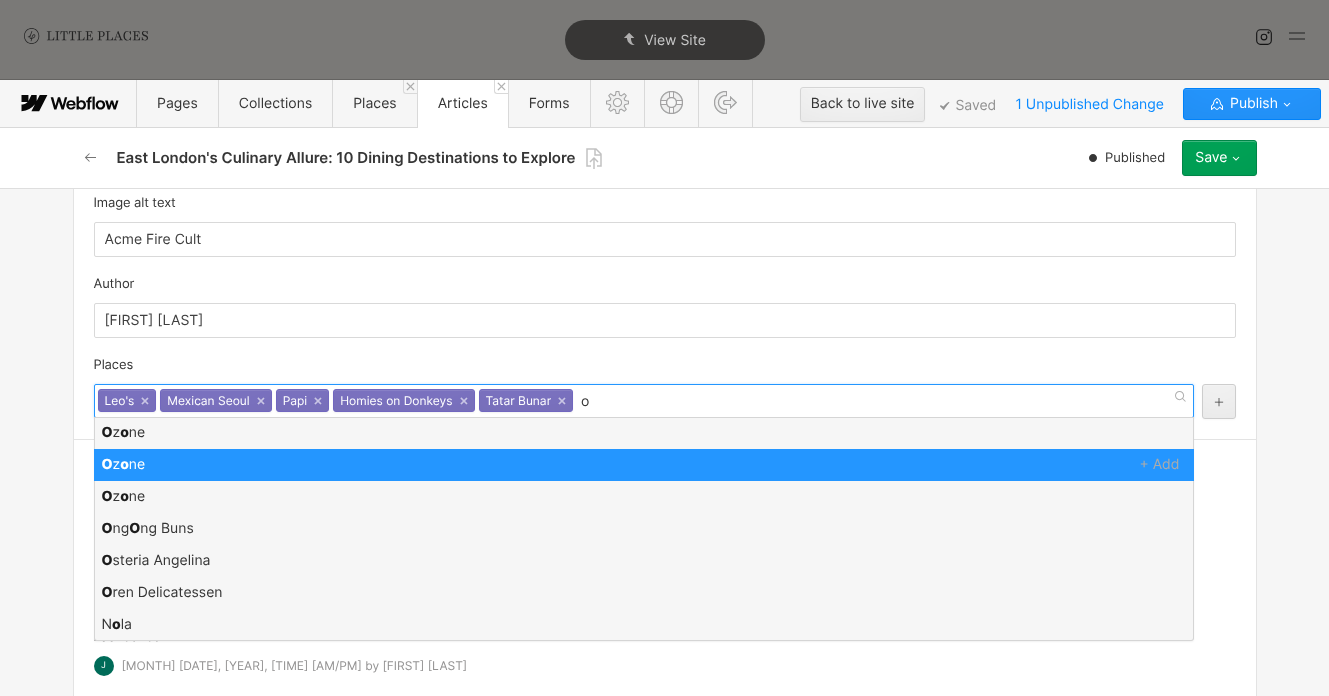 type on "os" 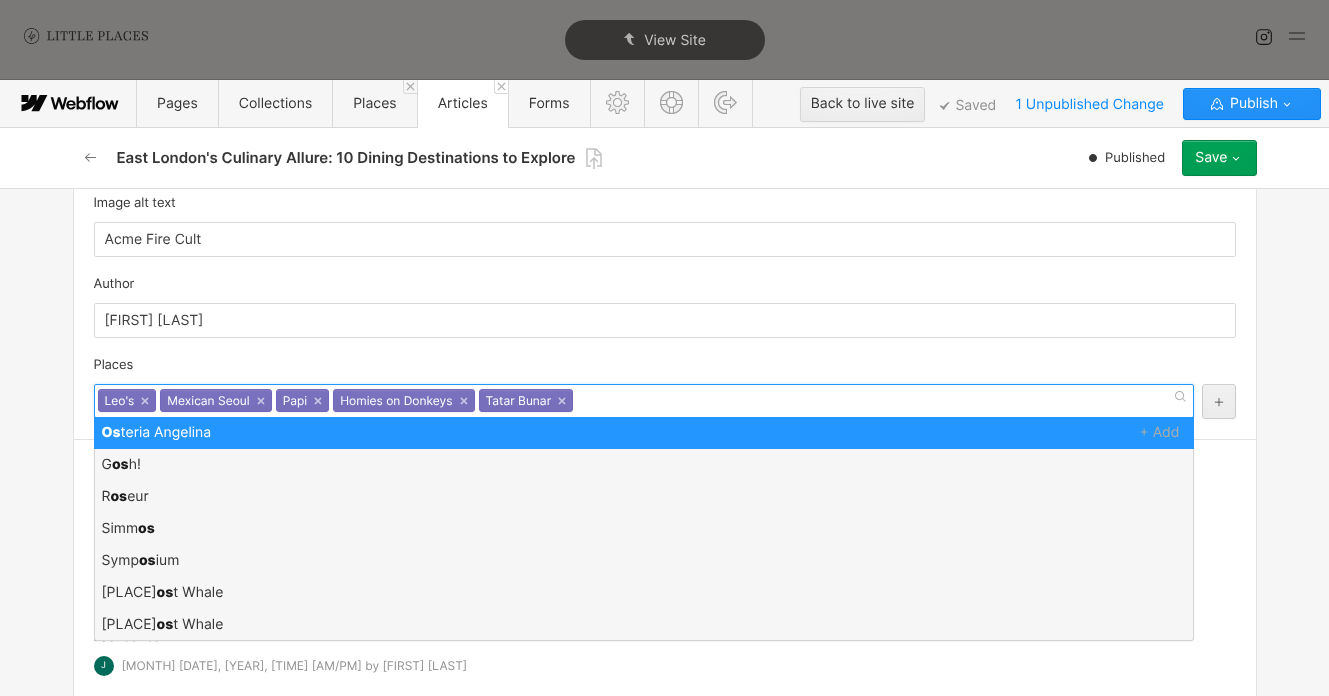 scroll, scrollTop: 0, scrollLeft: 0, axis: both 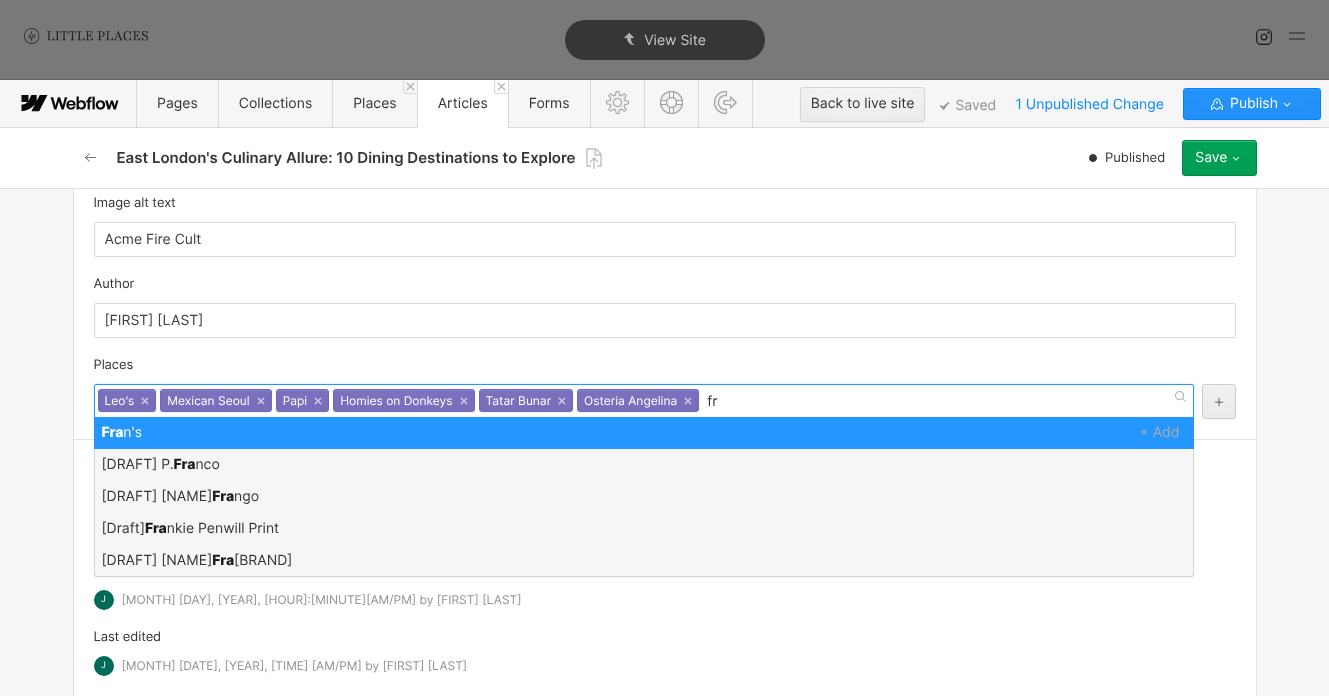 type on "f" 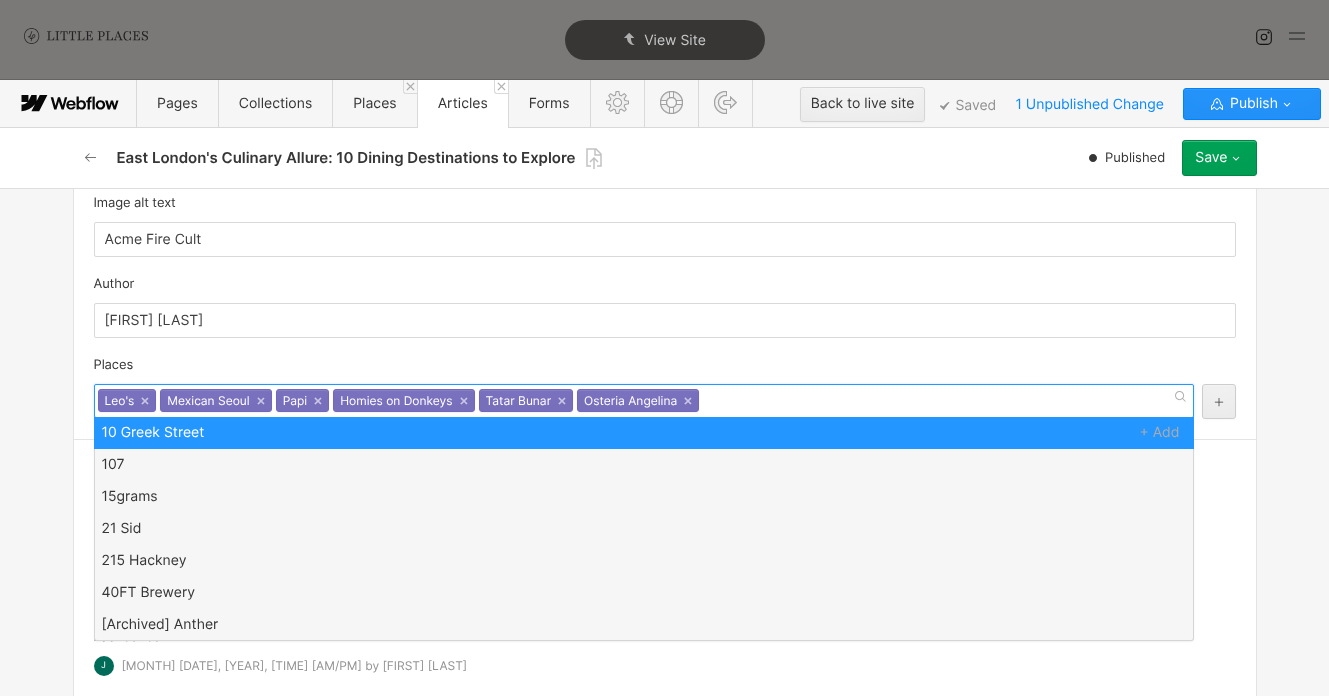 scroll, scrollTop: 0, scrollLeft: 0, axis: both 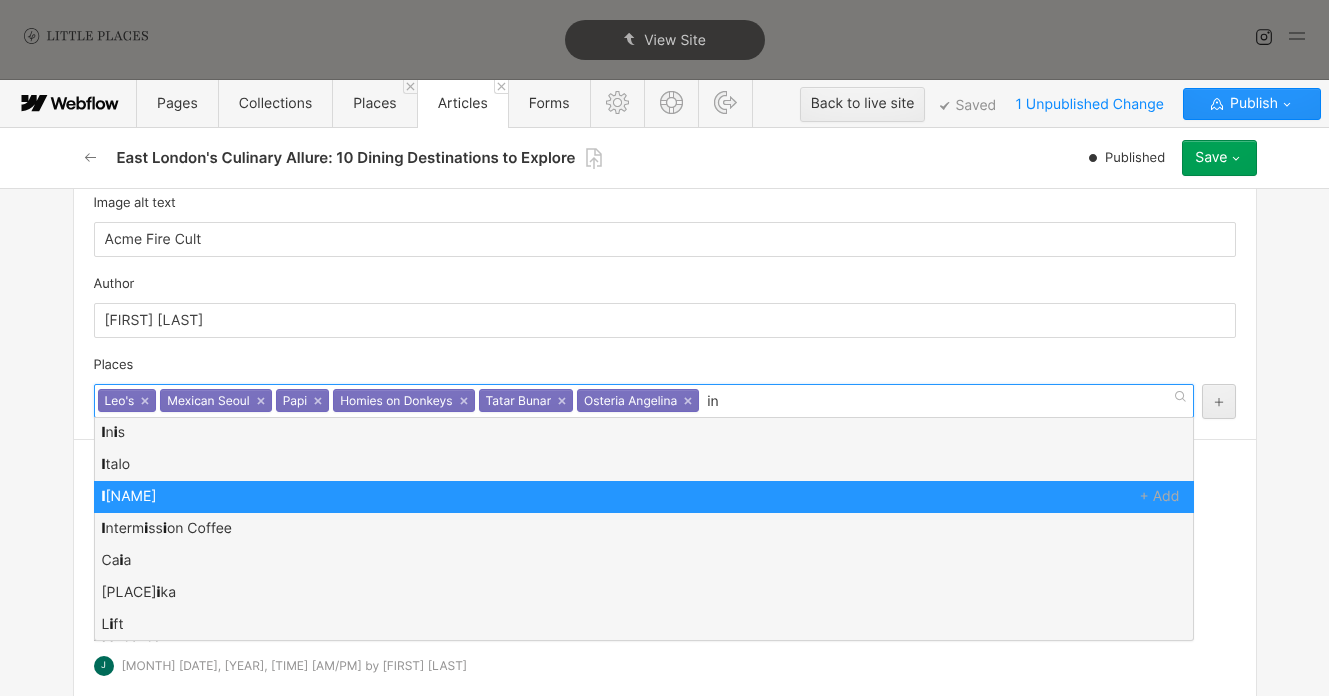 type on "[PLACE]" 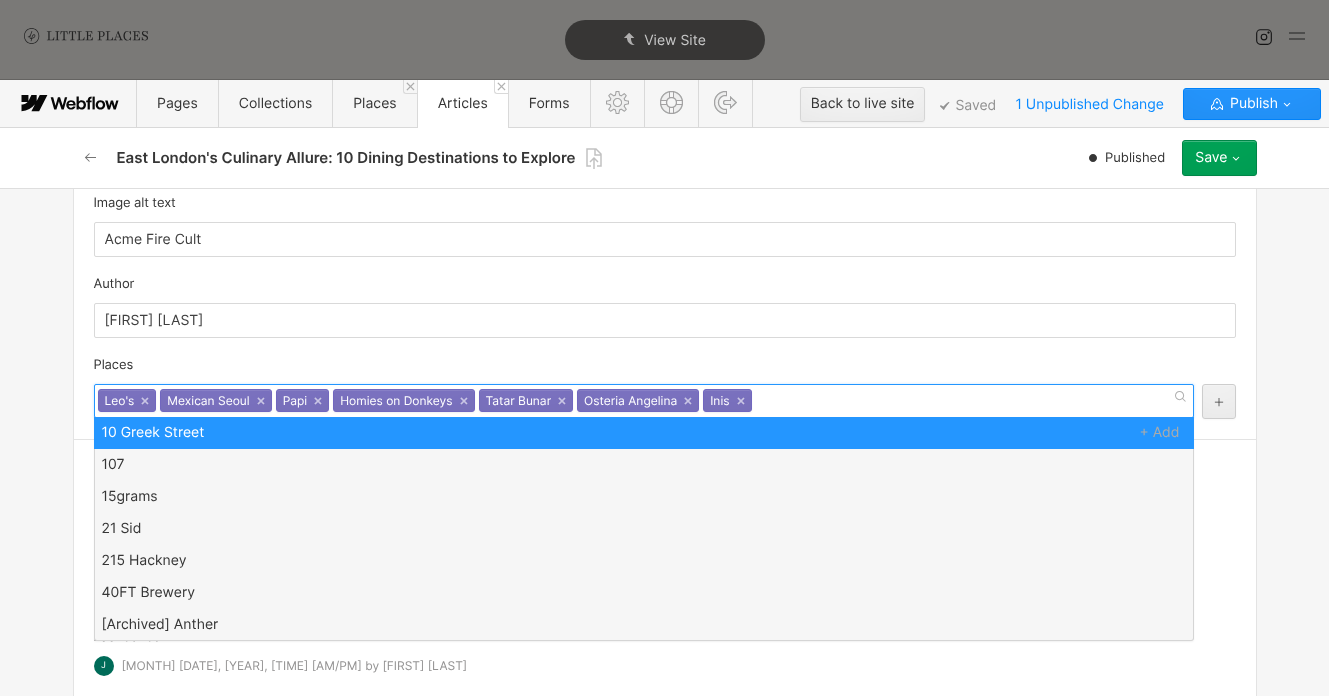 scroll, scrollTop: 0, scrollLeft: 0, axis: both 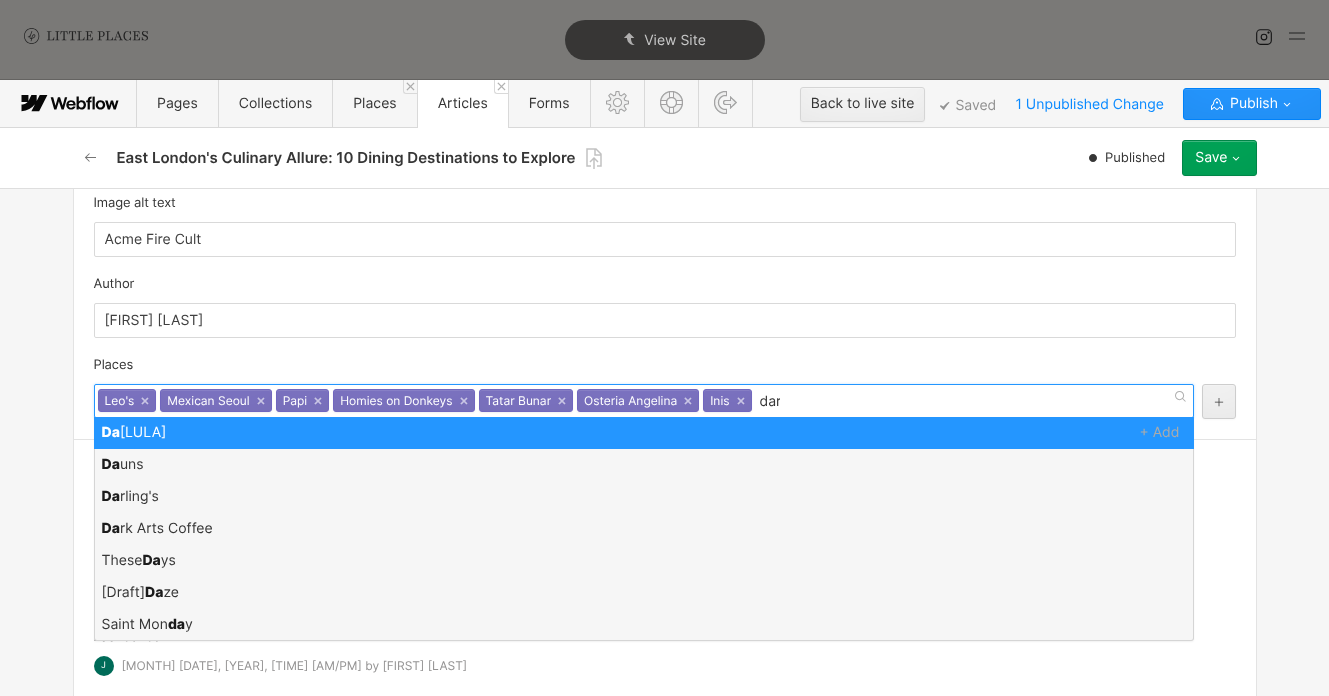 type on "darl" 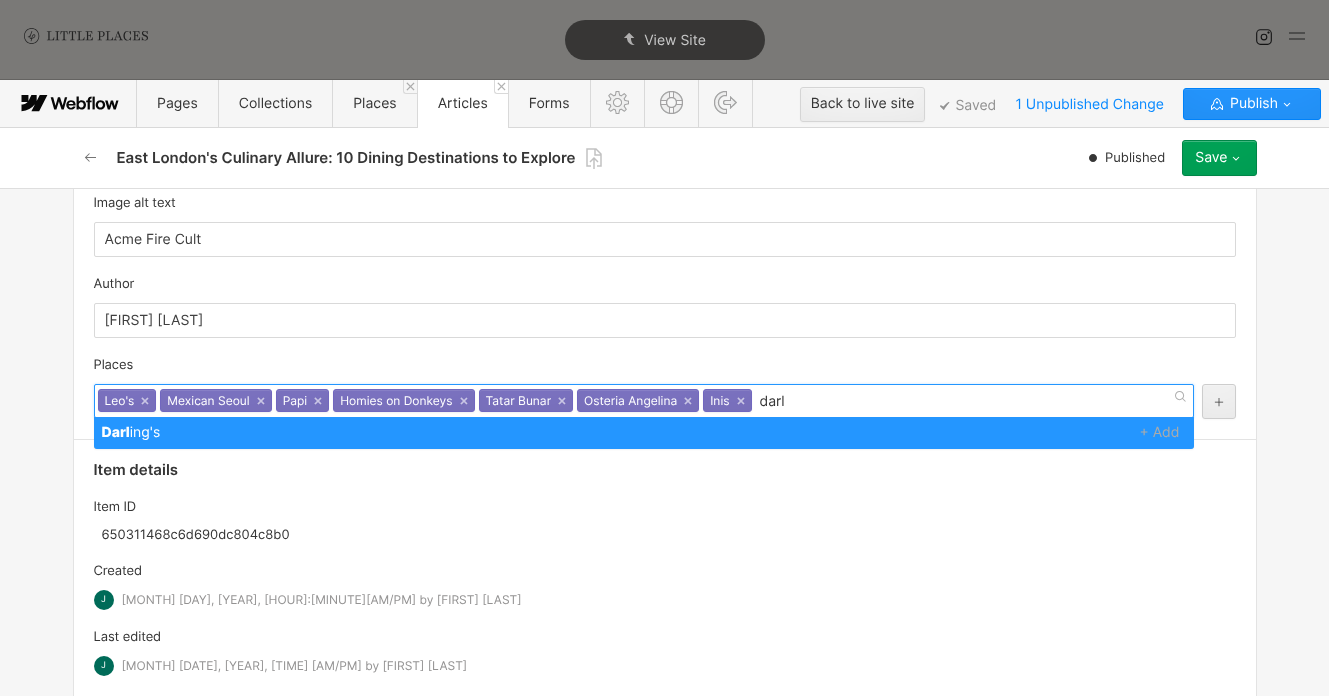 type 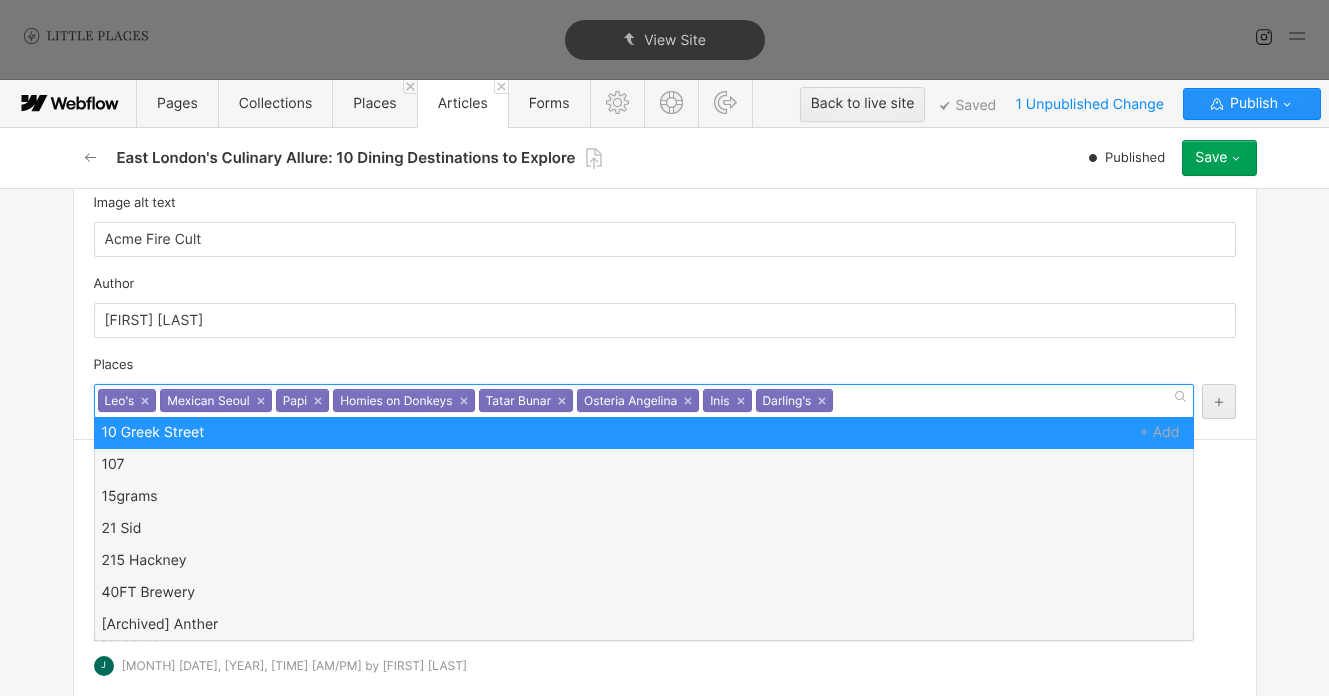 click on "Places" at bounding box center (665, 365) 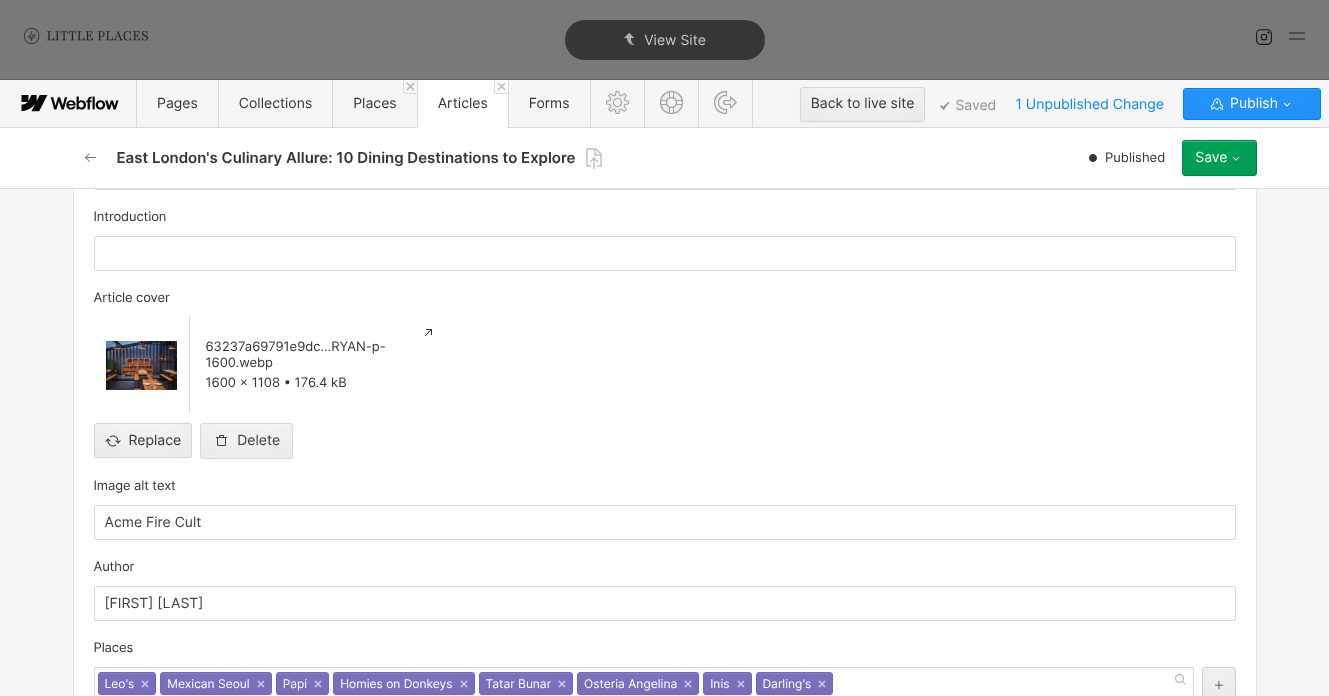 scroll, scrollTop: 345, scrollLeft: 0, axis: vertical 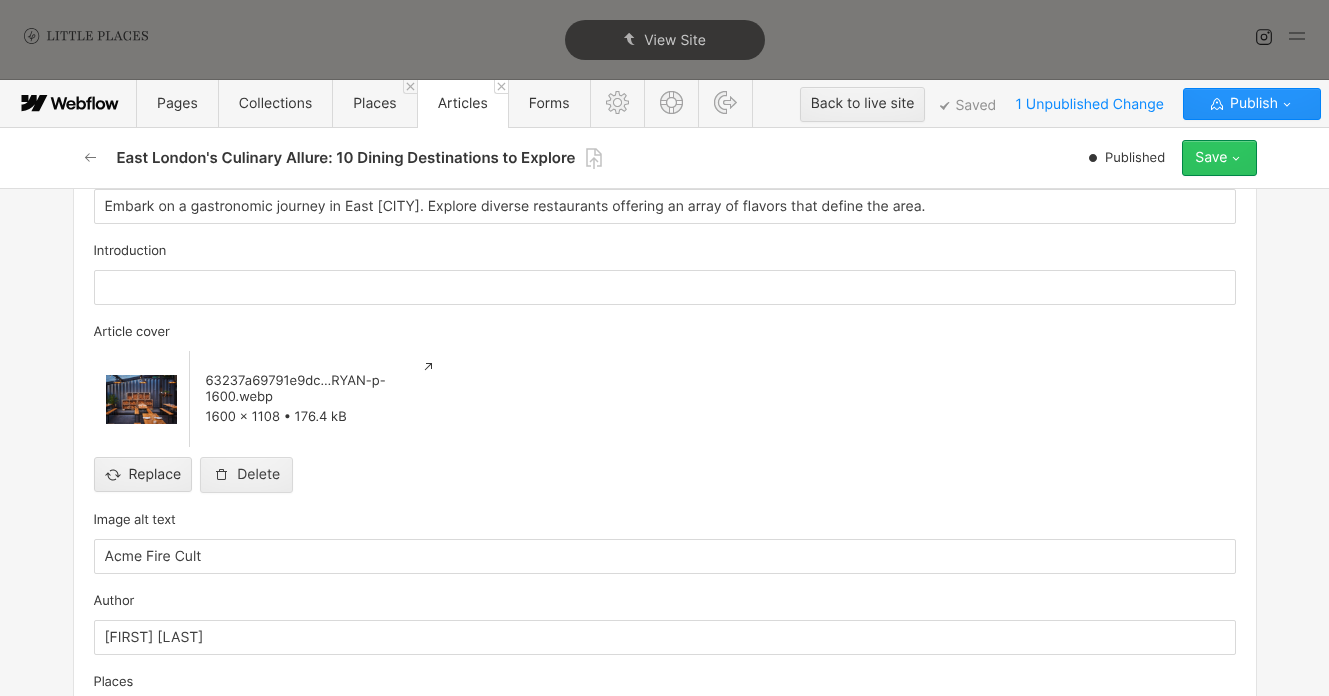 click on "Save" at bounding box center (1211, 158) 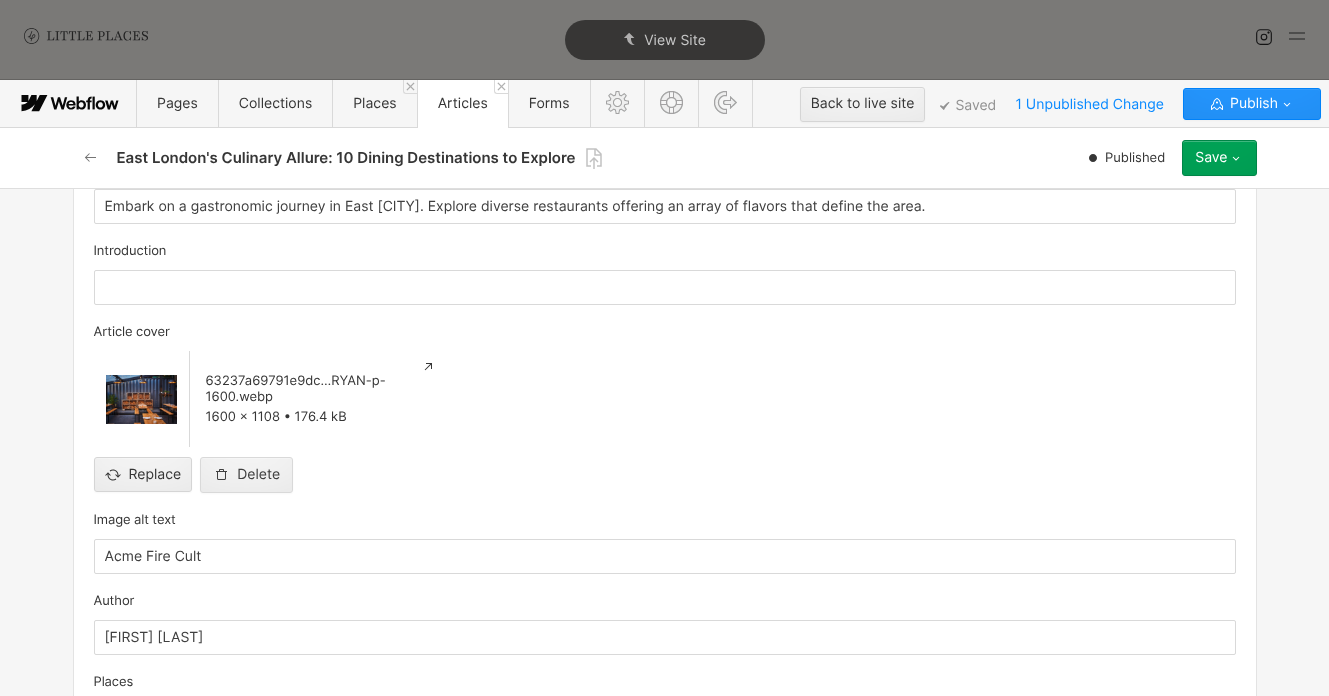 click on "[NAME] [NUMBER] x [NUMBER] • [NUMBER] [KB] Replace Delete" at bounding box center (665, 422) 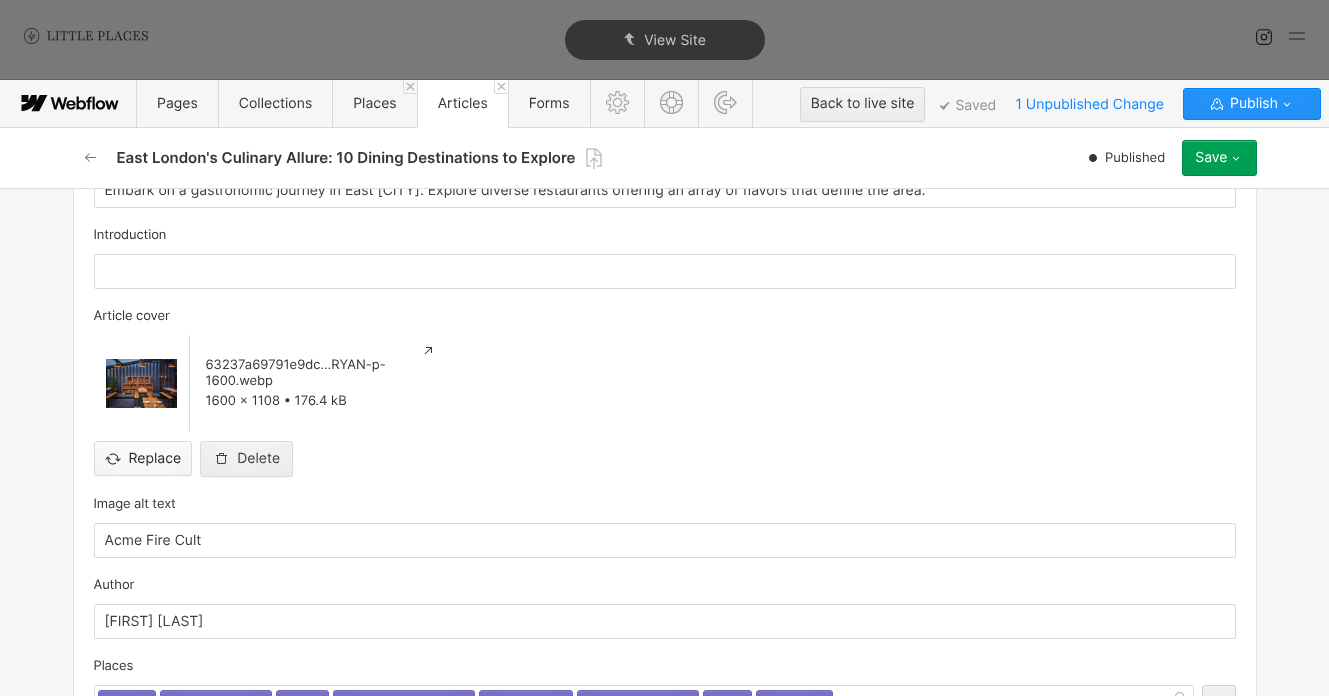 click at bounding box center (143, 442) 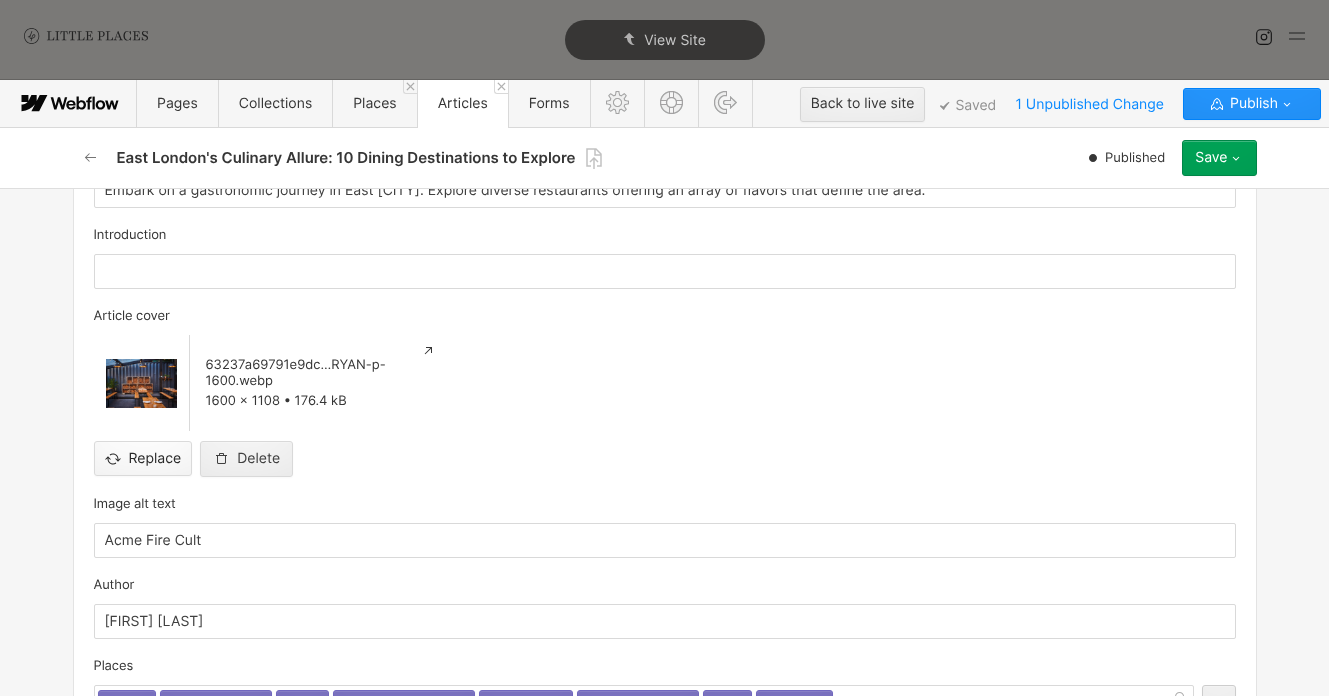 type on "C:\fakepath\DSC07953 2 (1)-min.JPG" 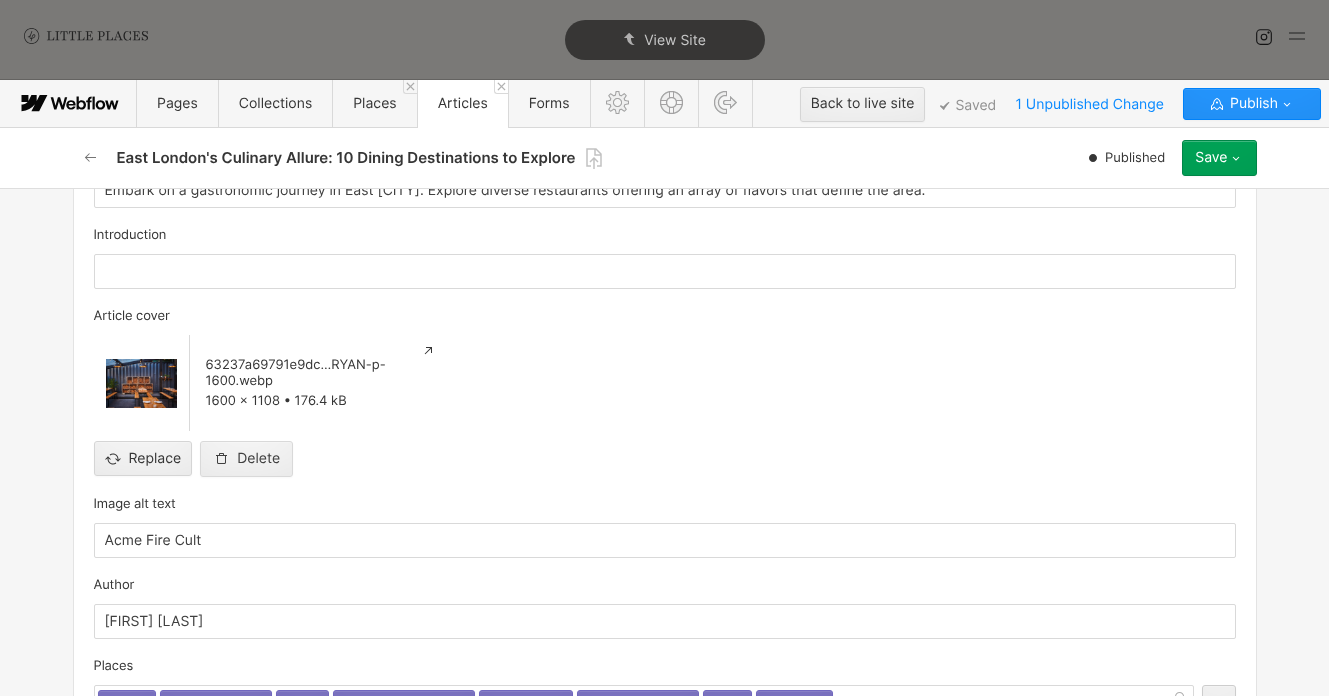 type 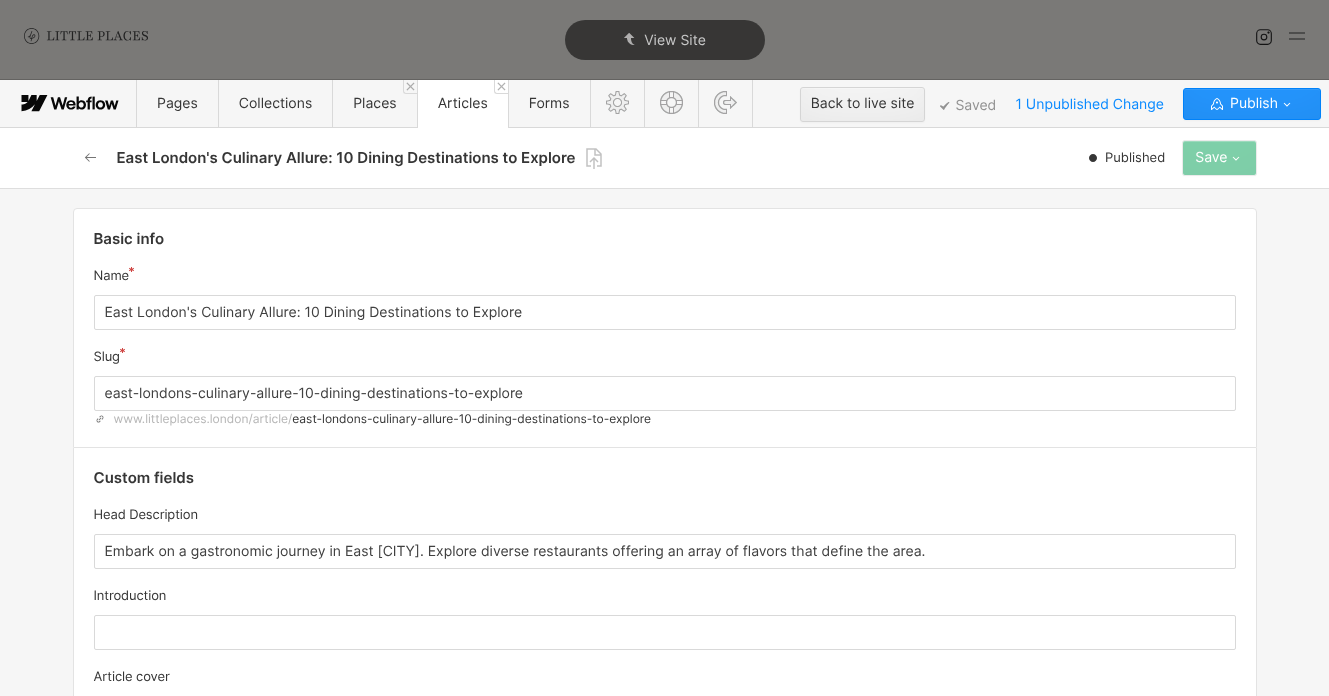scroll, scrollTop: 827, scrollLeft: 0, axis: vertical 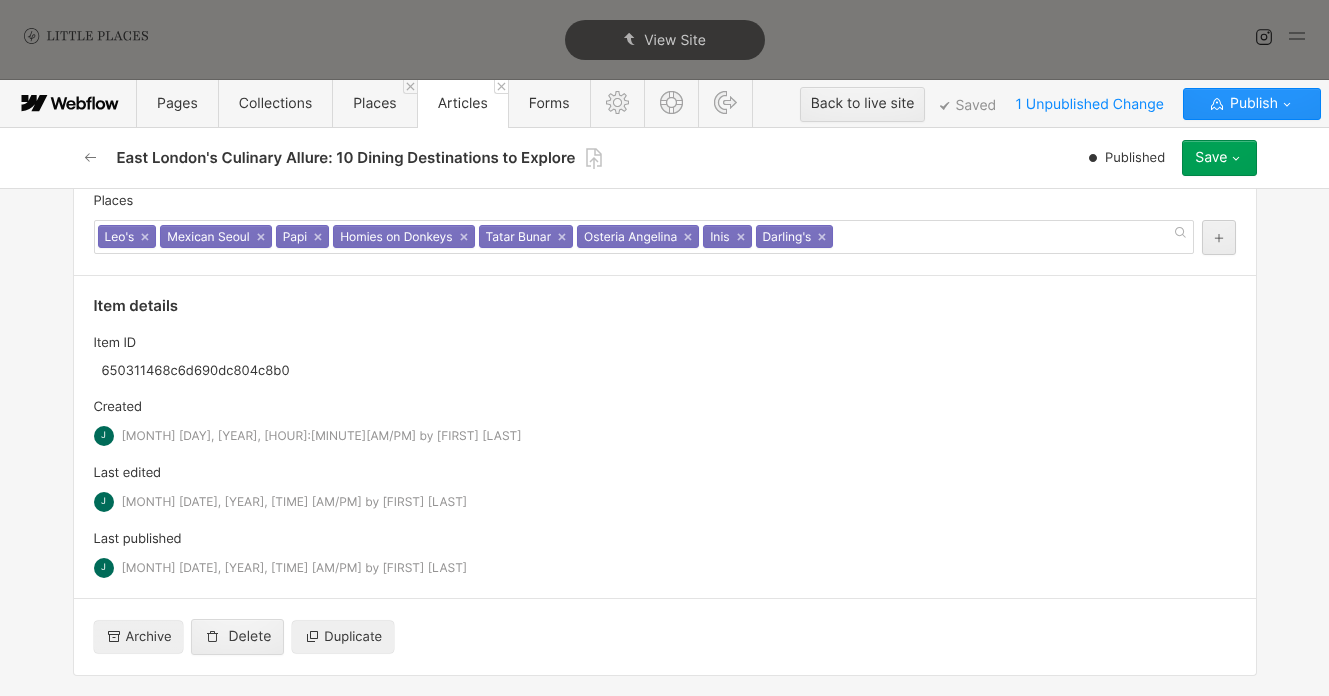 click on "East London's Culinary Allure: 10 Dining Destinations to Explore Published Save Save changes Republish Queue to publish Unpublish" at bounding box center (665, 158) 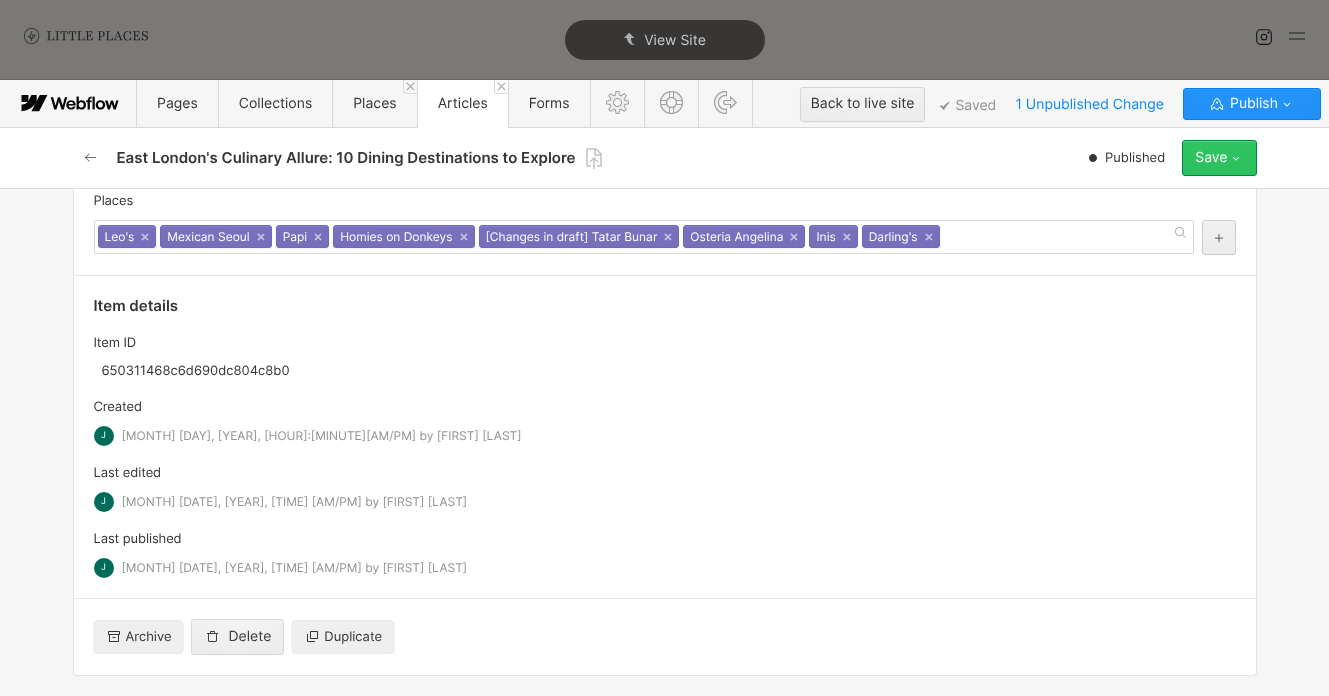 click on "East London's Culinary Allure: 10 Dining Destinations to Explore Published Save Save changes Republish Queue to publish Unpublish" at bounding box center (665, 158) 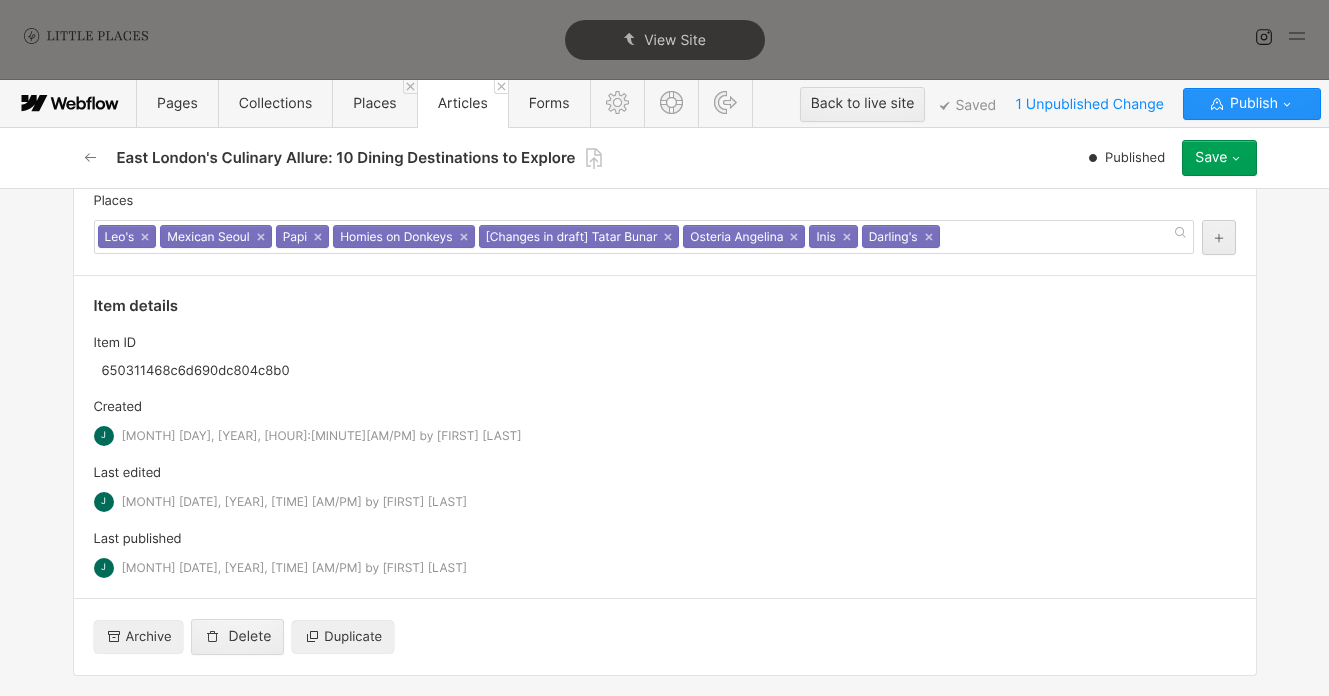 click on "Save" at bounding box center (1211, 158) 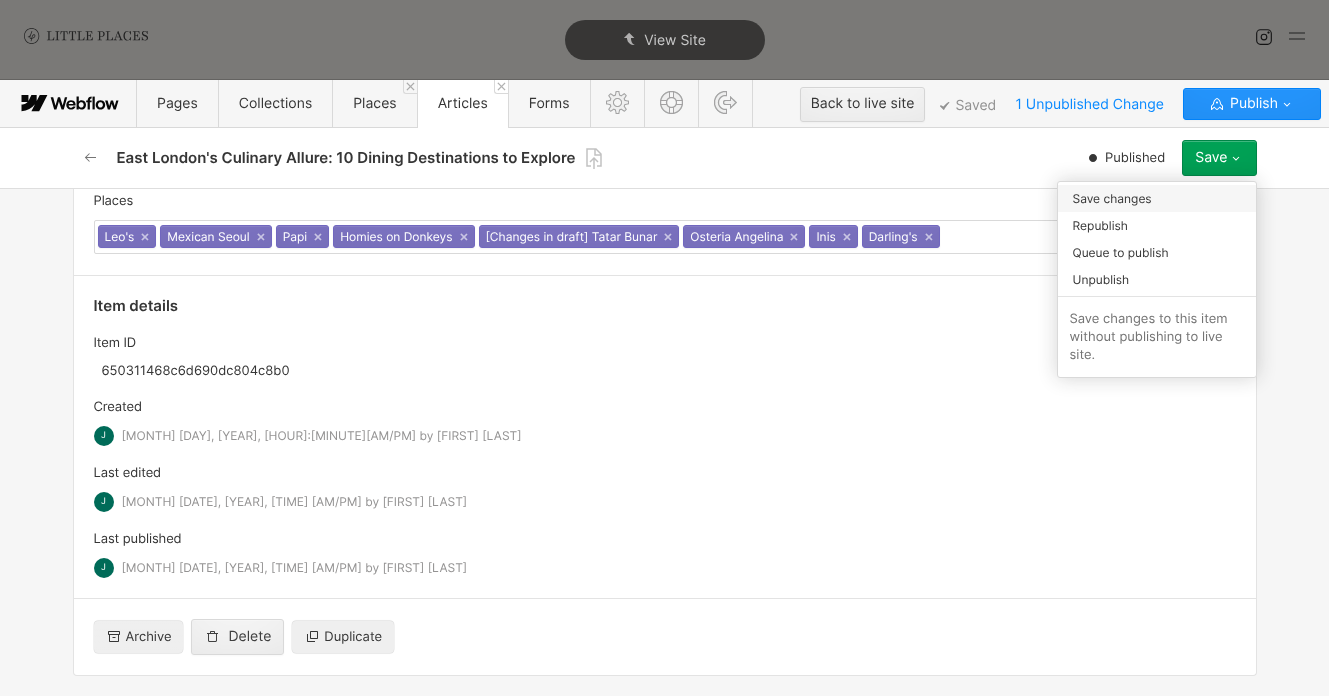 click on "Save changes" at bounding box center (1157, 198) 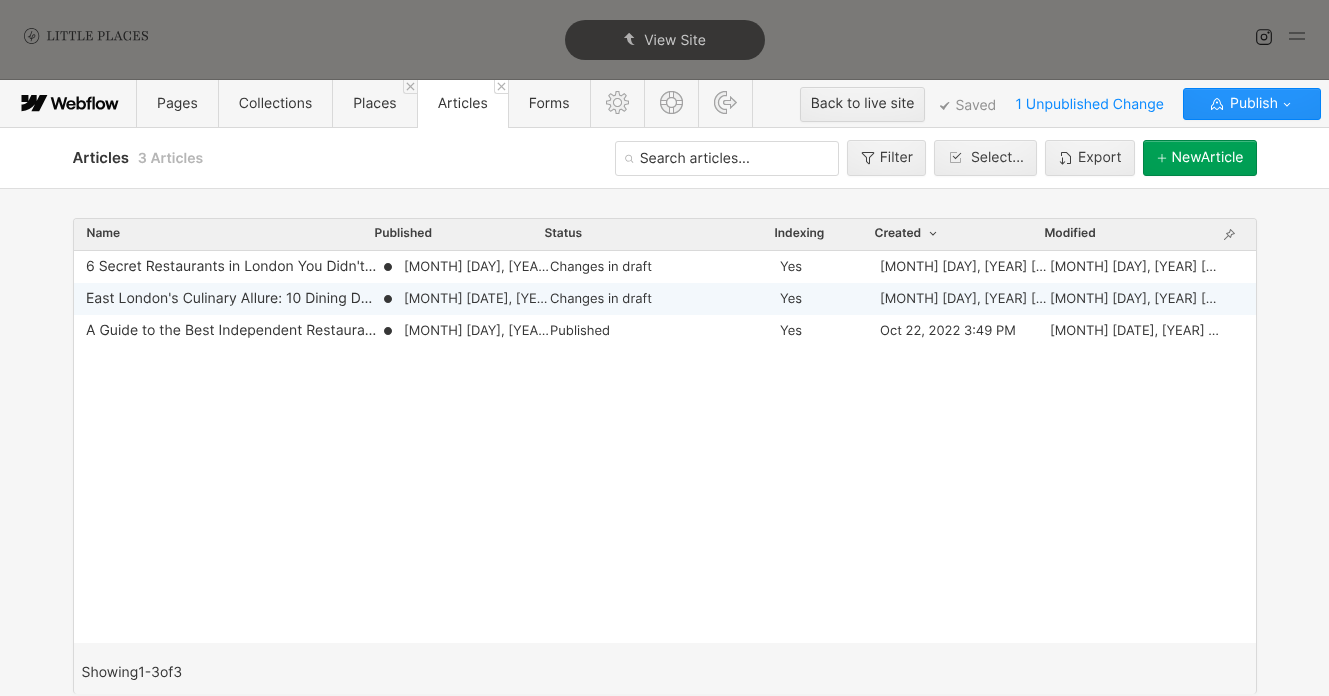 click on "[MONTH] [DATE], [YEAR], [TIME] [AM/PM]" at bounding box center (477, 299) 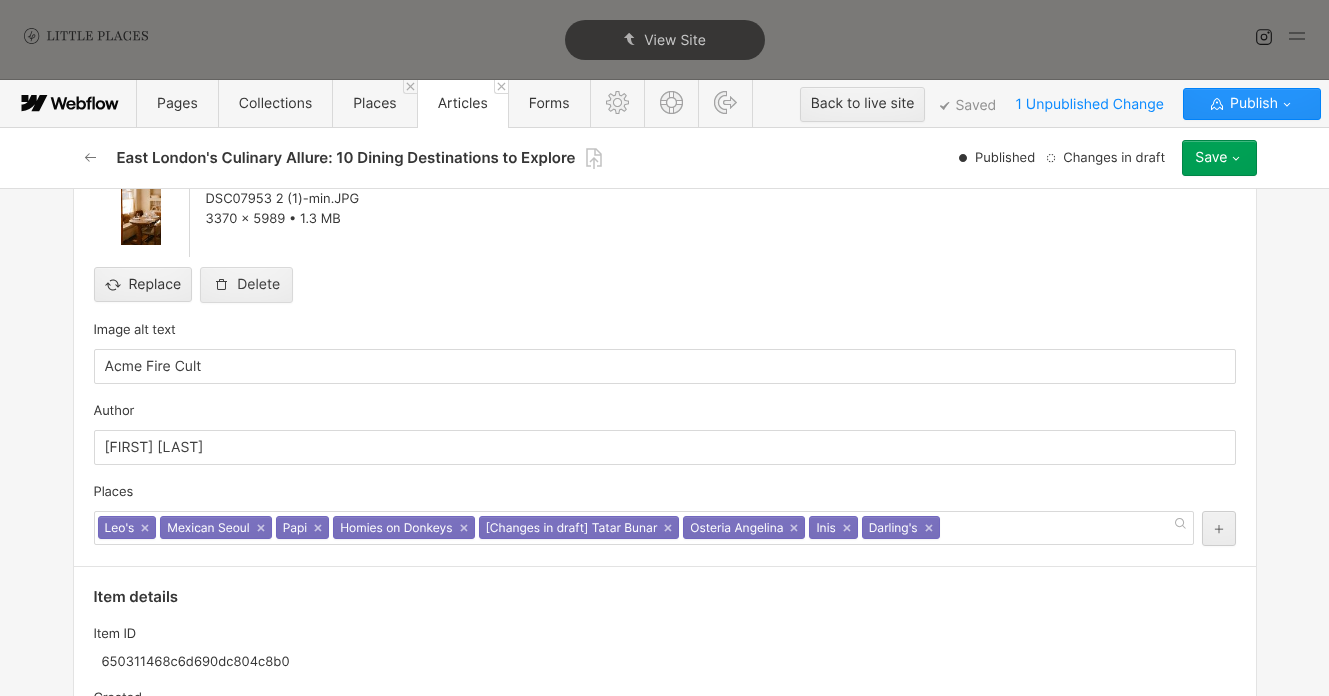 scroll, scrollTop: 543, scrollLeft: 0, axis: vertical 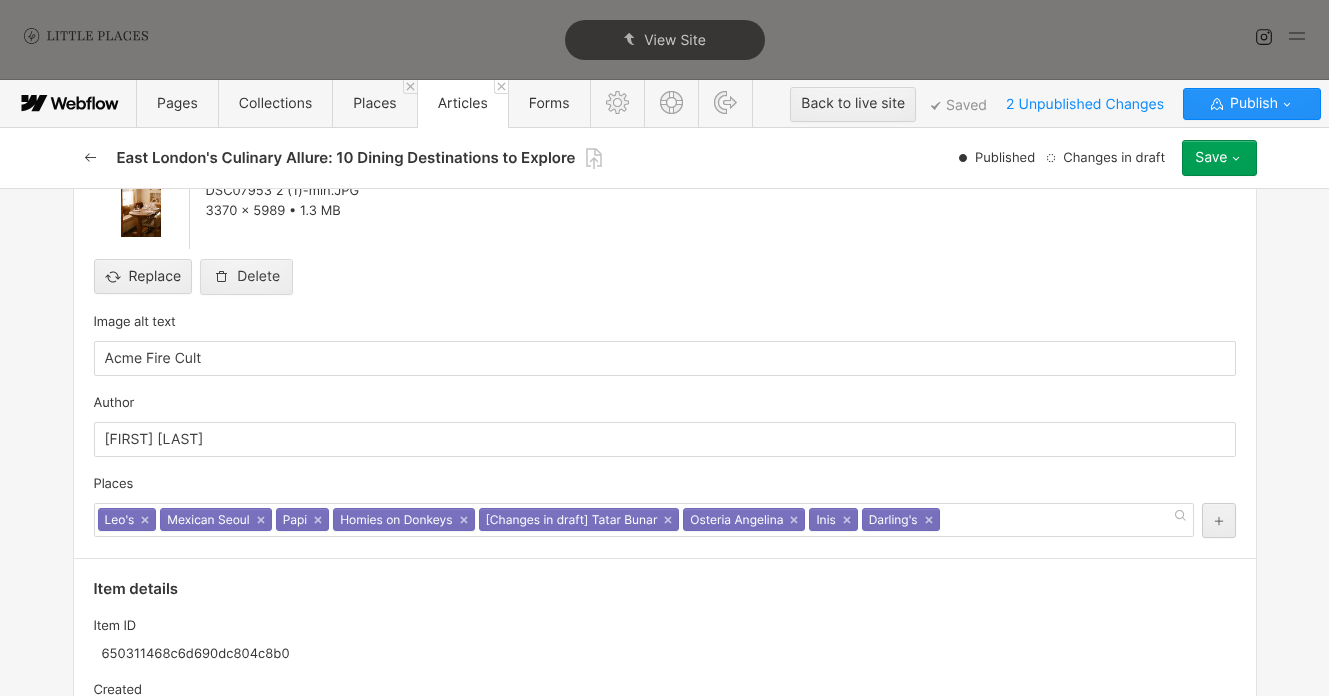 click at bounding box center (91, 158) 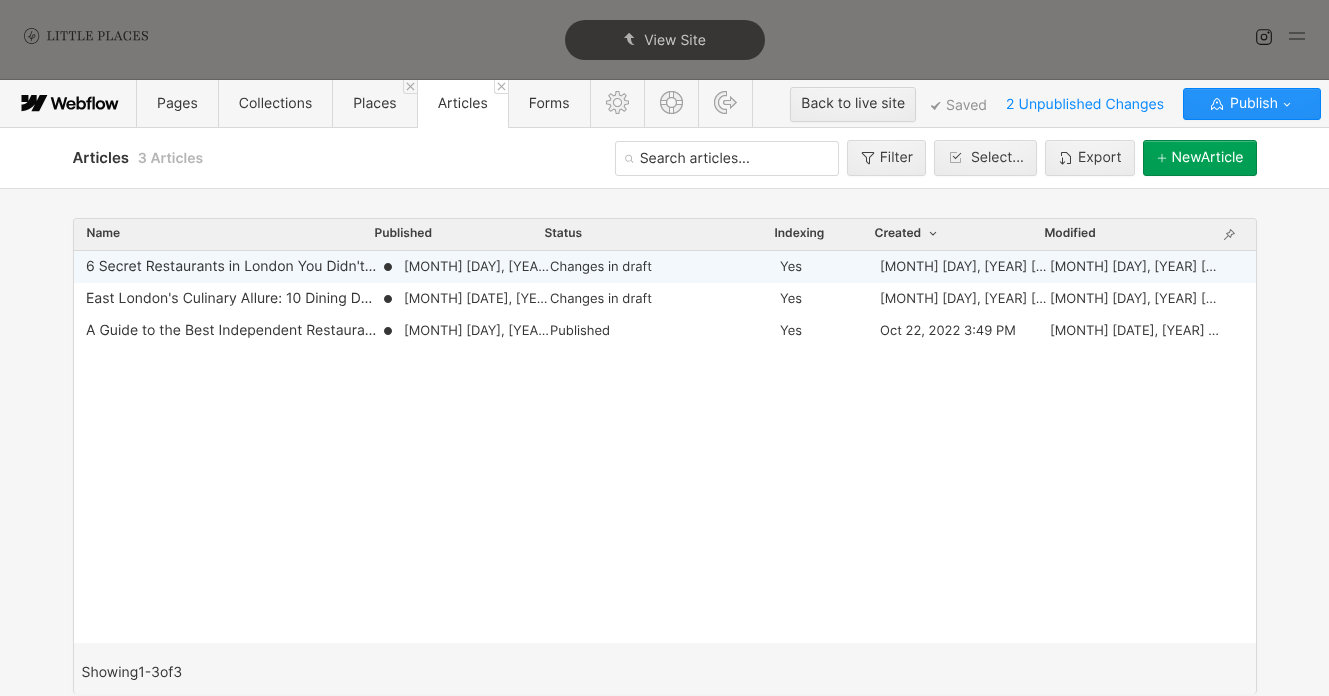 click on "6 Secret Restaurants in London You Didn't Know Existed" at bounding box center [233, 267] 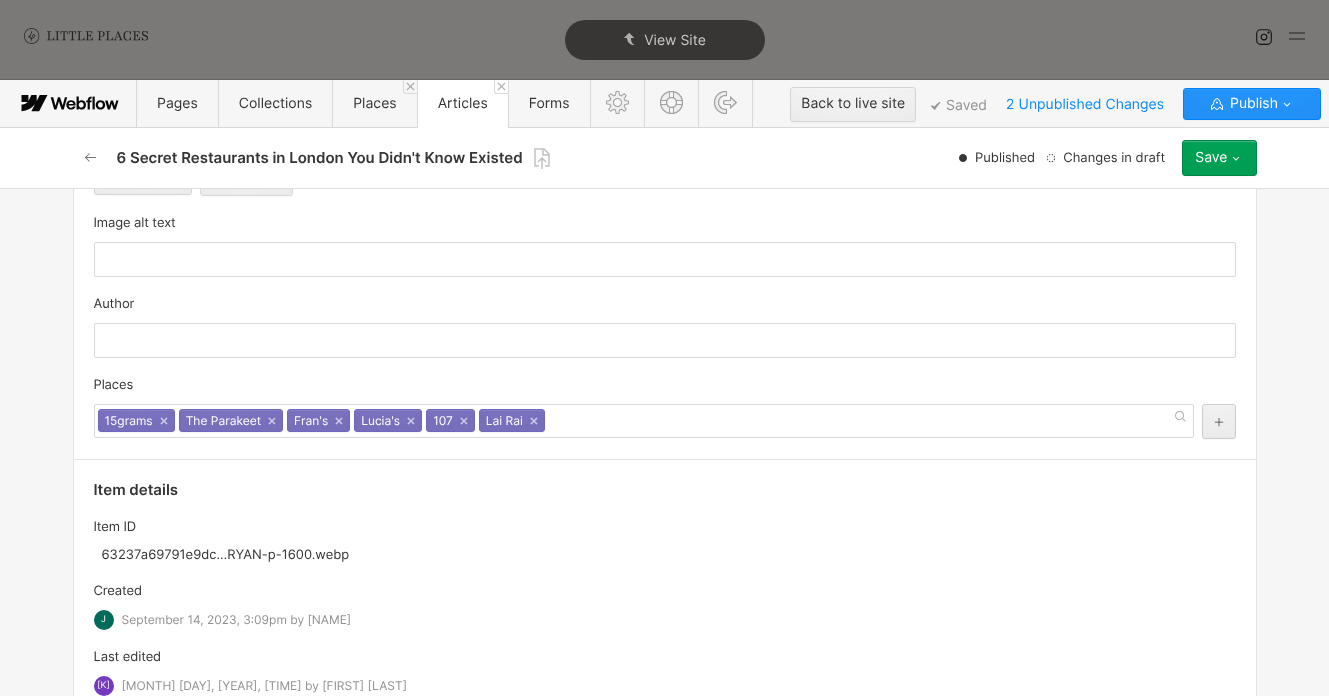 scroll, scrollTop: 645, scrollLeft: 0, axis: vertical 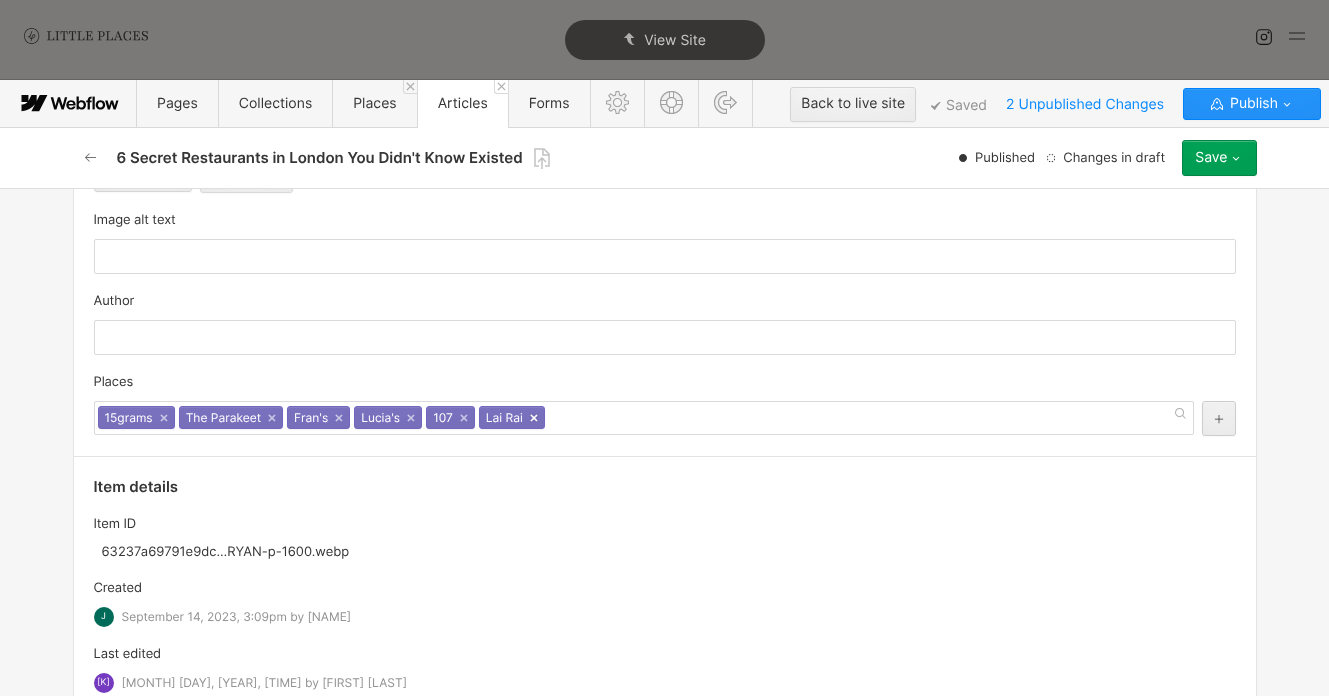 click on "×" at bounding box center (534, 418) 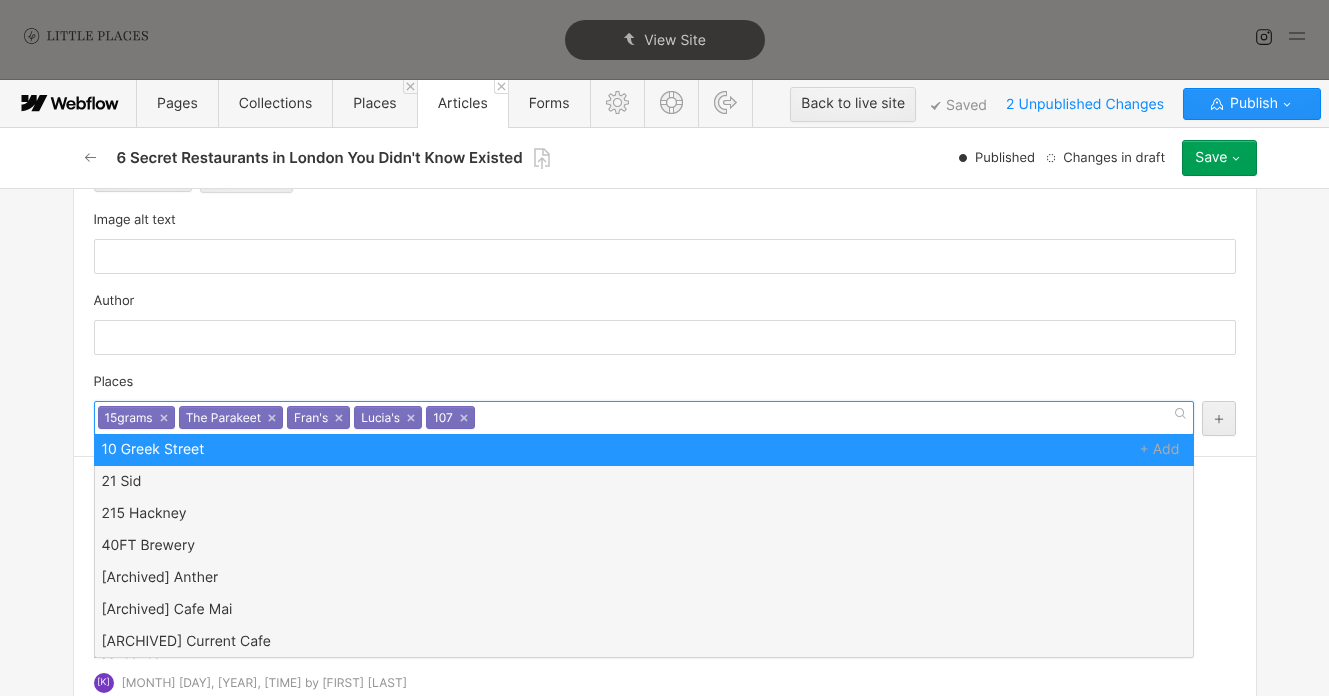 click on "[NUMBER]× The Parakeet × [FIRST] × [FIRST] × [NUMBER] ×" at bounding box center (644, 418) 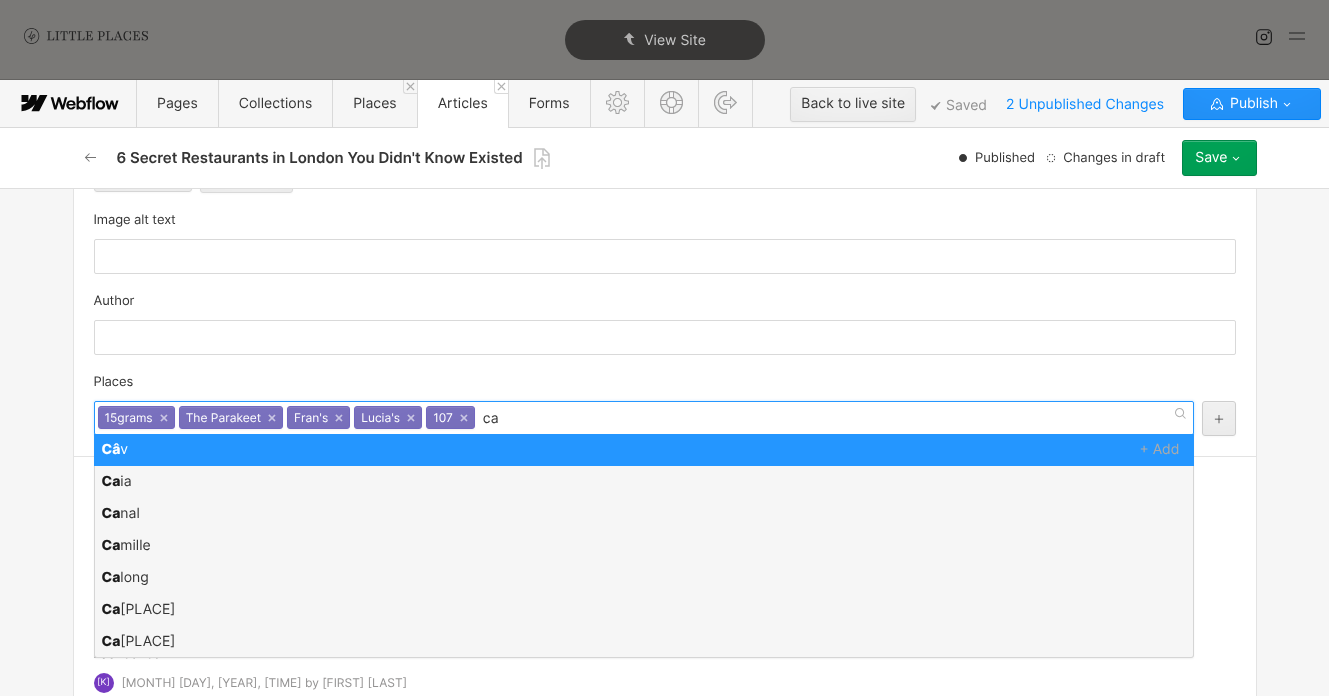 type on "cav" 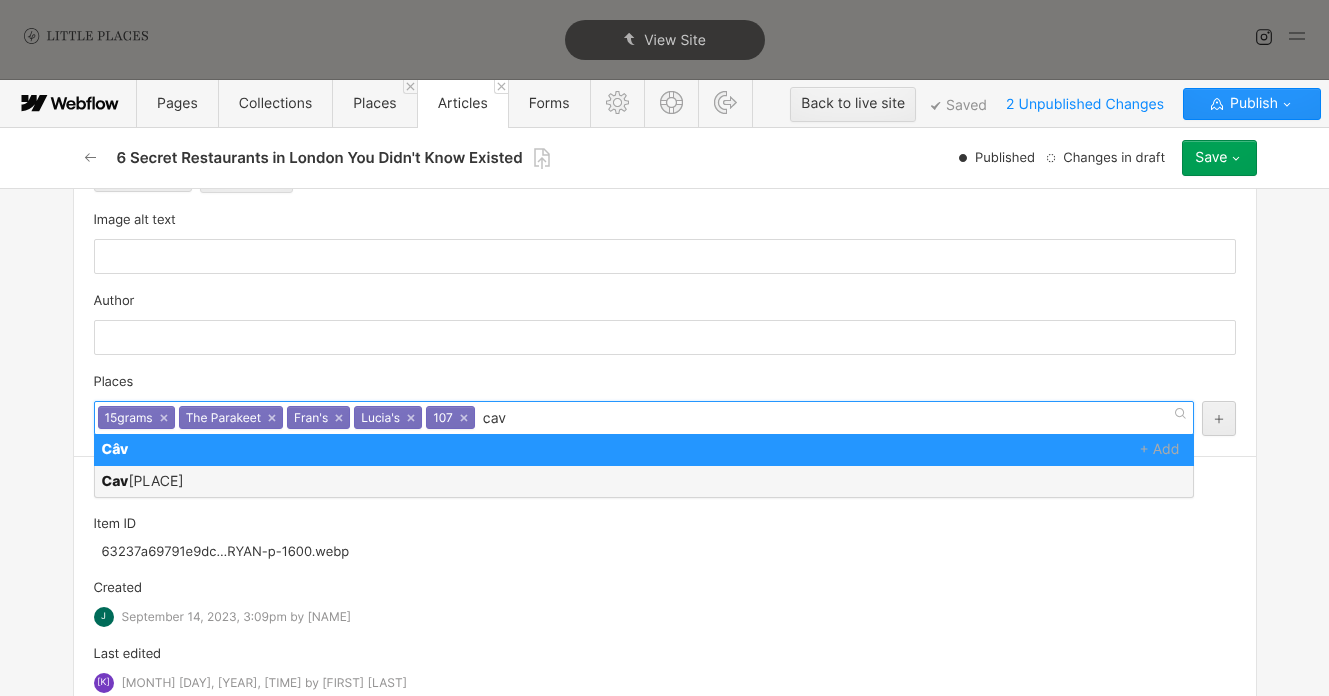 type 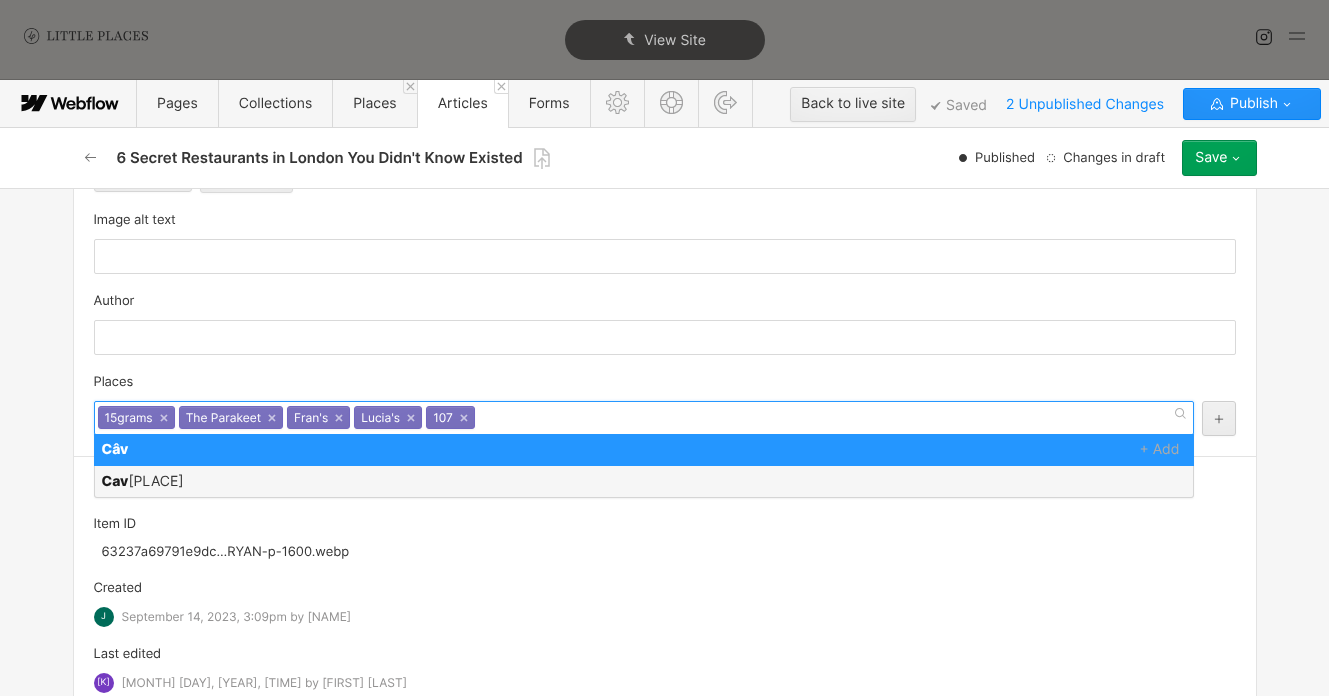 scroll, scrollTop: 0, scrollLeft: 0, axis: both 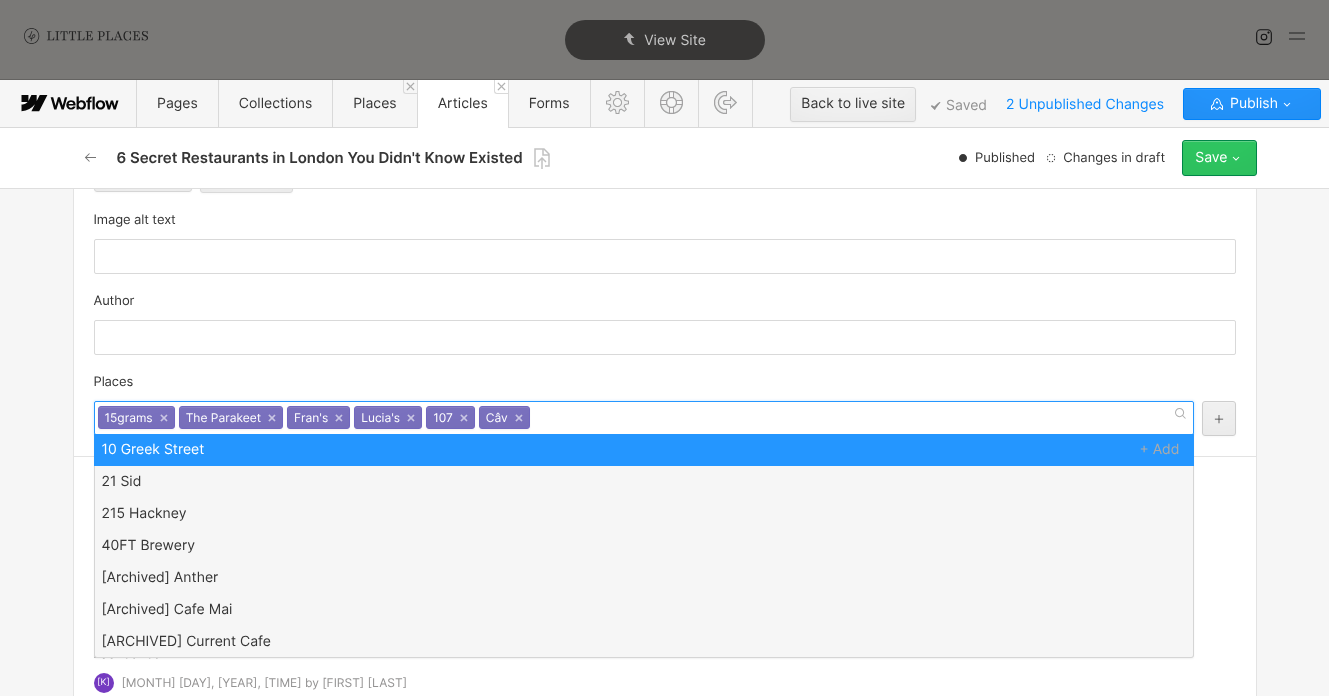 click on "Save" at bounding box center [1211, 158] 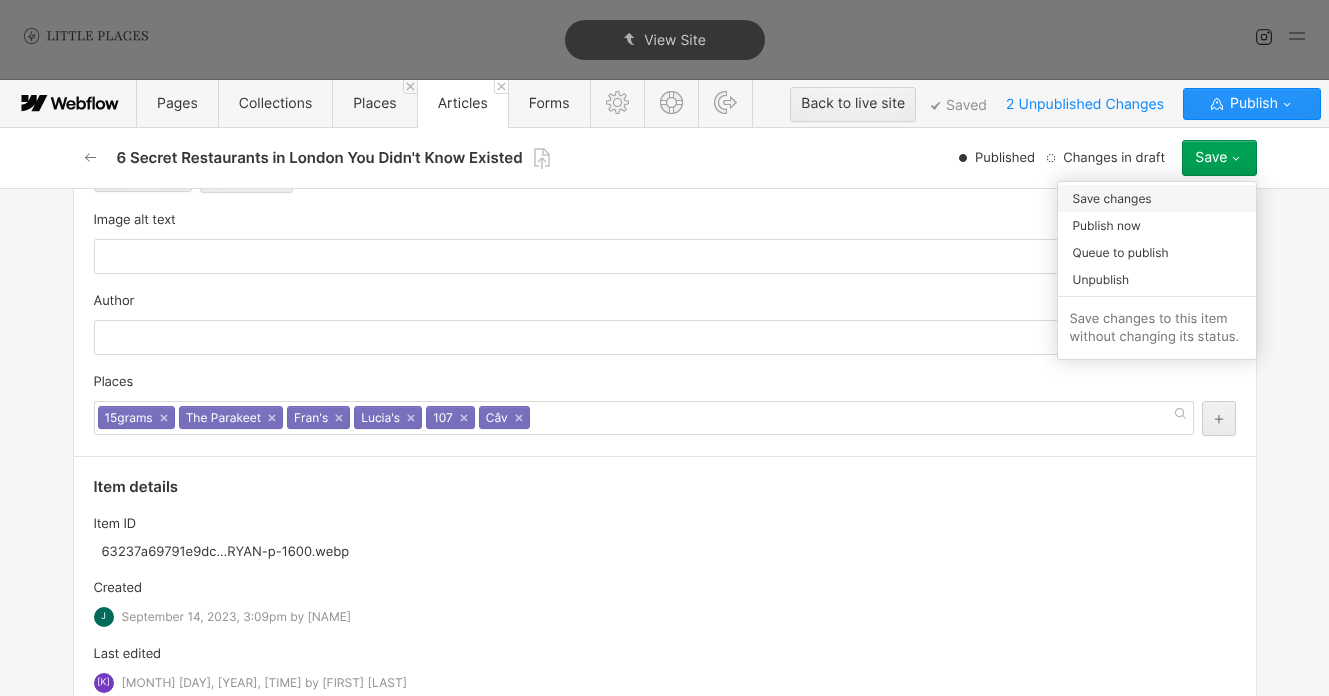click on "Save changes" at bounding box center [1157, 198] 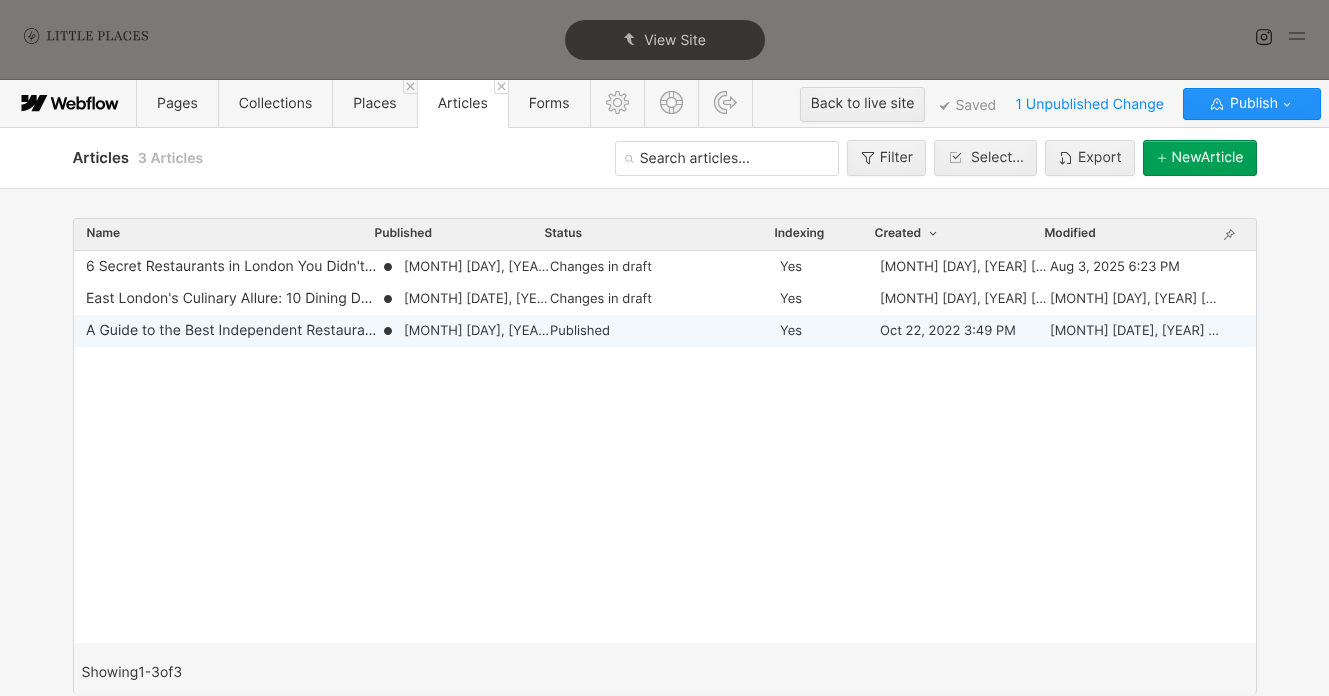 click on "A Guide to the Best Independent Restaurants in [LOCATION] [MONTH] [DAY], [YEAR] [HOUR]:[MINUTE] [AM/PM] Published Yes [MONTH] [DAY], [YEAR] [HOUR]:[MINUTE] [AM/PM] [MONTH] [DAY], [YEAR] [HOUR]:[MINUTE] [AM/PM]" at bounding box center (665, 331) 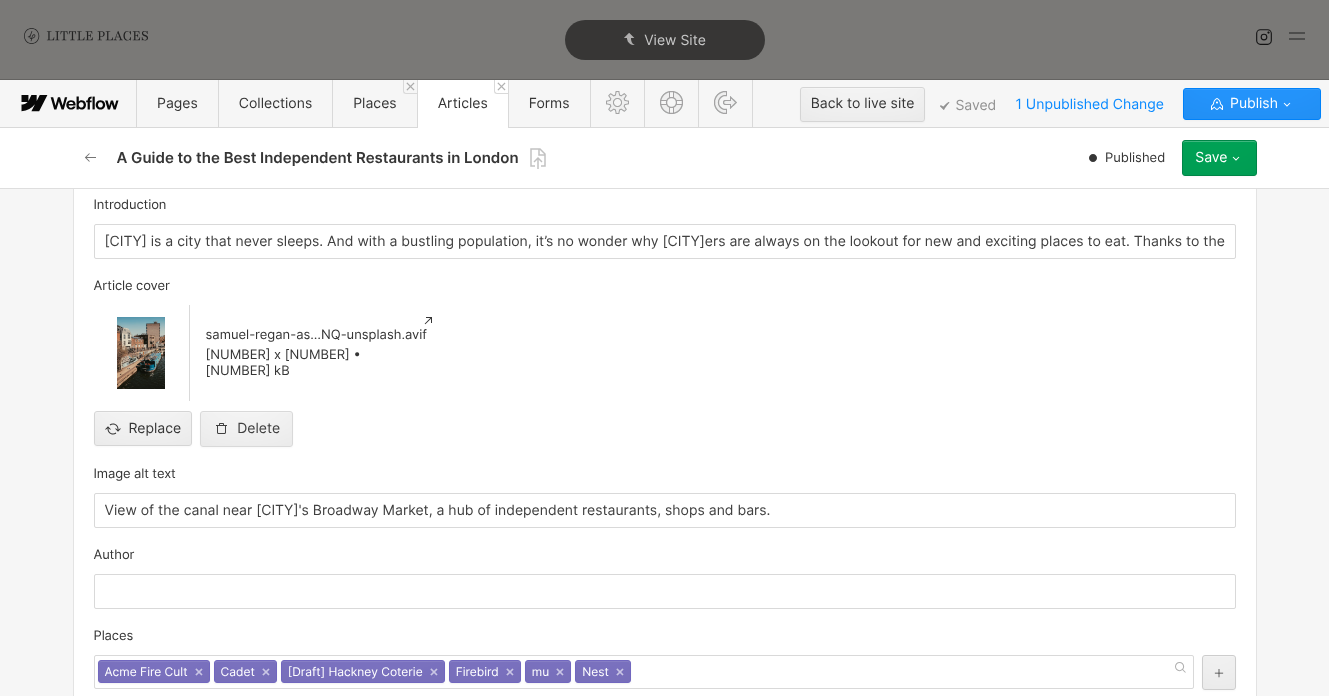scroll, scrollTop: 393, scrollLeft: 0, axis: vertical 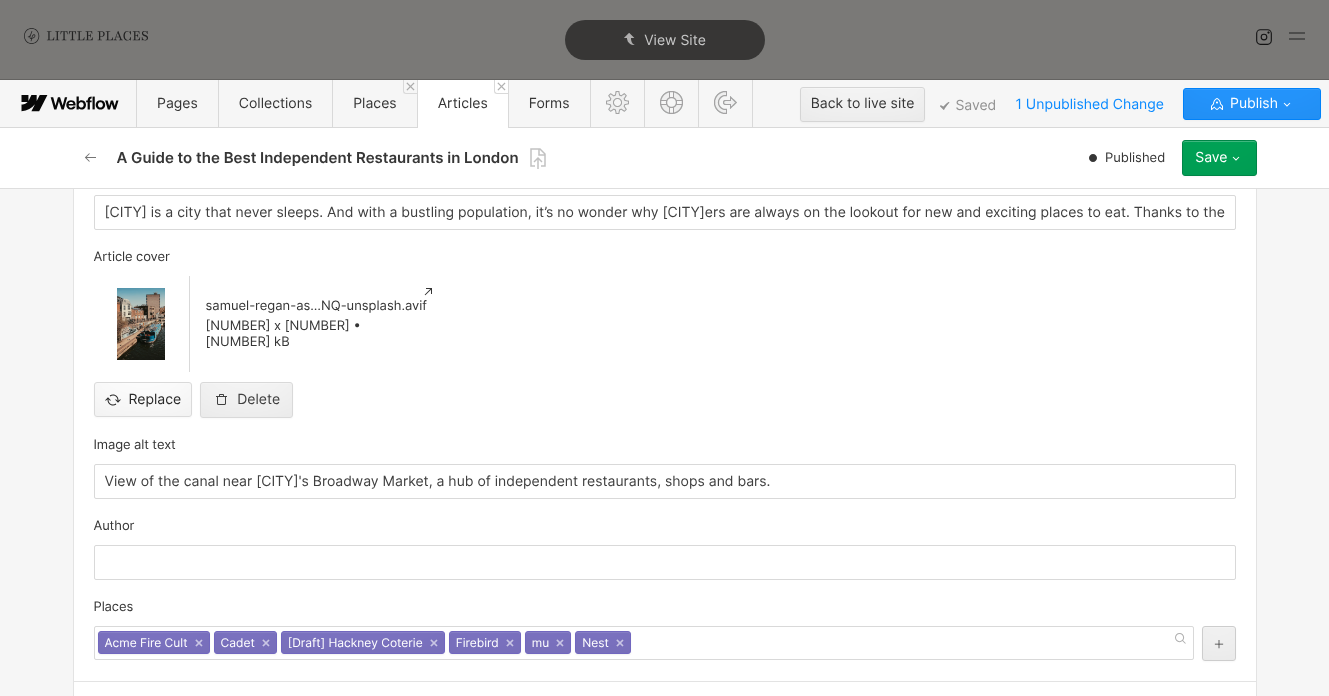 click at bounding box center [143, 383] 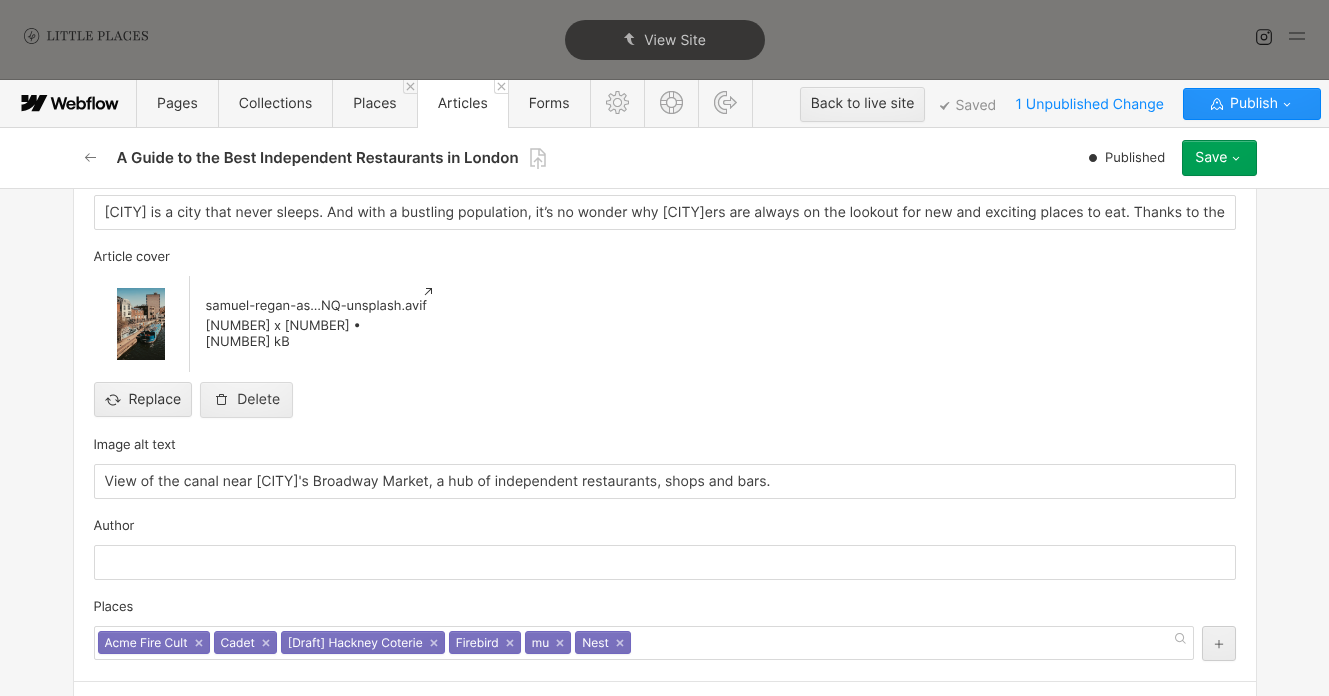 type 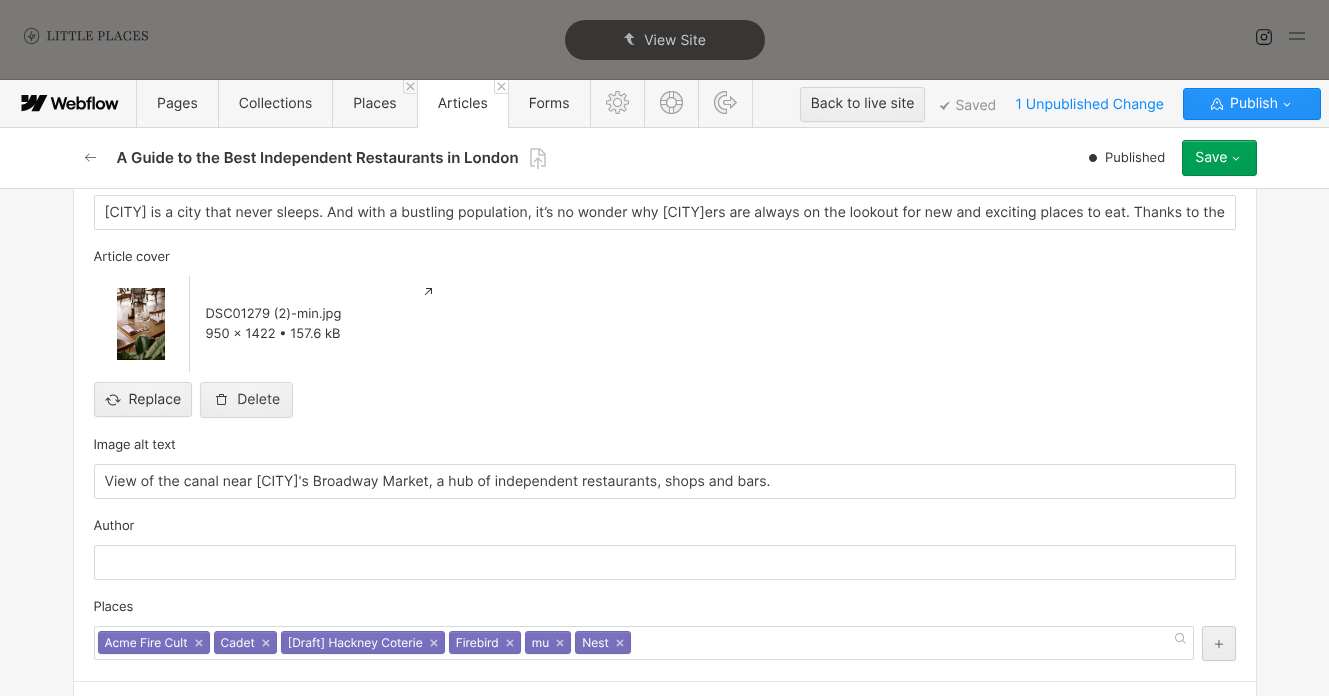 scroll, scrollTop: 501, scrollLeft: 0, axis: vertical 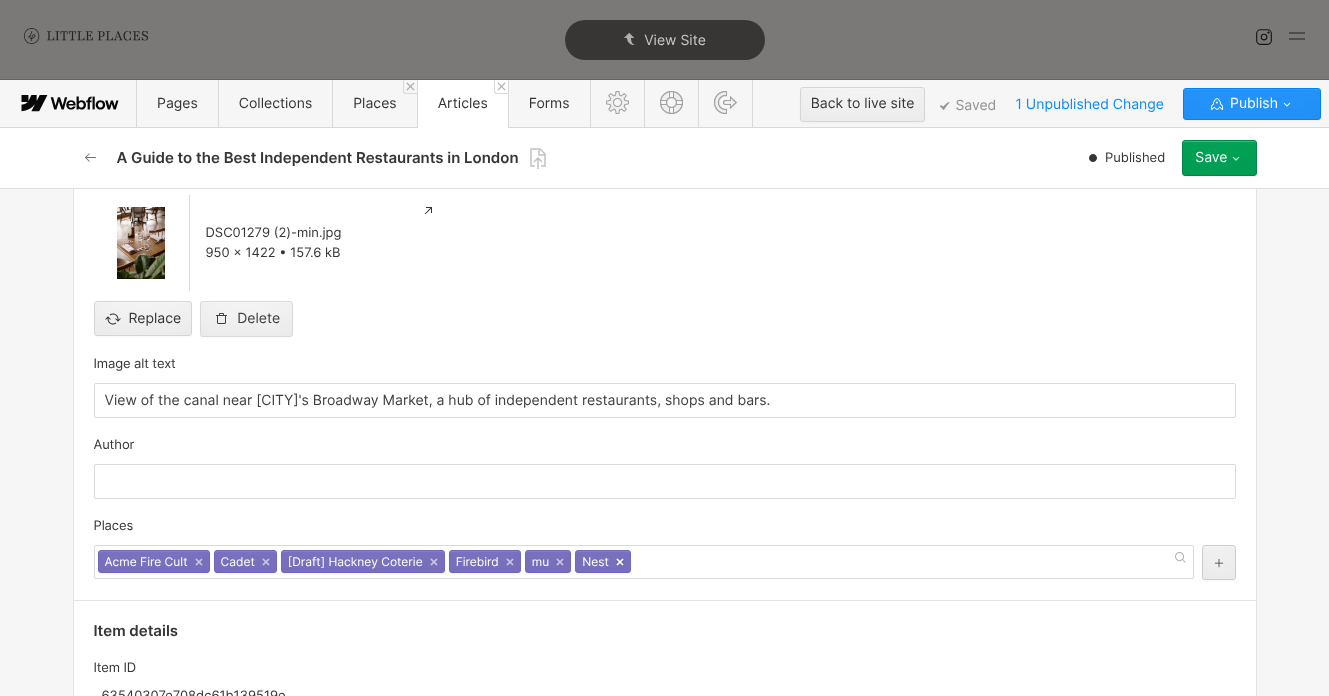 click on "×" at bounding box center [620, 562] 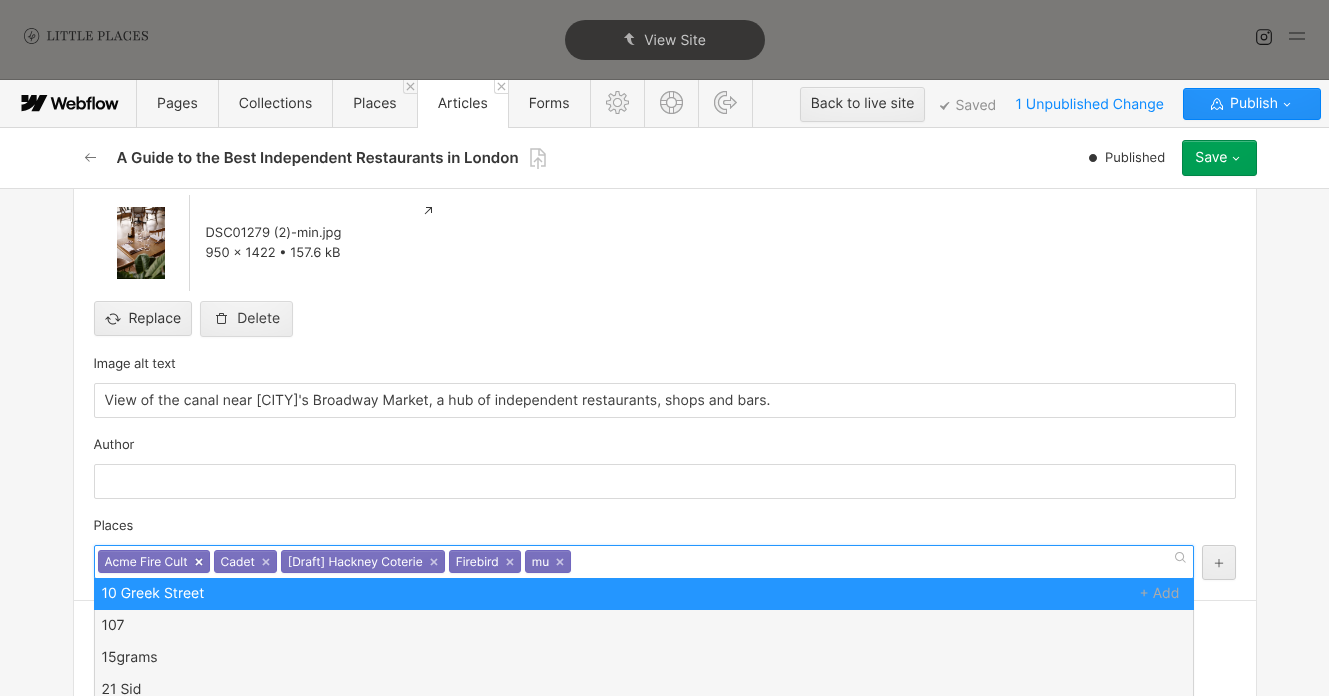 click on "×" at bounding box center [199, 562] 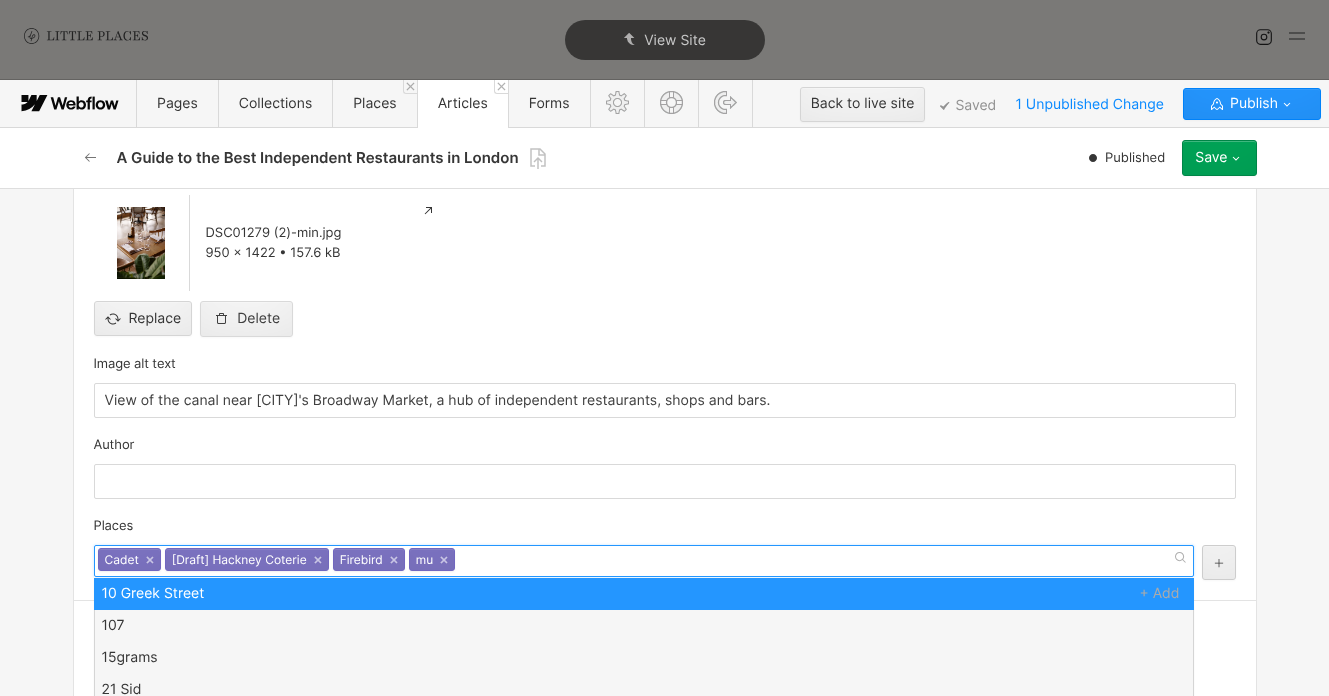 click on "Cadet ×" at bounding box center [129, 559] 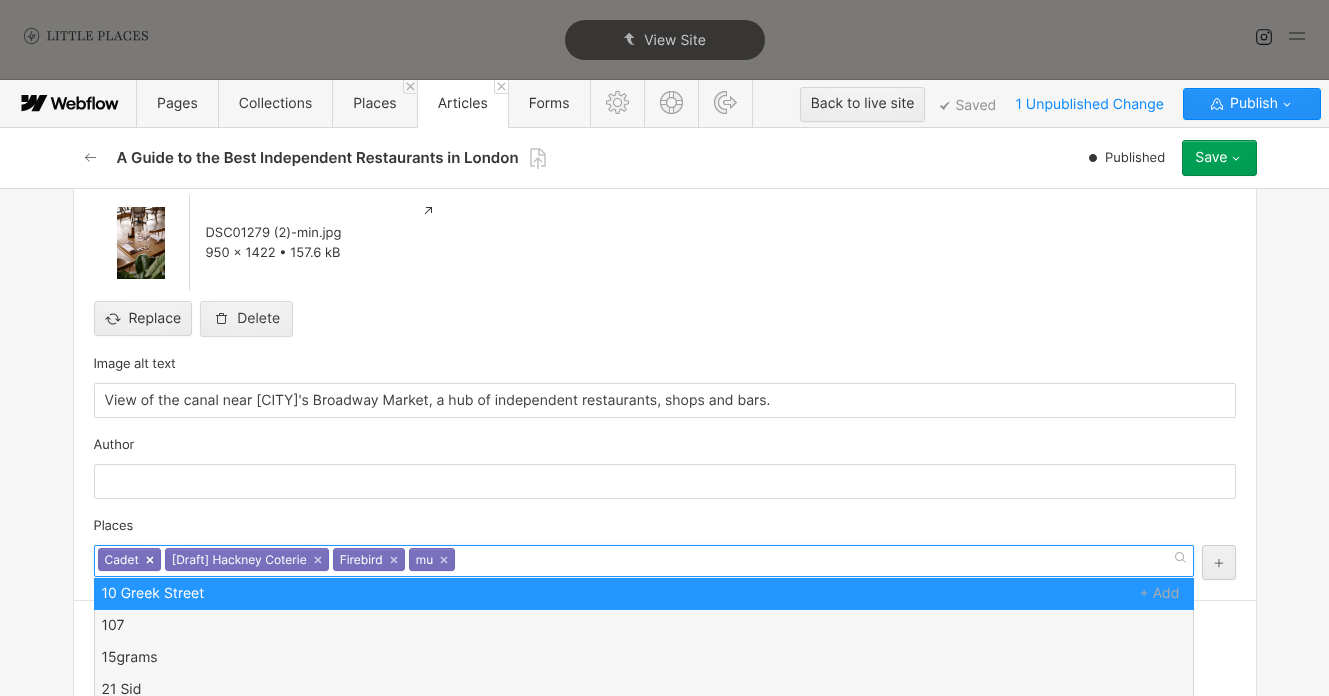 click on "×" at bounding box center (150, 560) 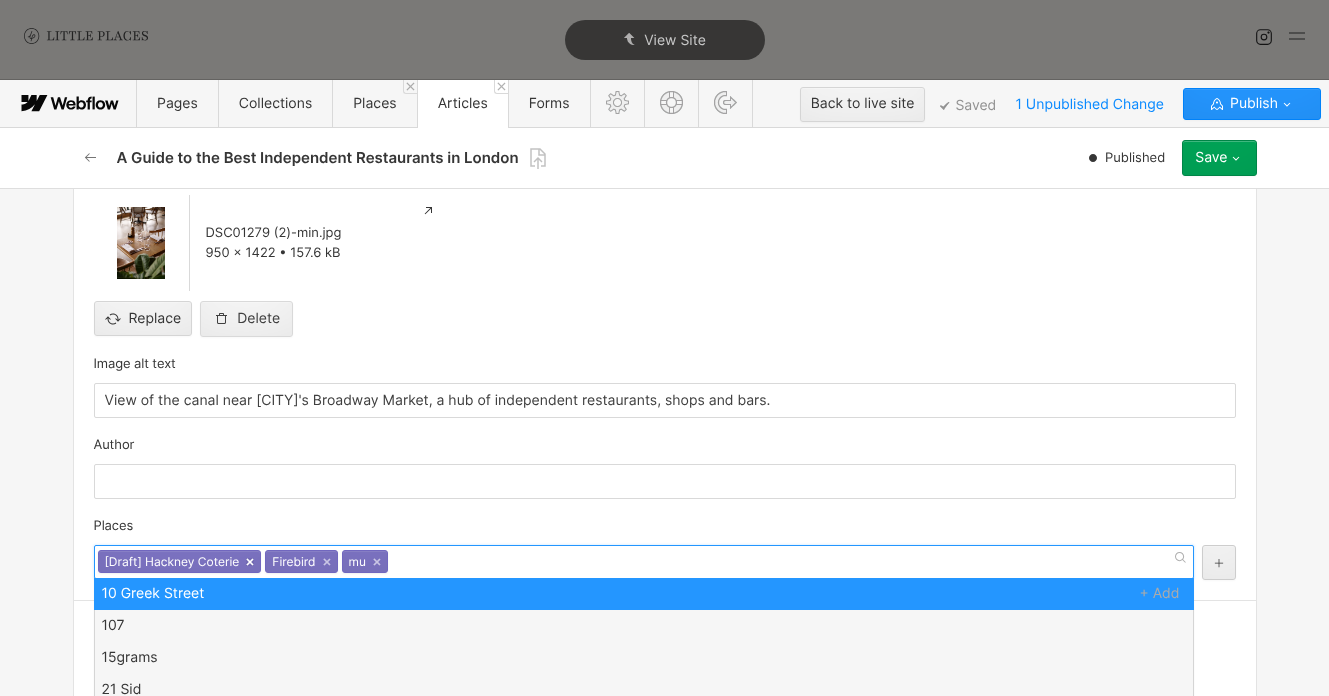 click on "×" at bounding box center [250, 562] 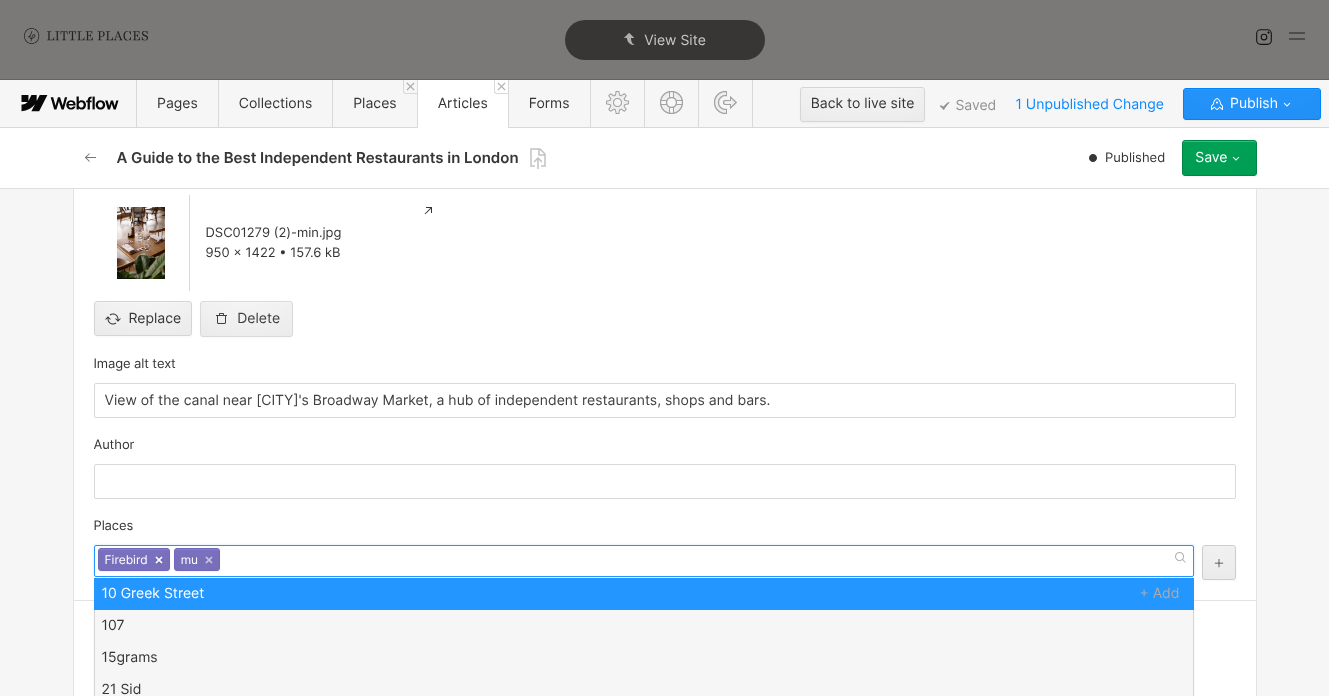 click on "×" at bounding box center [159, 560] 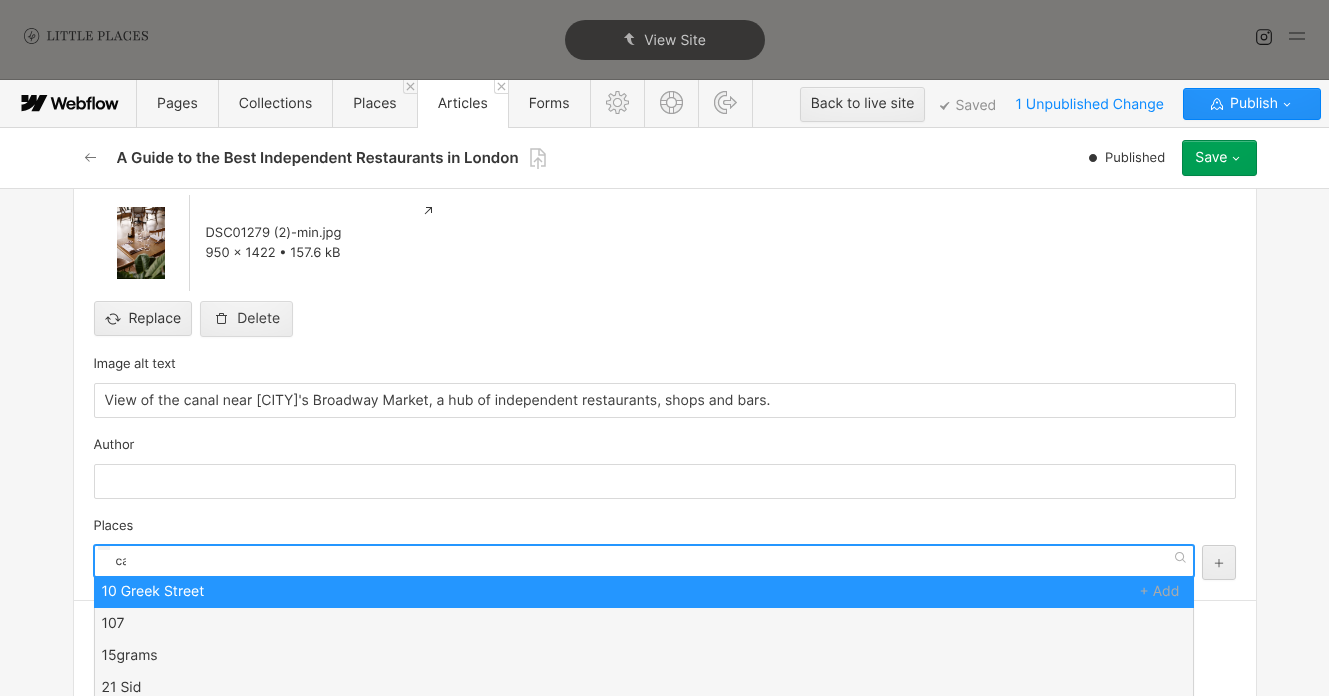 type on "cav" 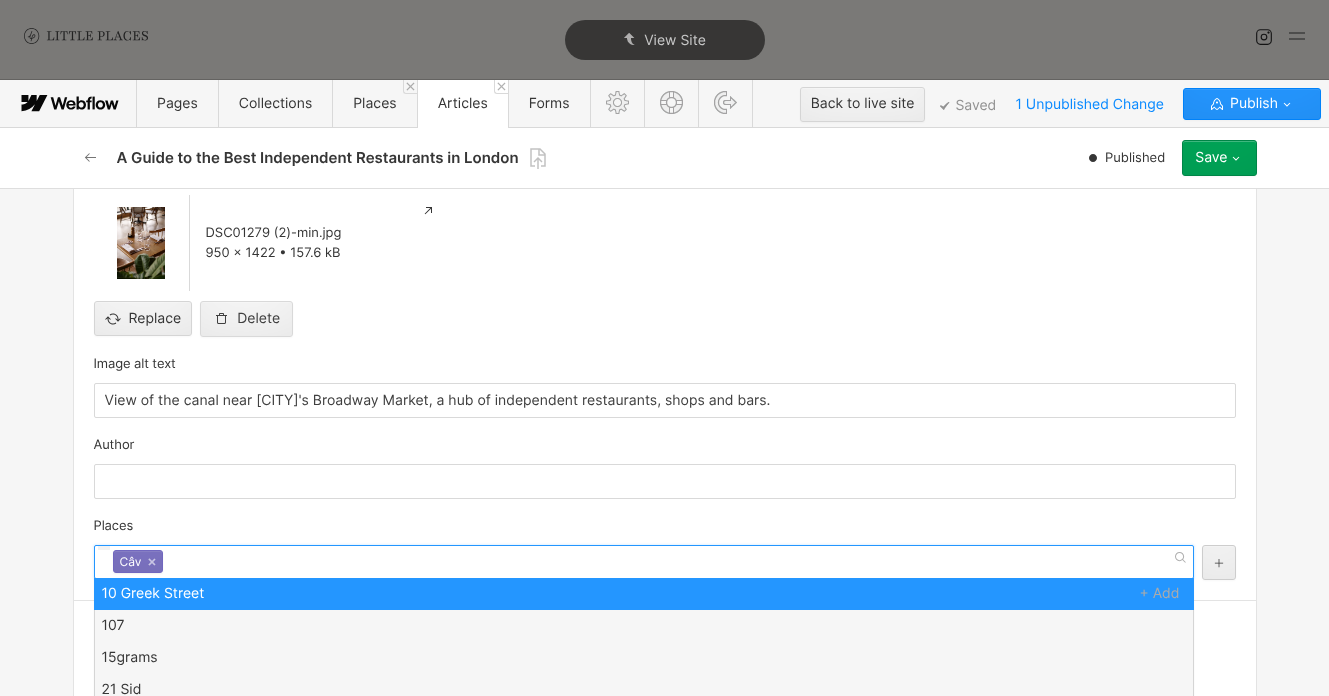 scroll, scrollTop: 0, scrollLeft: 0, axis: both 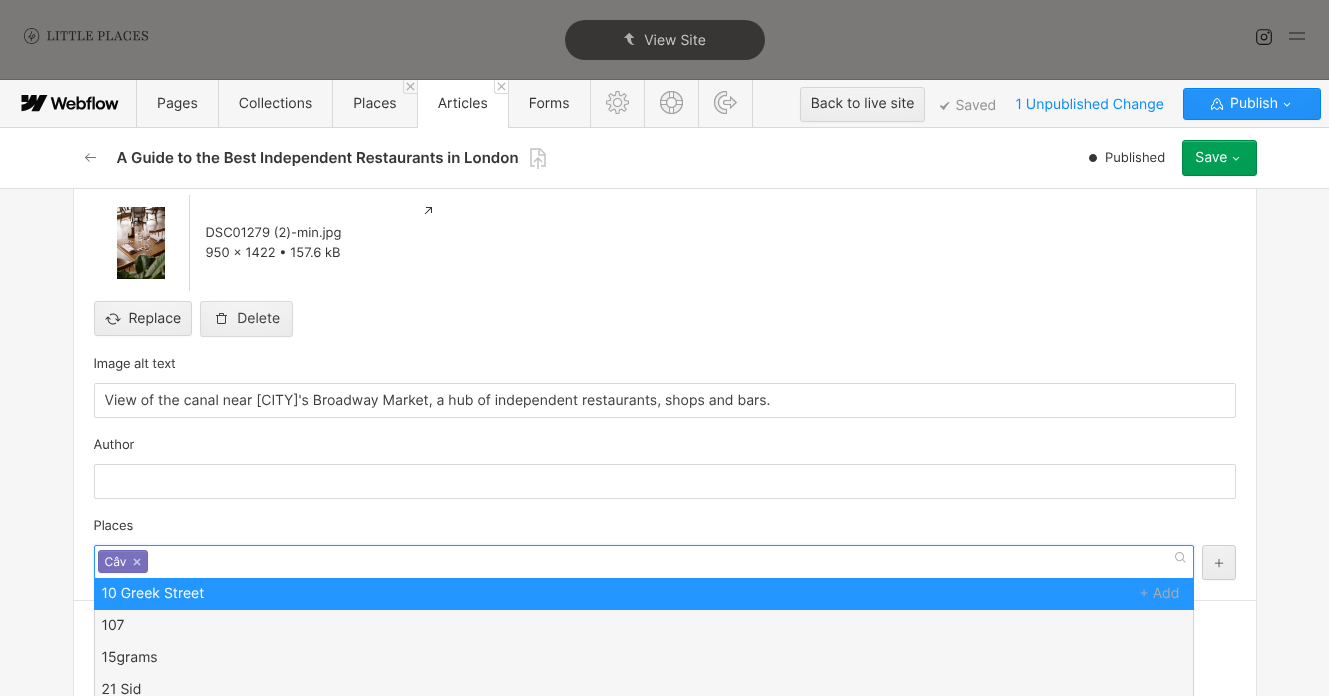 type on "i" 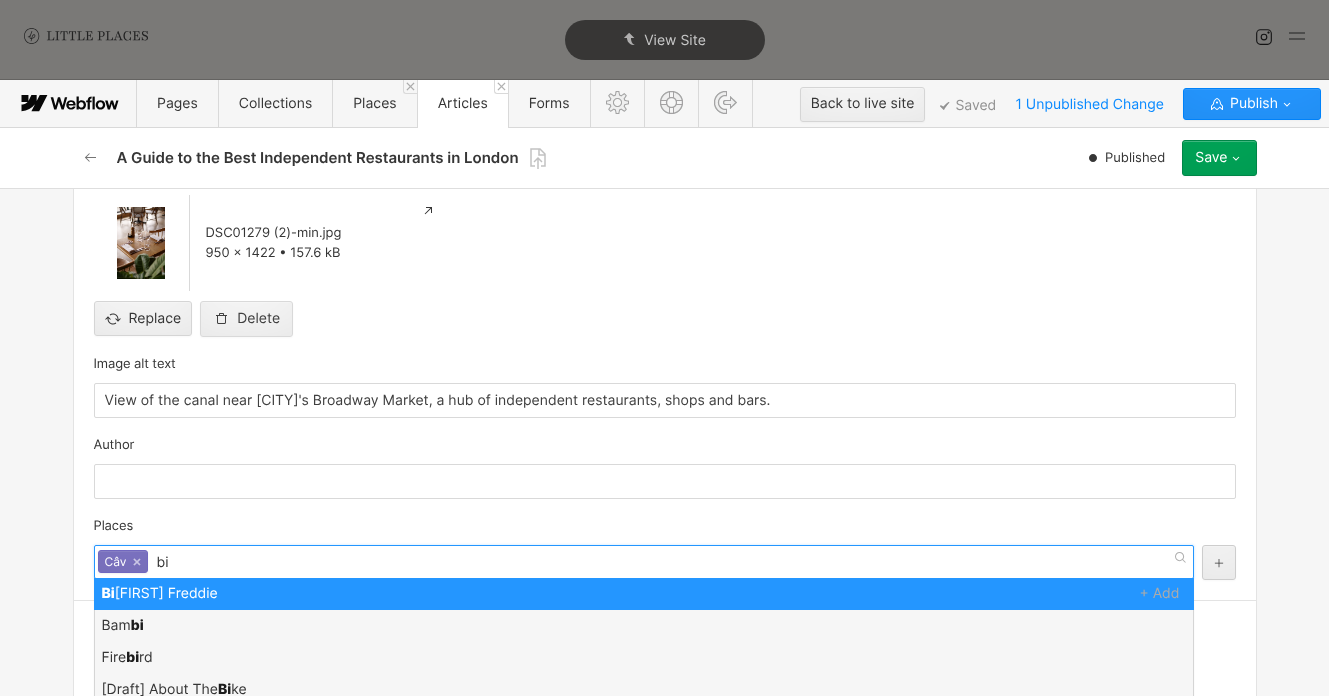 type on "[PLACE]" 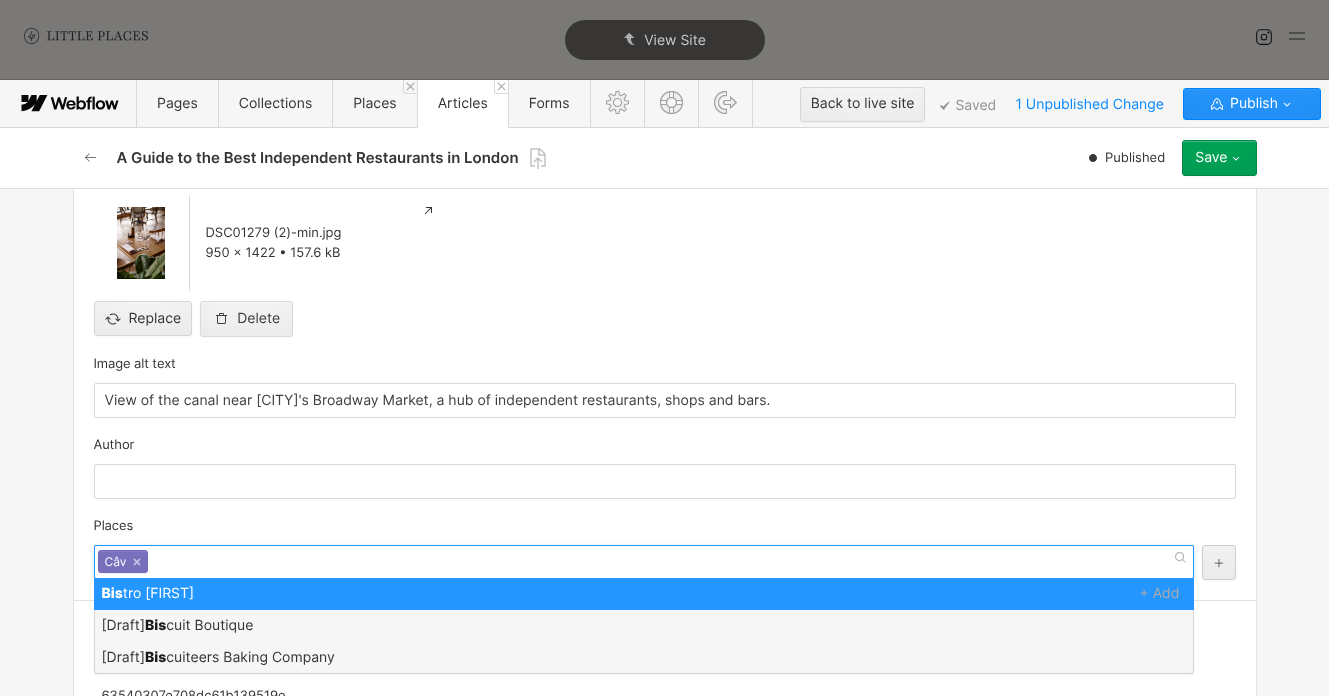 scroll, scrollTop: 0, scrollLeft: 0, axis: both 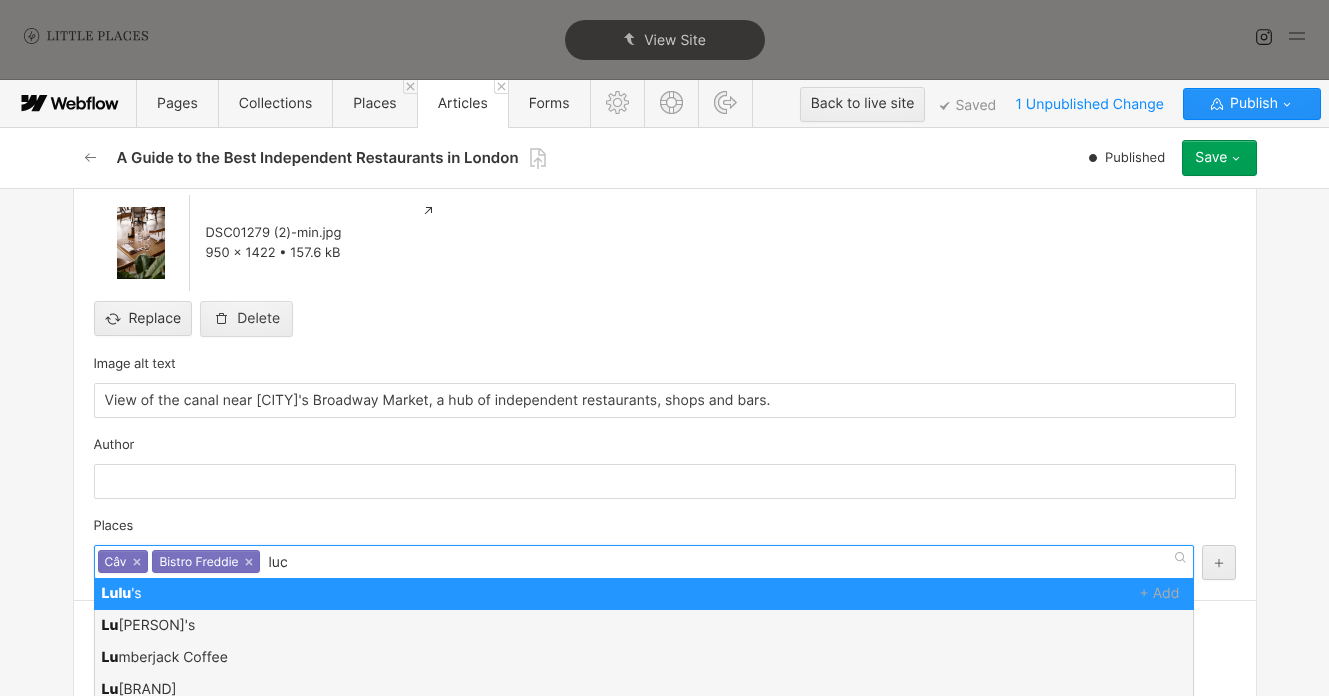type on "[PLACE]" 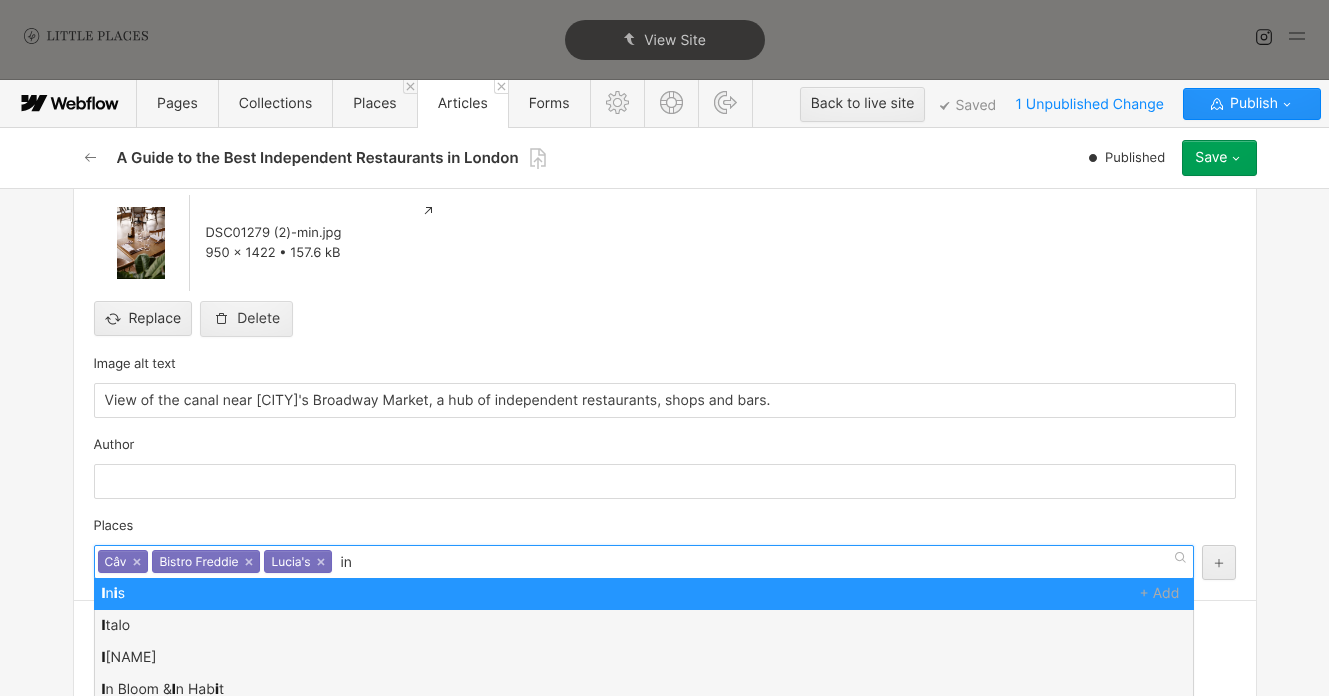 type on "[PLACE]" 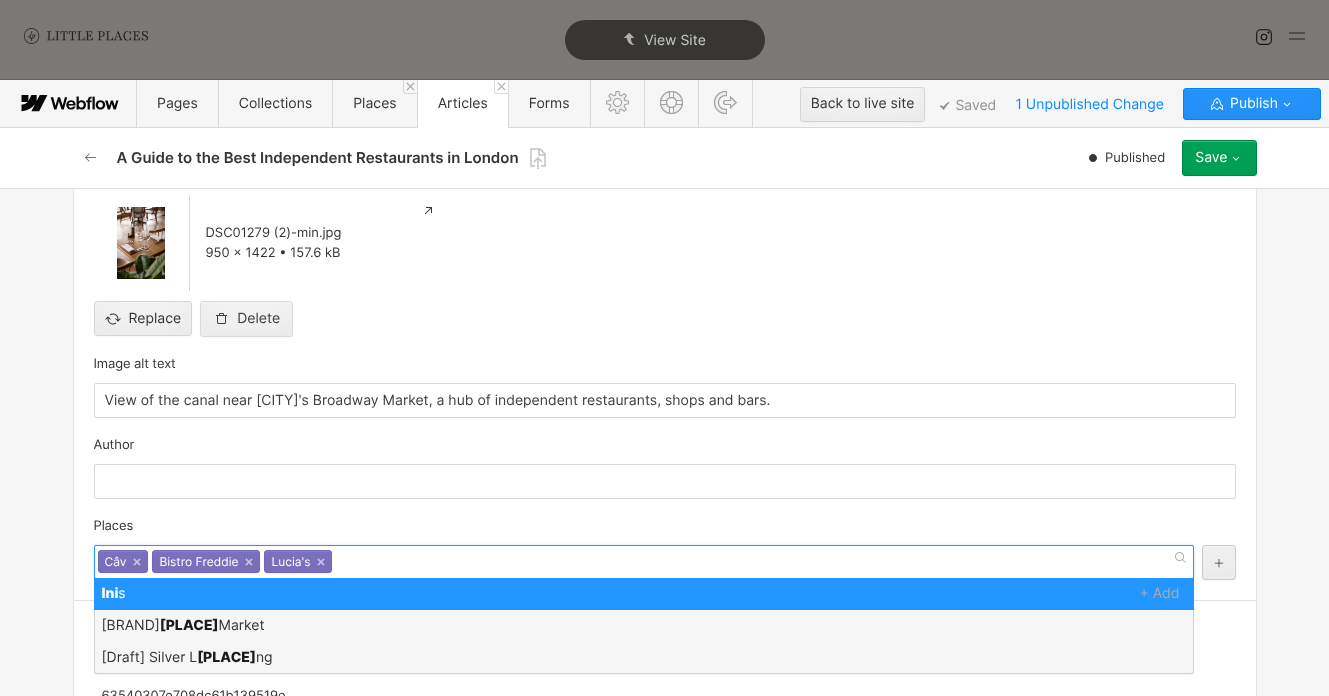 scroll, scrollTop: 0, scrollLeft: 0, axis: both 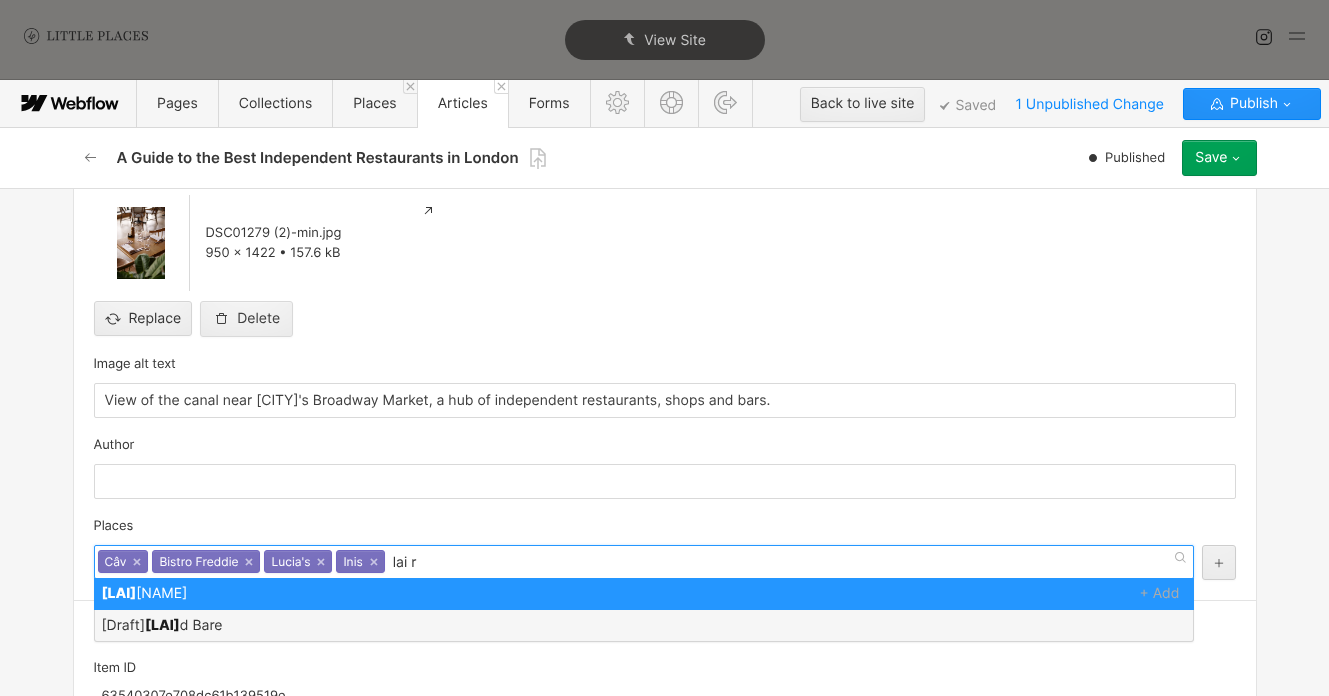 type on "lai ra" 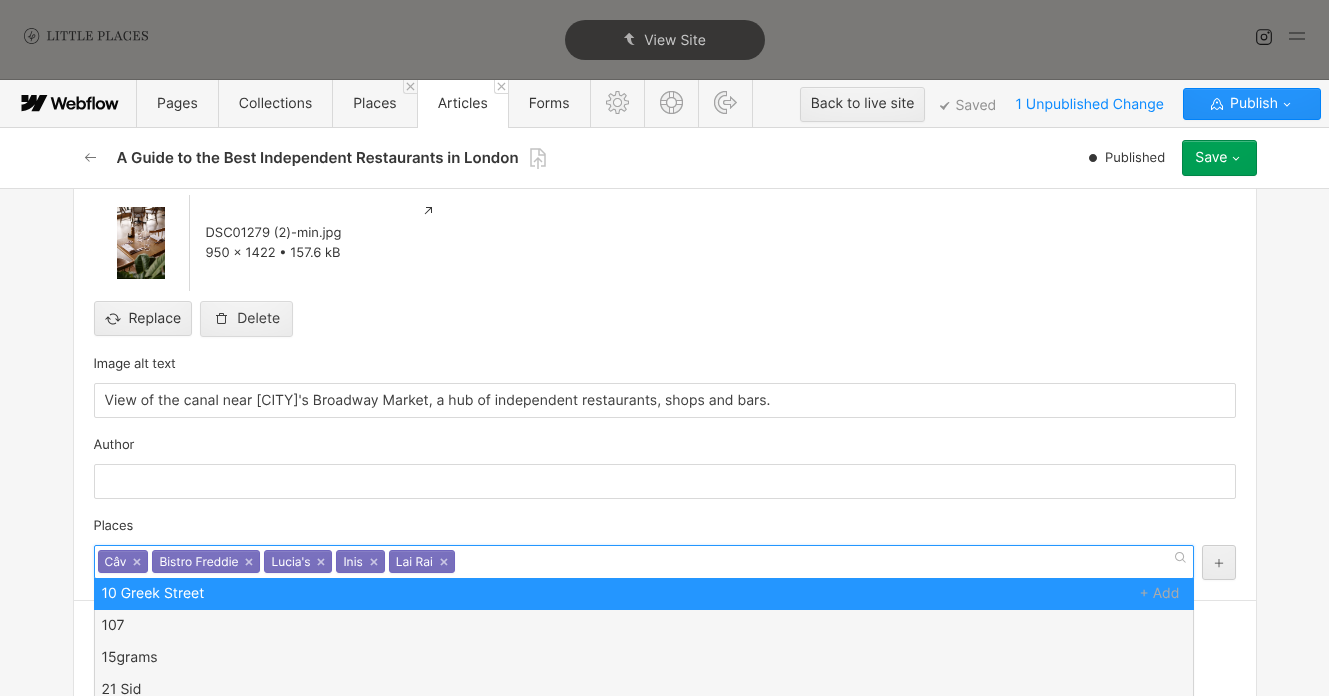 scroll, scrollTop: 0, scrollLeft: 0, axis: both 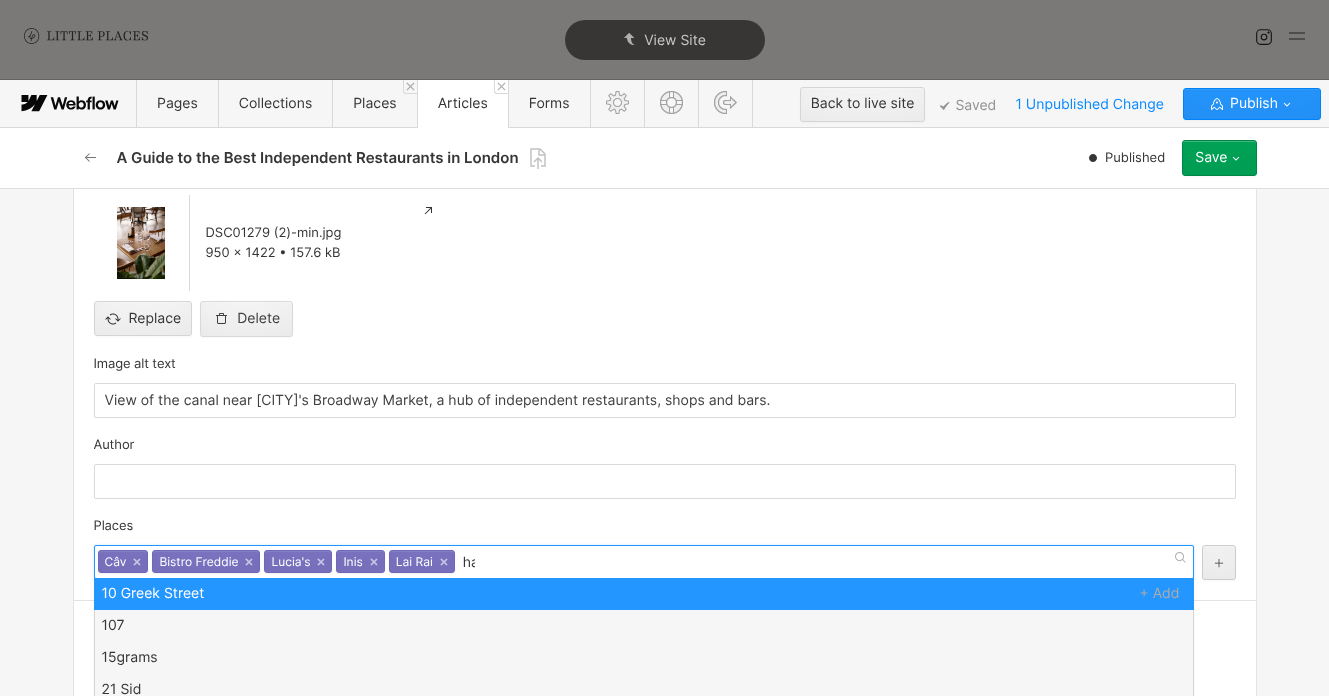 type on "hau" 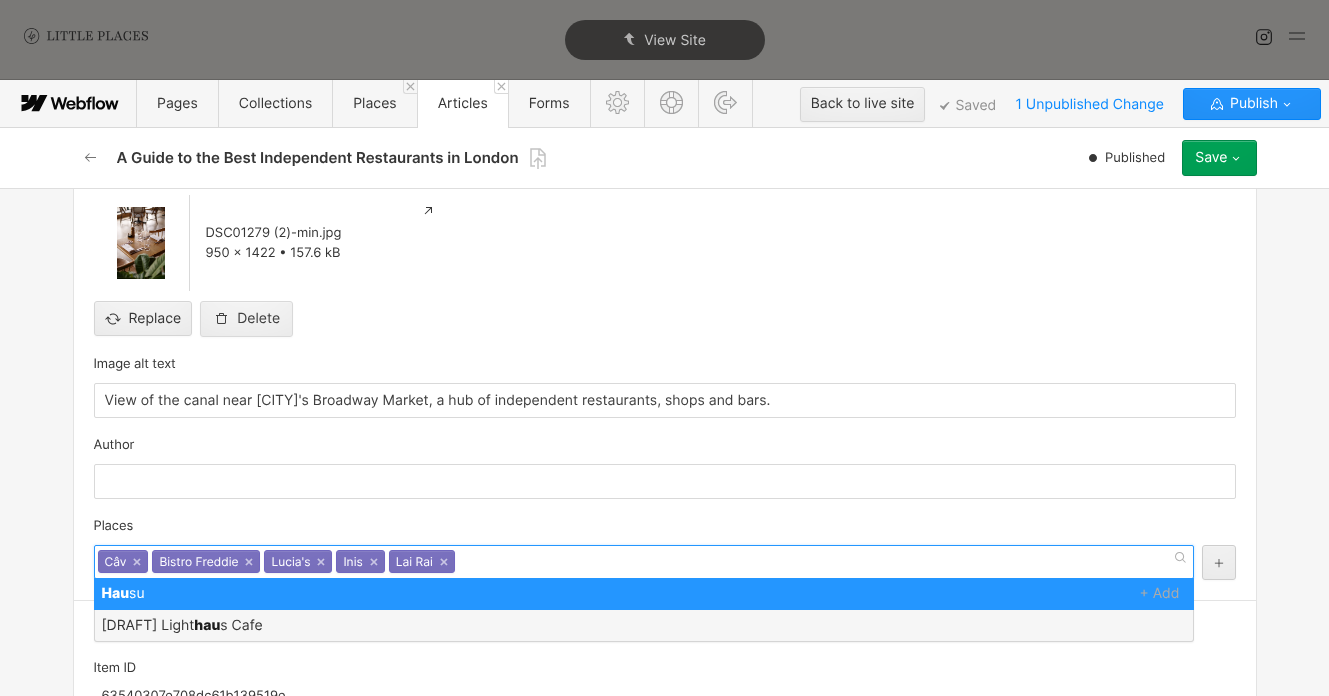 scroll, scrollTop: 0, scrollLeft: 0, axis: both 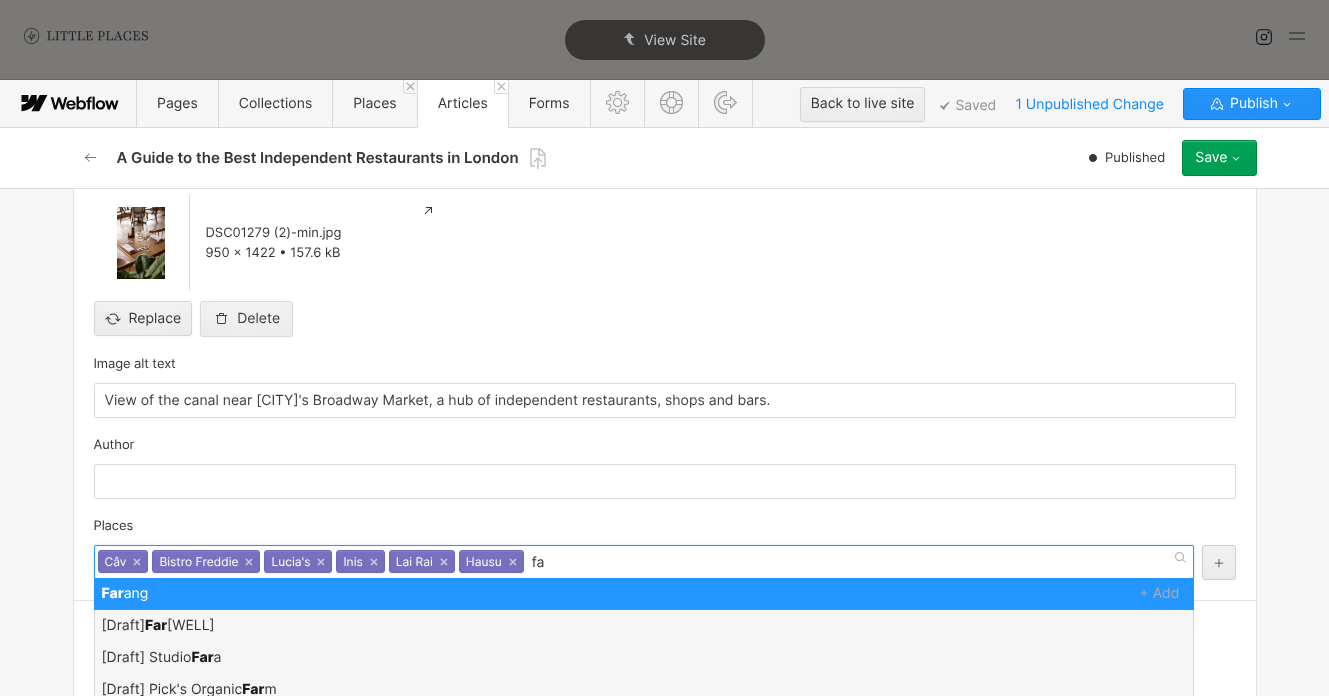 type on "f" 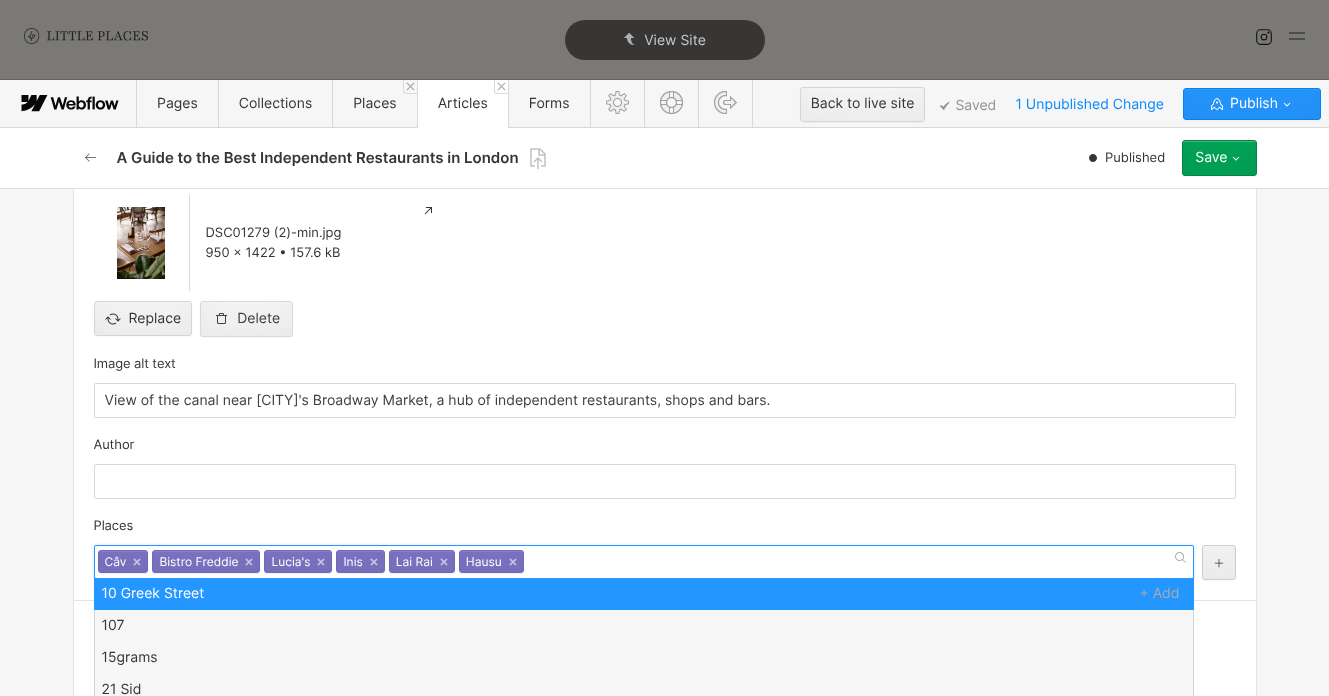 scroll, scrollTop: 0, scrollLeft: 0, axis: both 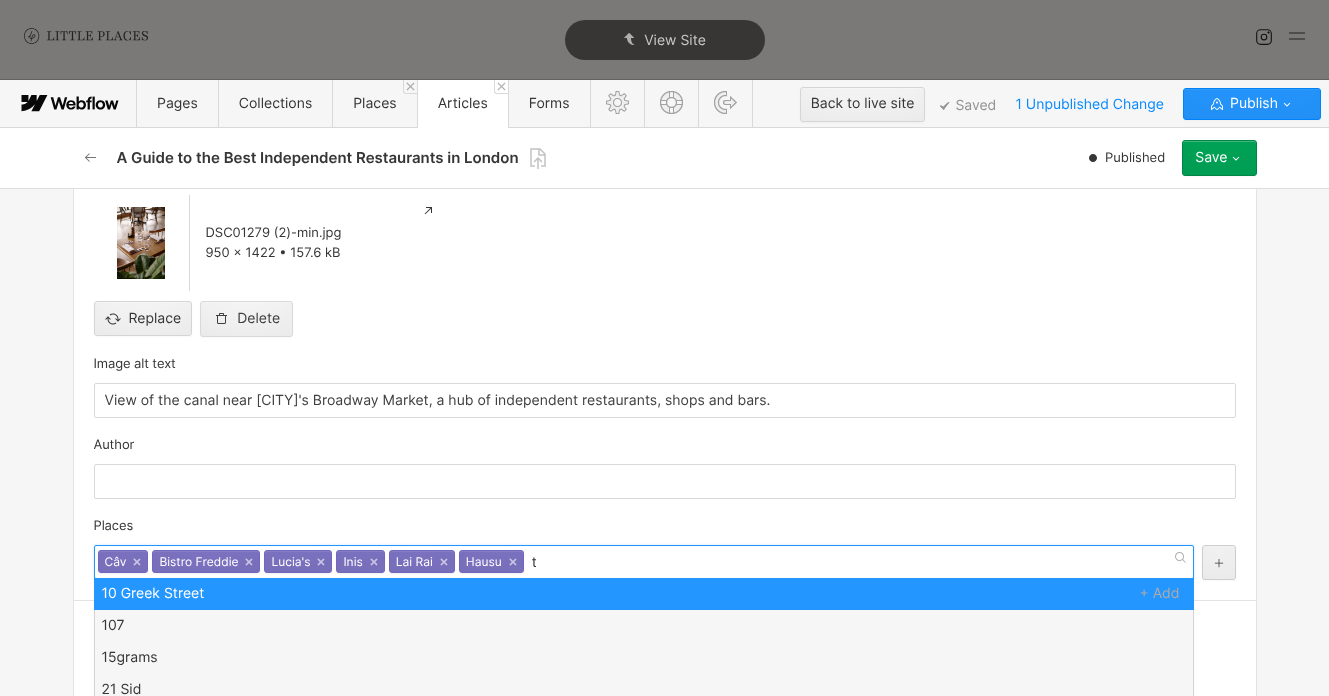 type on "tata" 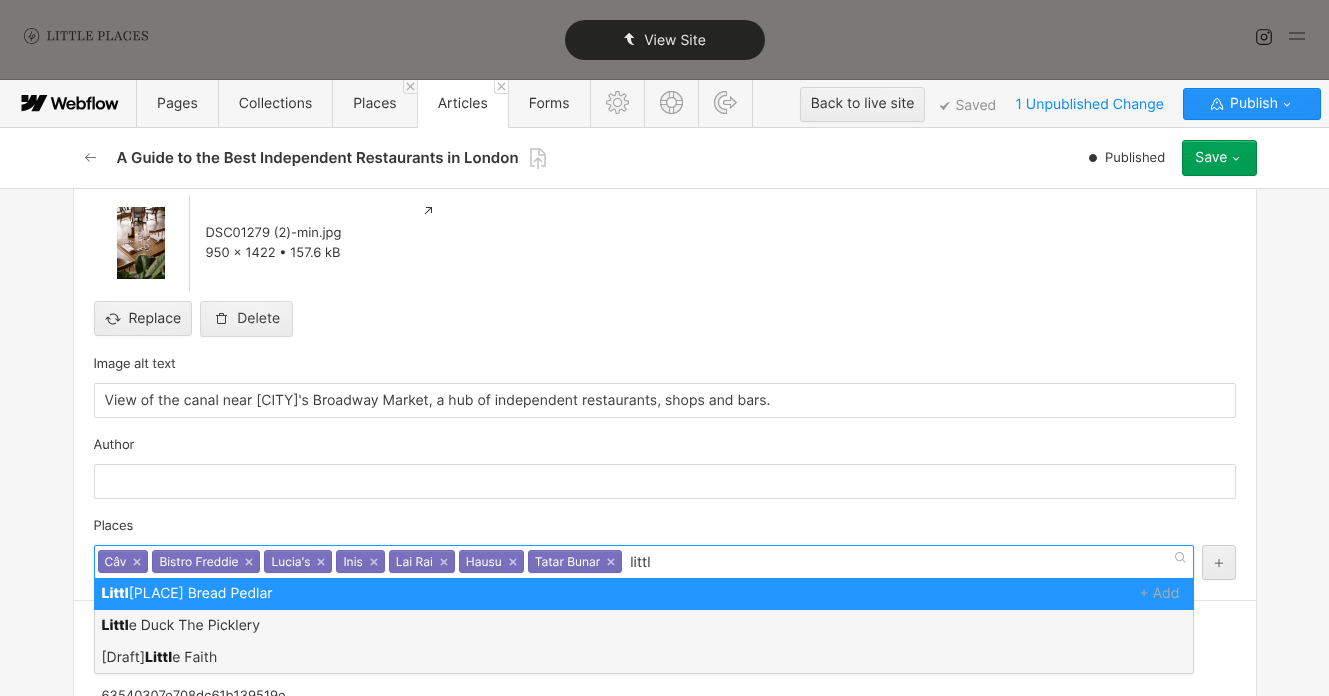 type on "little" 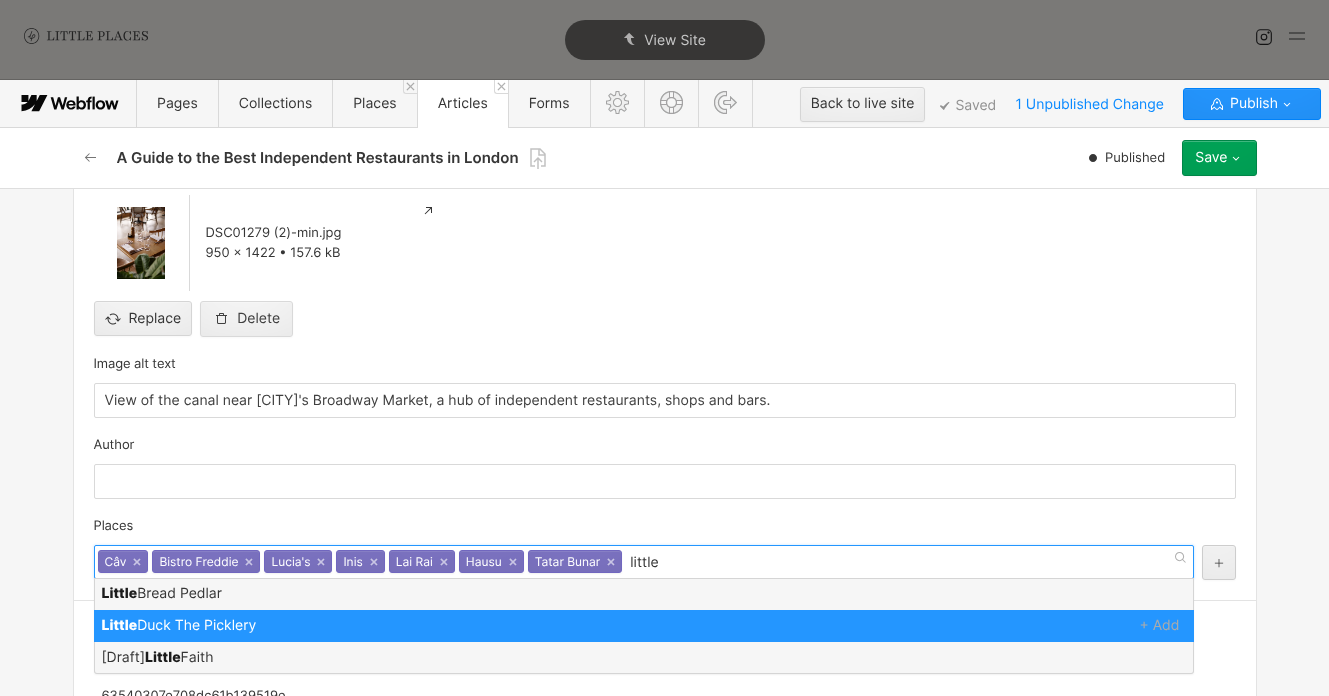 type 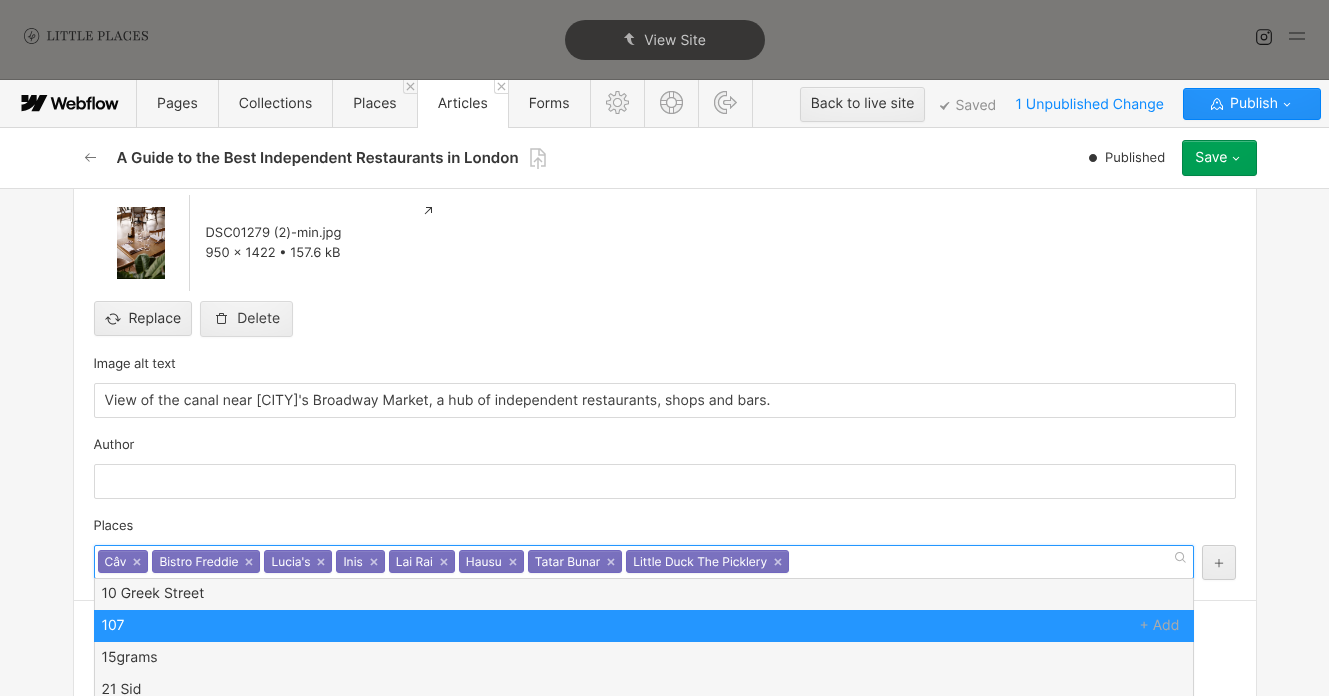 scroll, scrollTop: 0, scrollLeft: 0, axis: both 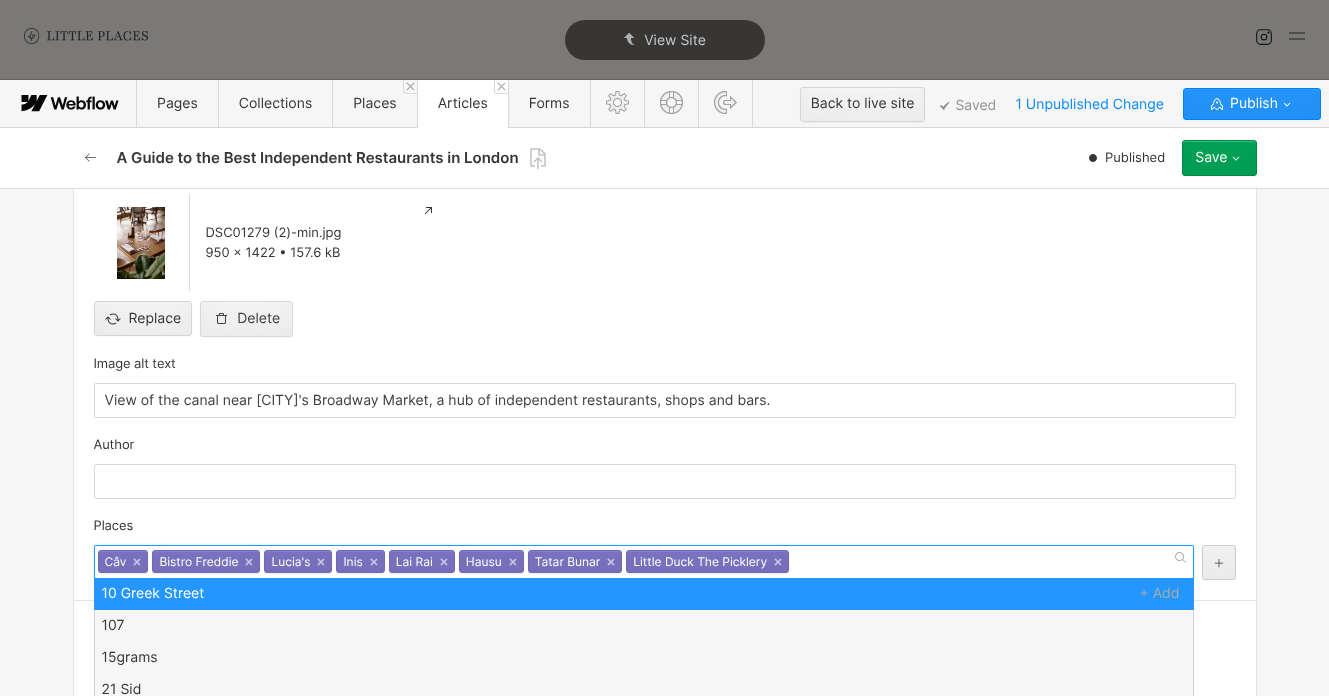 click on "DSC01279 (2)-min.jpg 950 x 1422 • 157.6 kB Replace Delete" at bounding box center [665, 266] 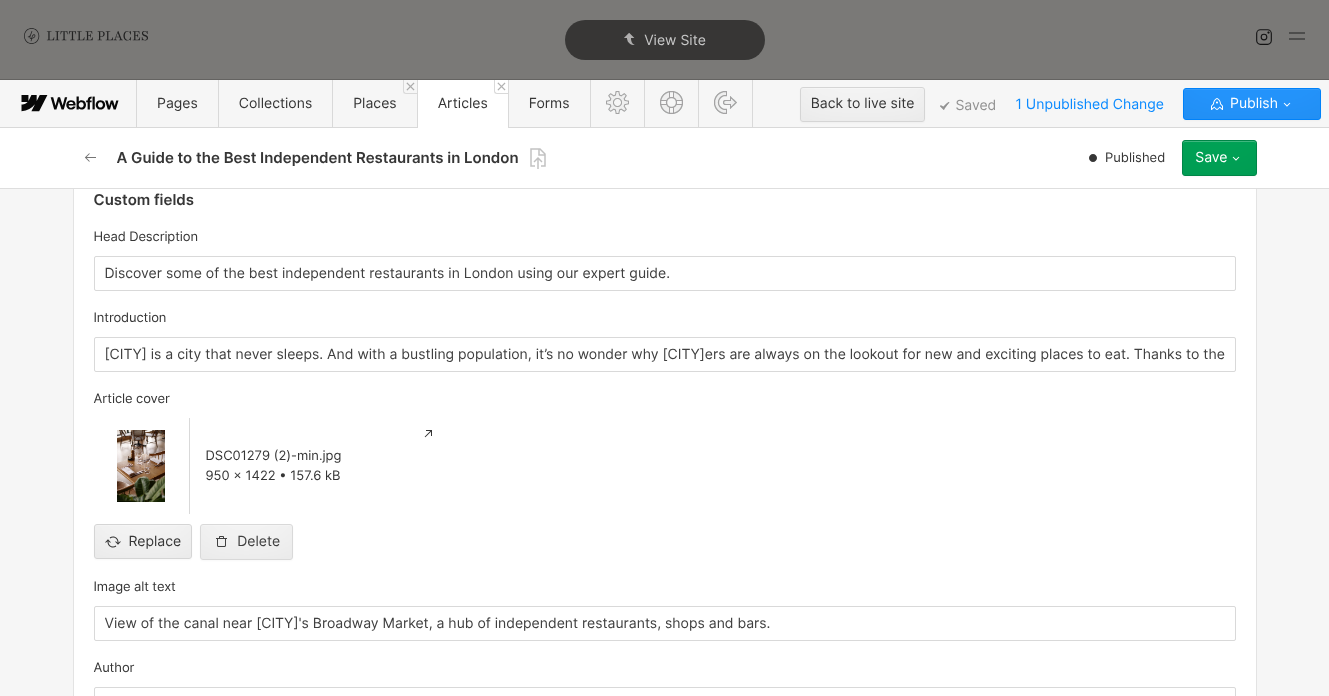 scroll, scrollTop: 0, scrollLeft: 0, axis: both 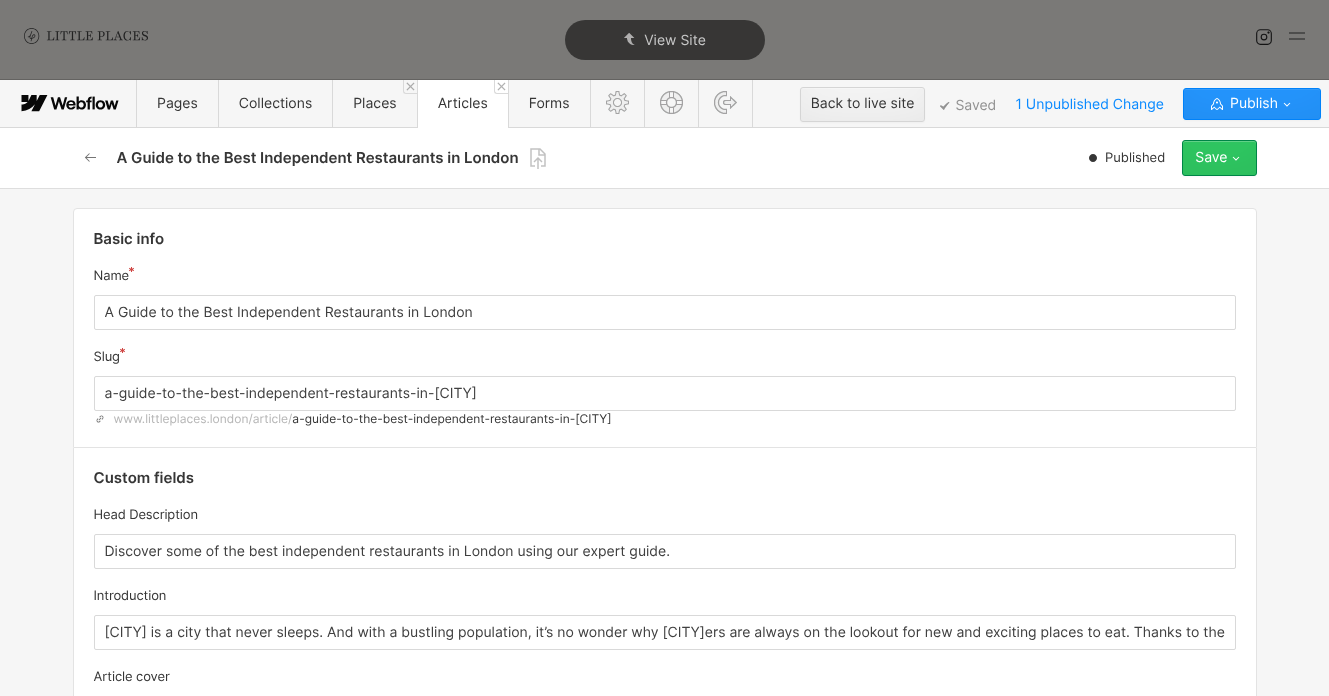 click on "Save" at bounding box center [1211, 158] 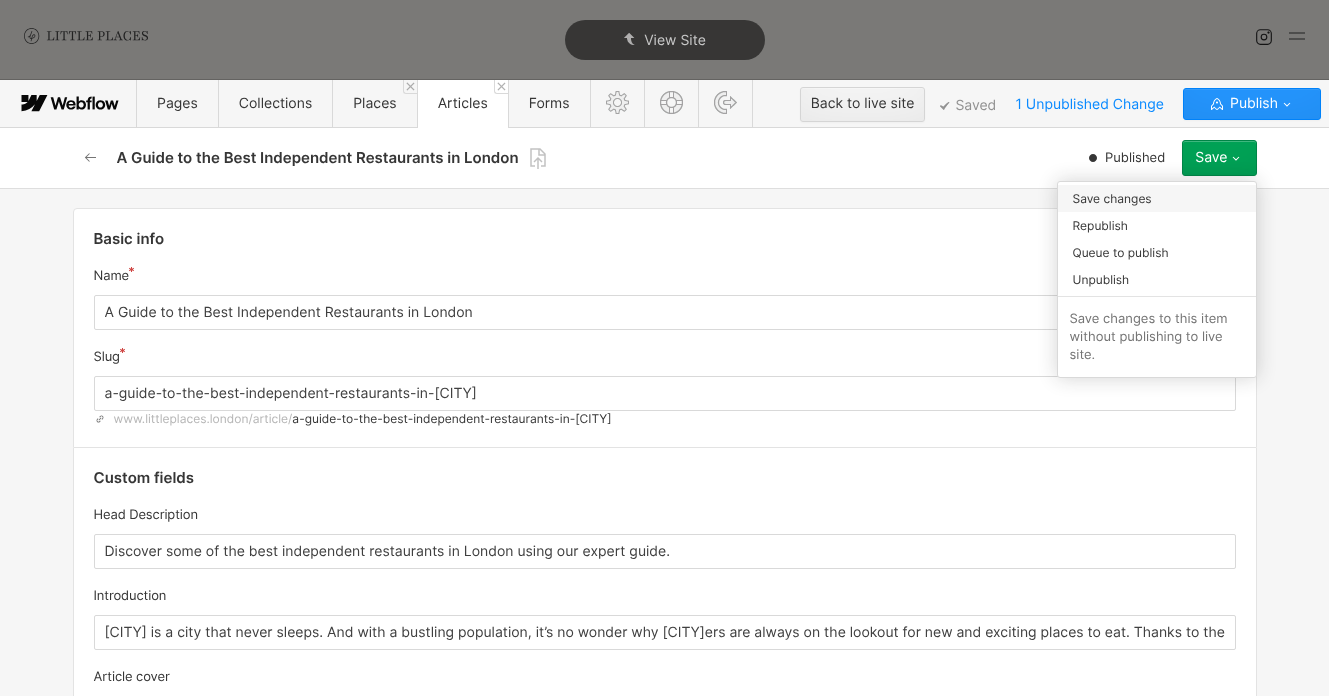 click on "Save changes" at bounding box center [1157, 198] 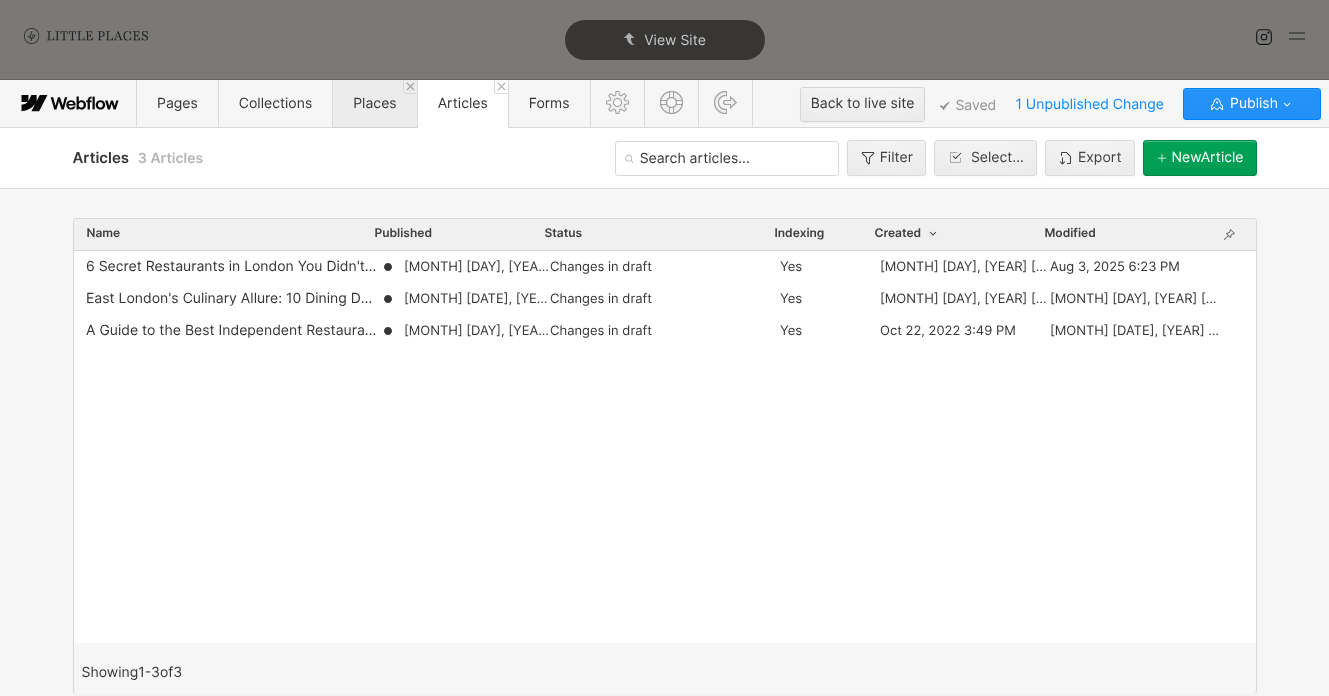 click on "Places" at bounding box center [374, 104] 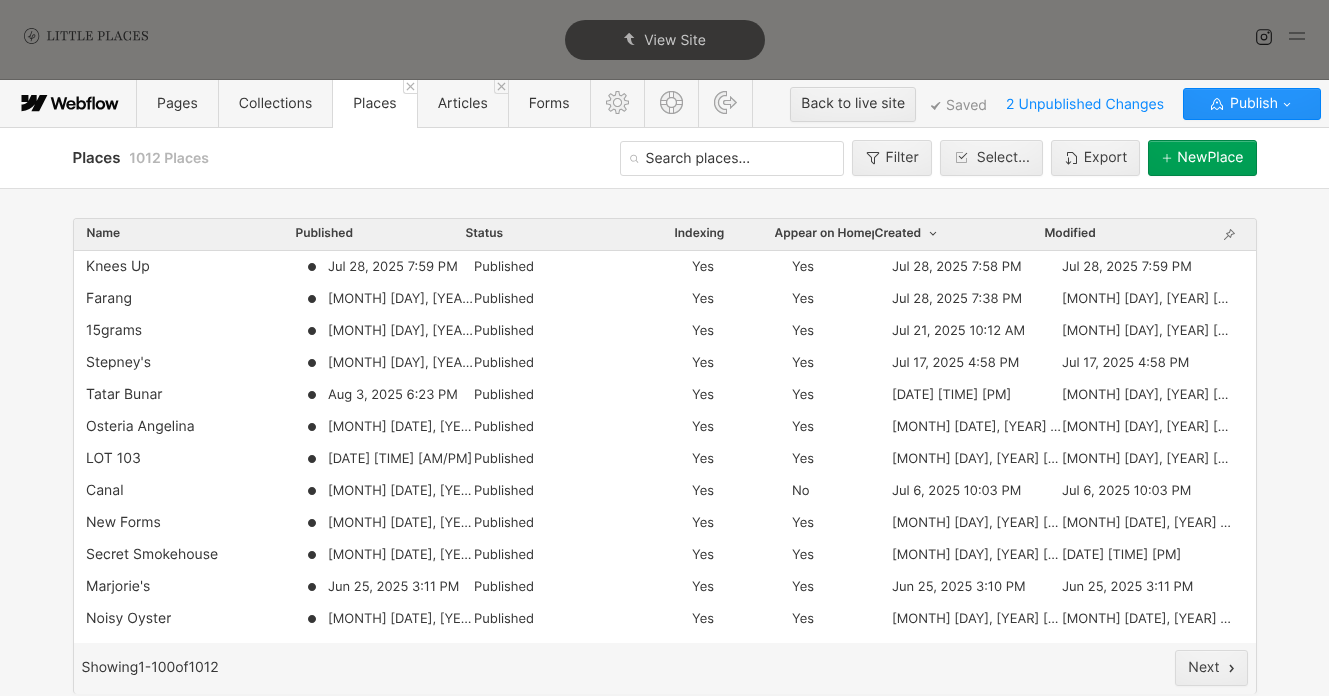 click at bounding box center (732, 158) 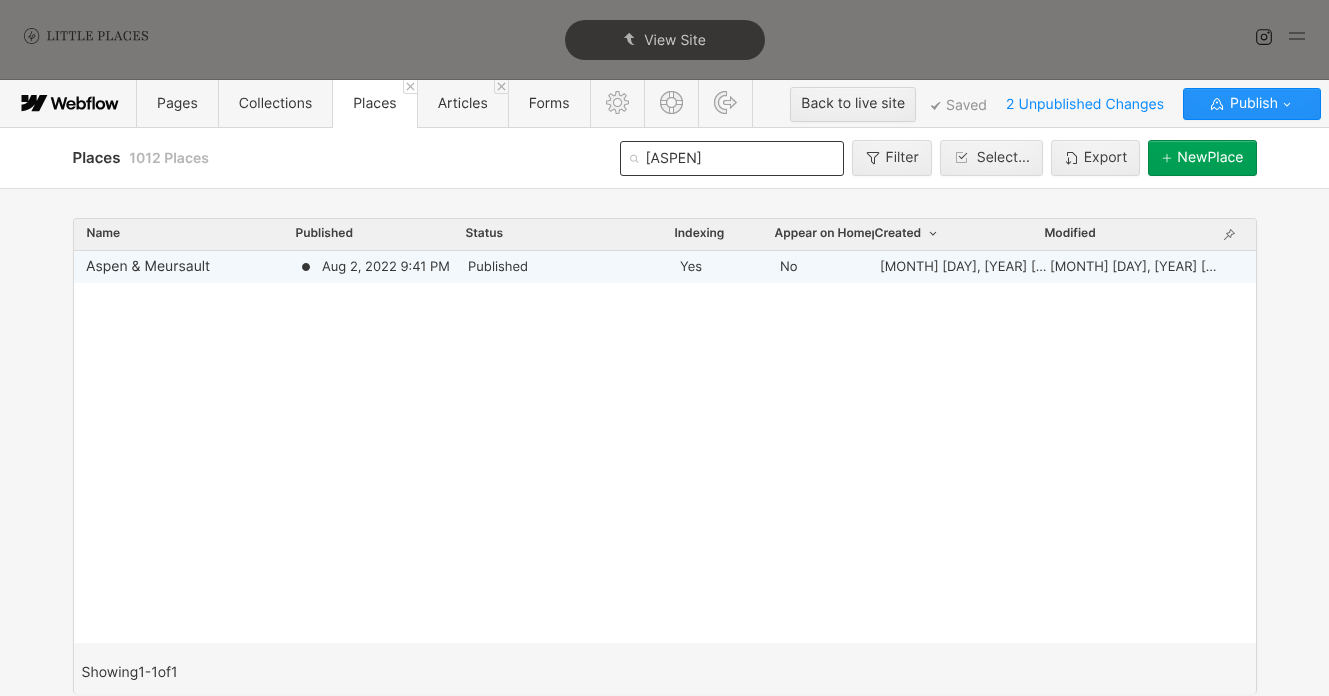 type on "[ASPEN]" 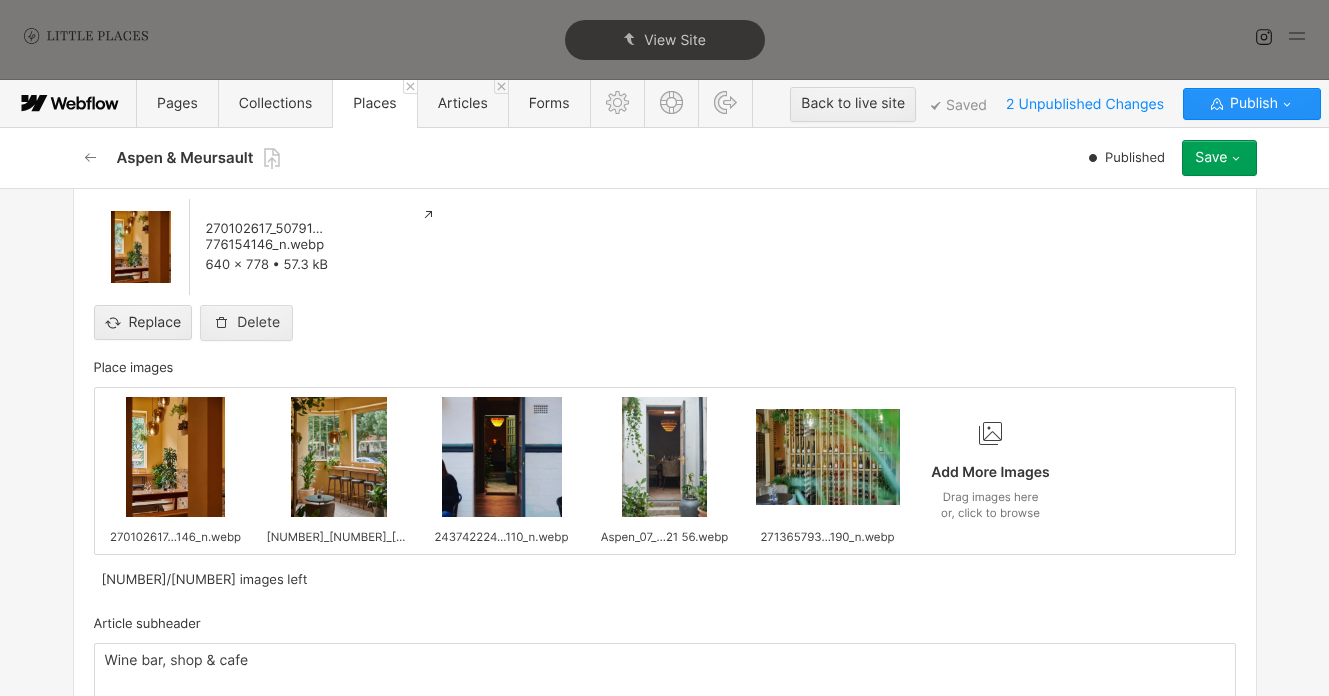 scroll, scrollTop: 2369, scrollLeft: 0, axis: vertical 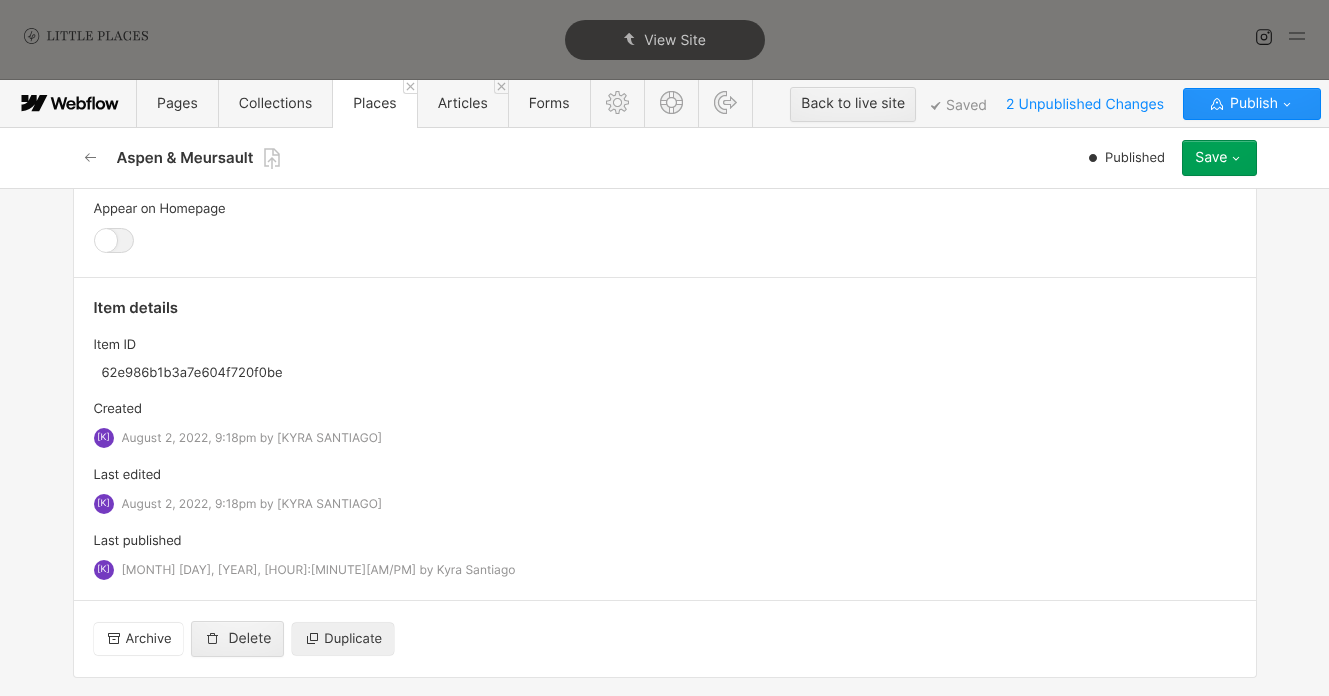 click 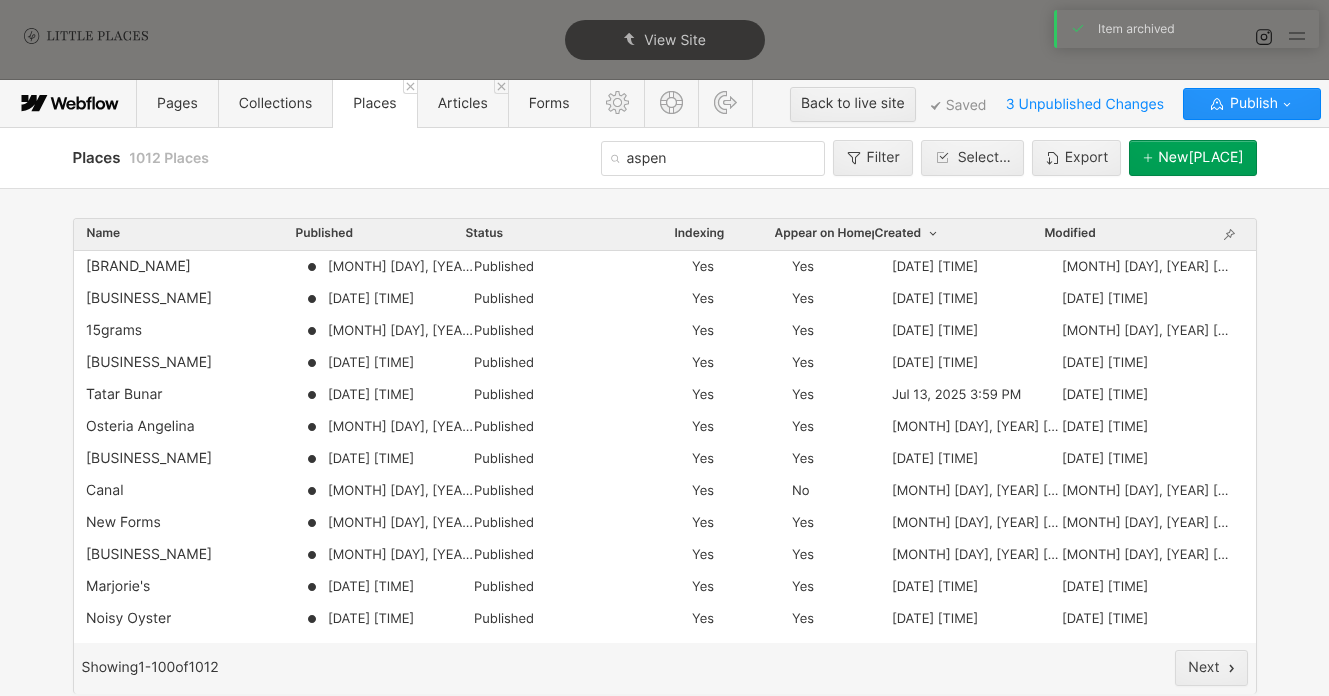 scroll, scrollTop: 0, scrollLeft: 0, axis: both 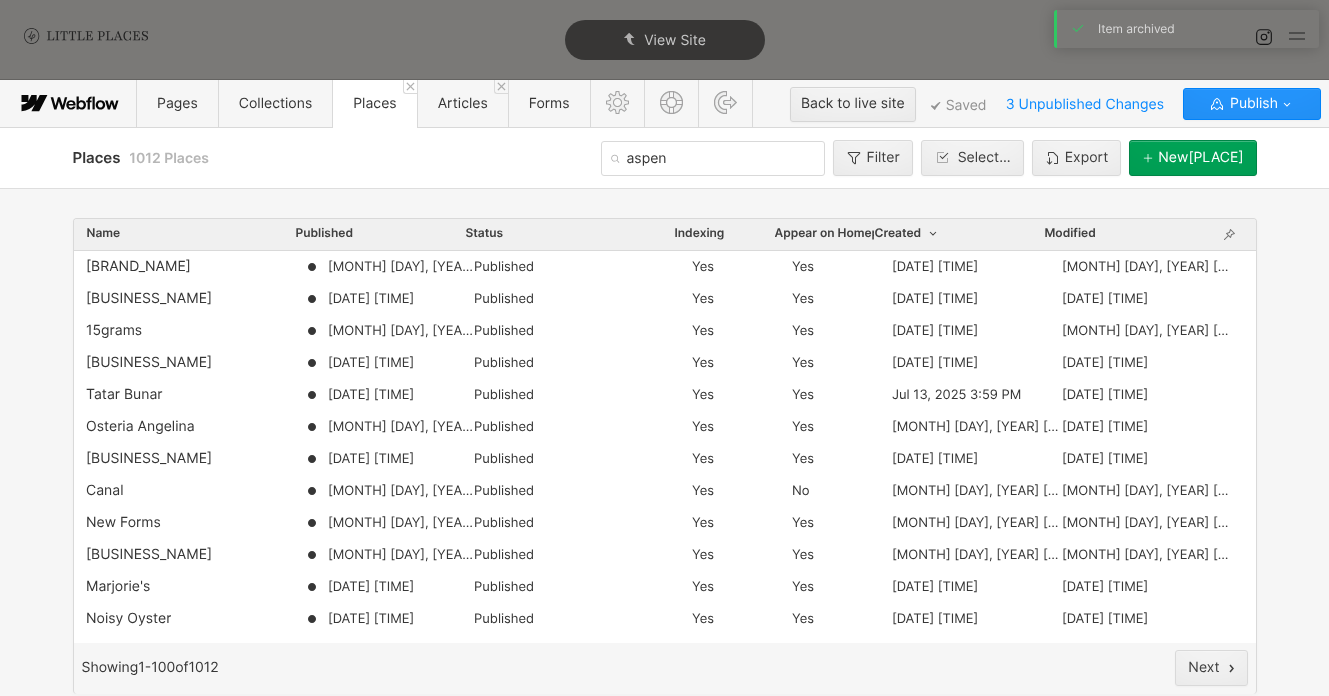 click on "aspen" at bounding box center [713, 158] 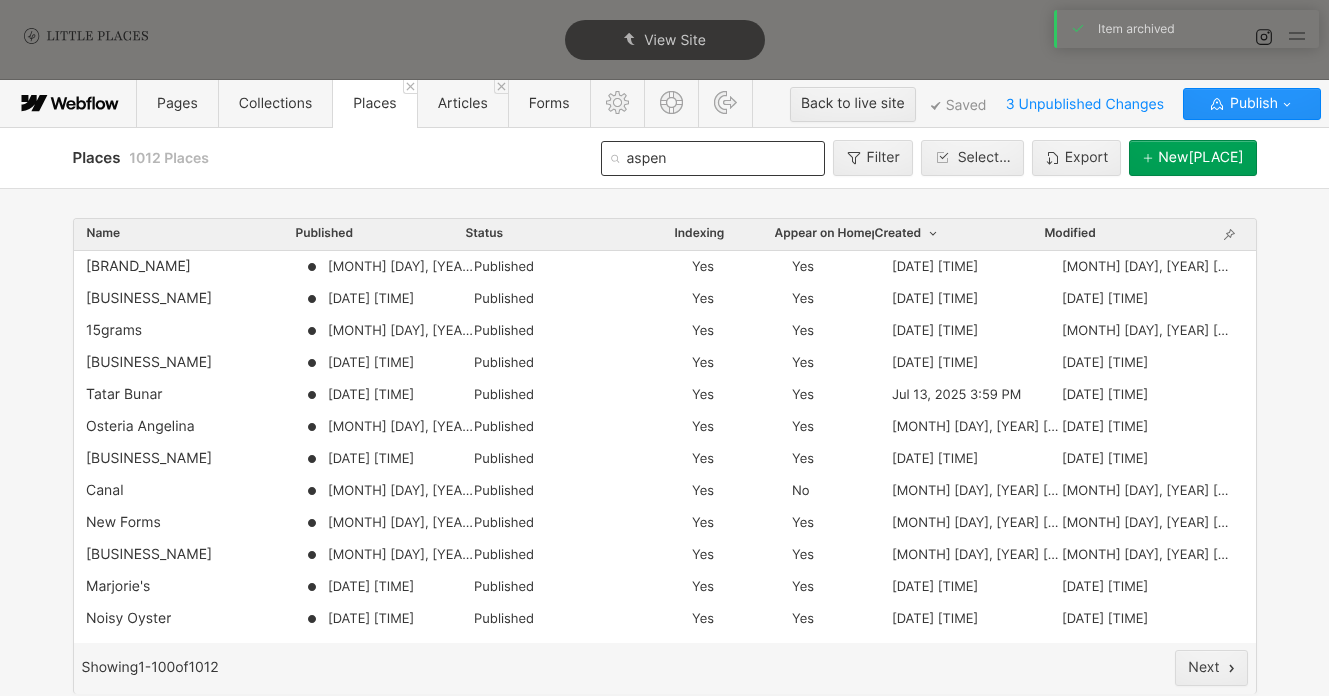 click on "aspen" at bounding box center [713, 158] 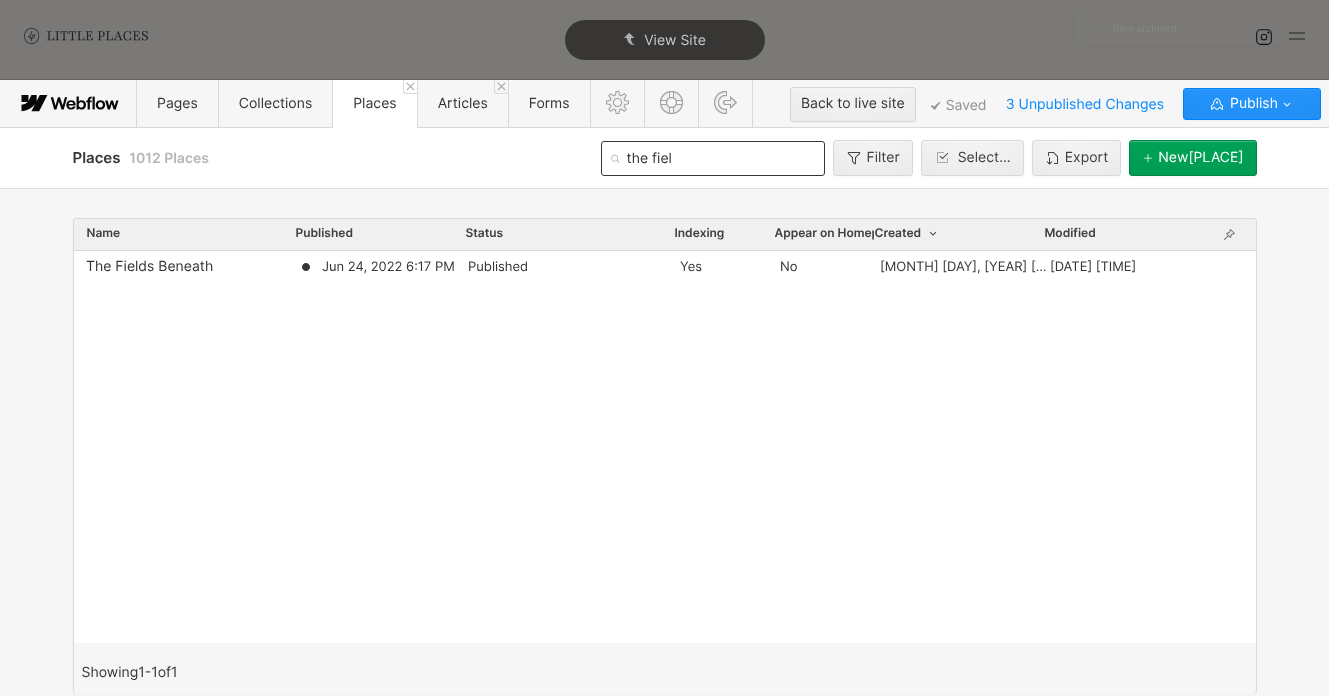 type on "the fiel" 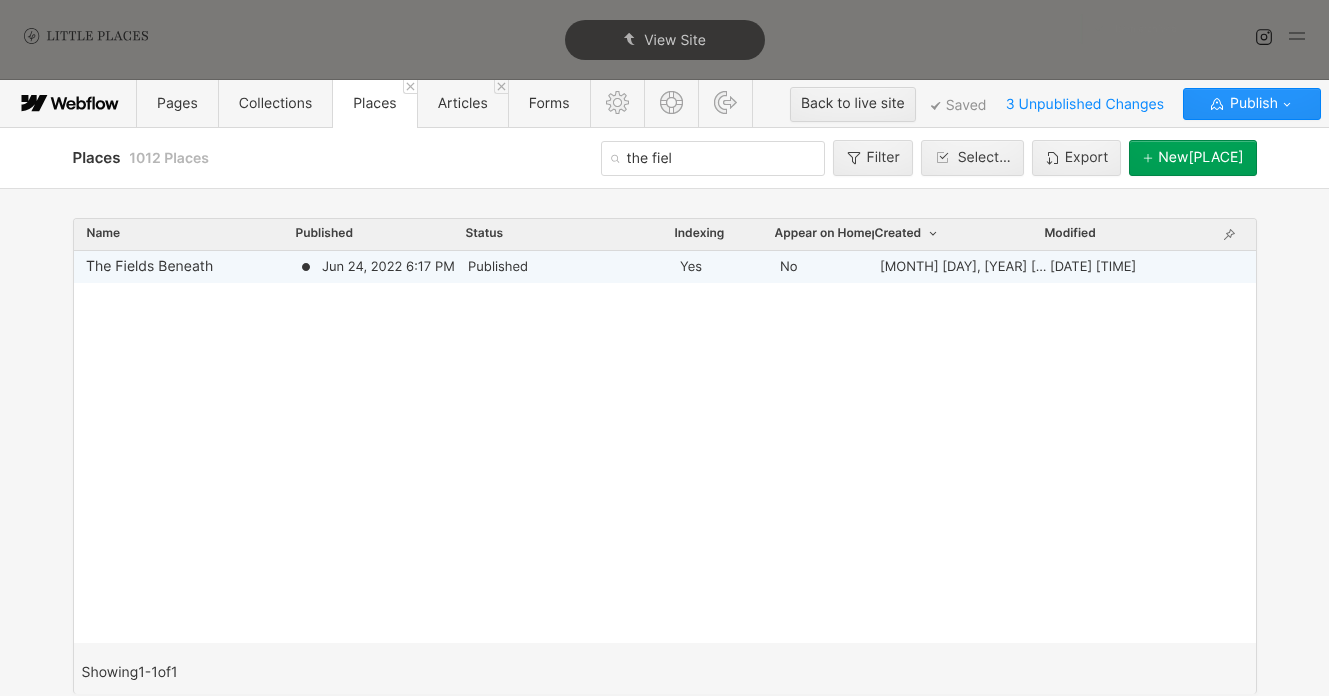 click on "Jun 24, 2022 6:17 PM" at bounding box center (388, 267) 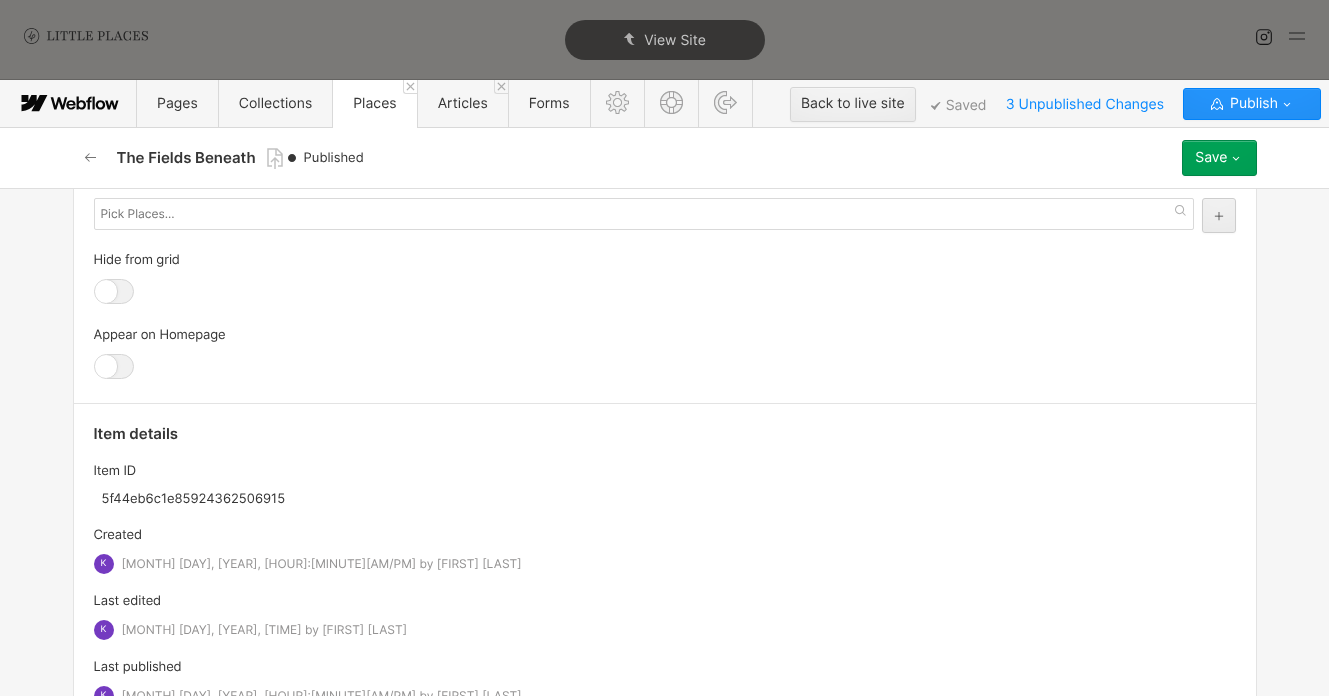 scroll, scrollTop: 2369, scrollLeft: 0, axis: vertical 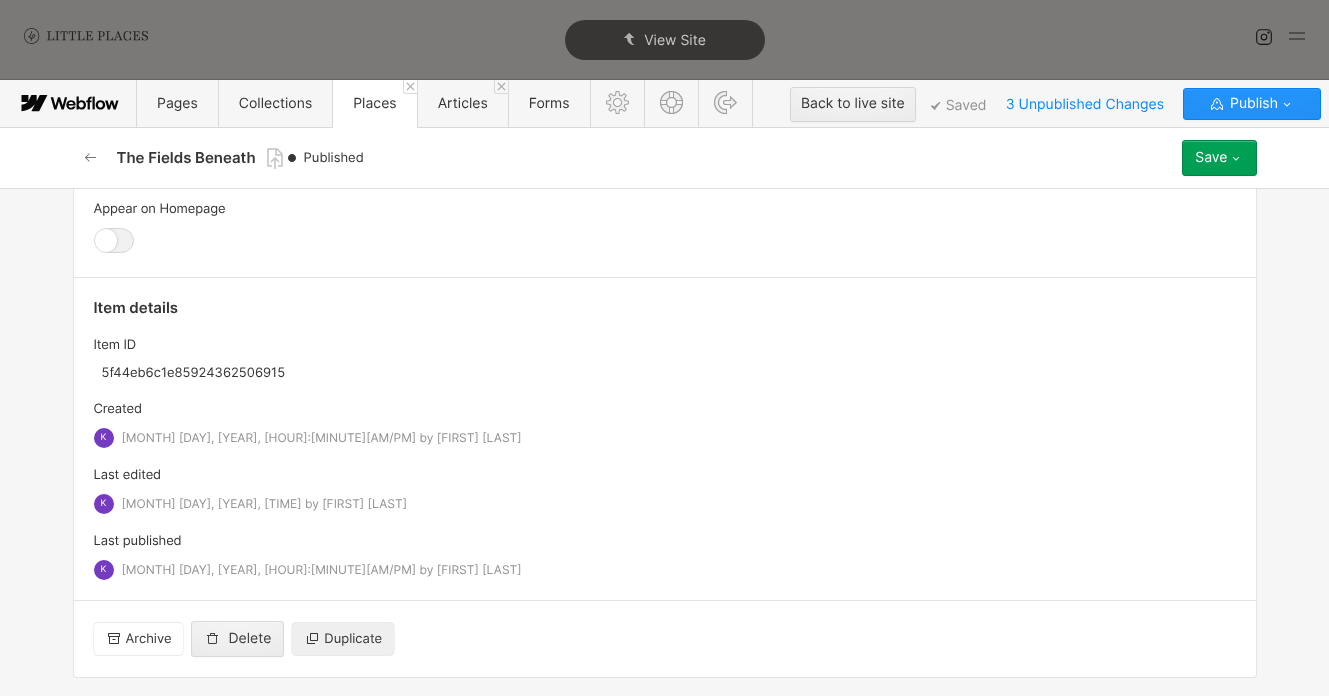 click on "Archive" at bounding box center (139, 639) 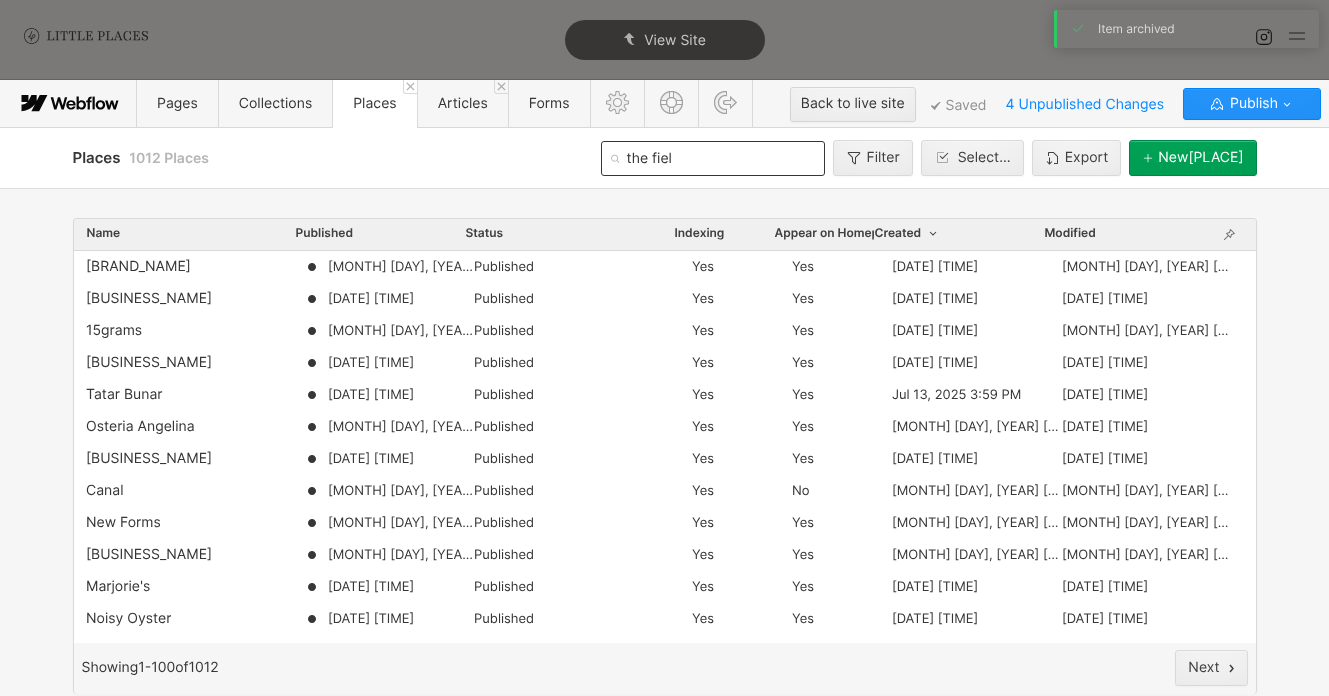 click on "the fiel" at bounding box center (713, 158) 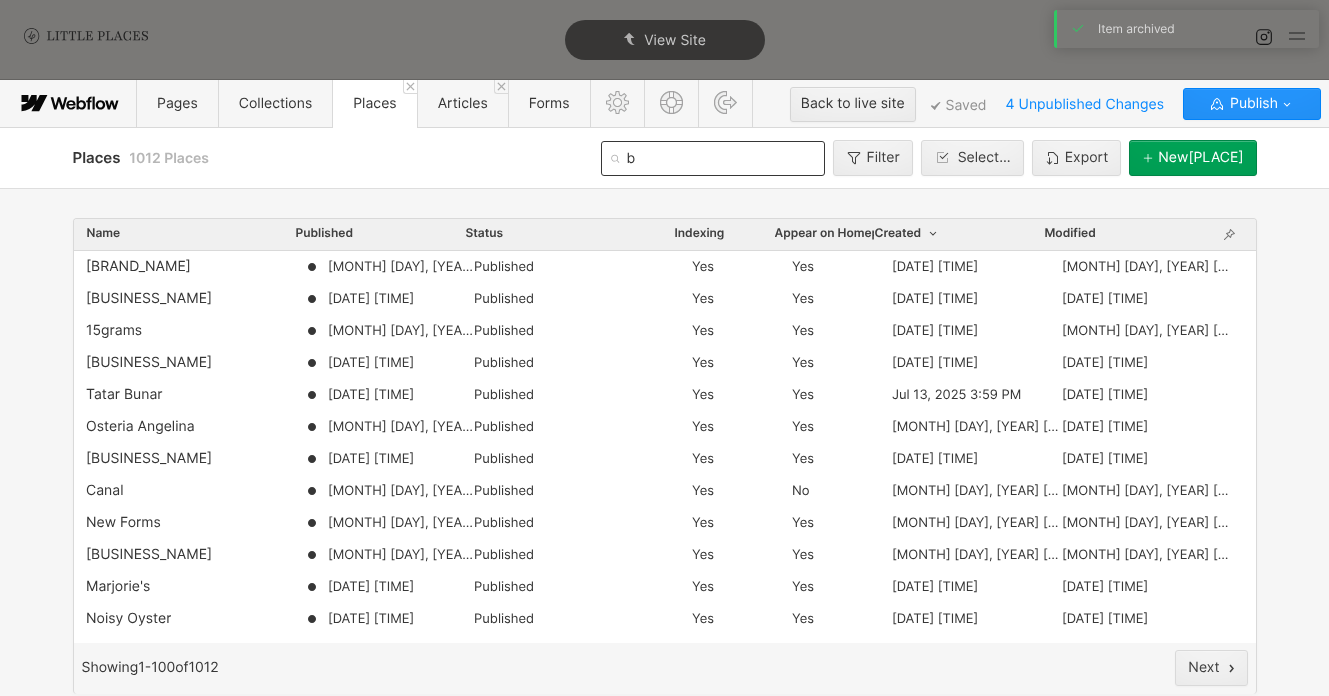 click on "b" at bounding box center [713, 158] 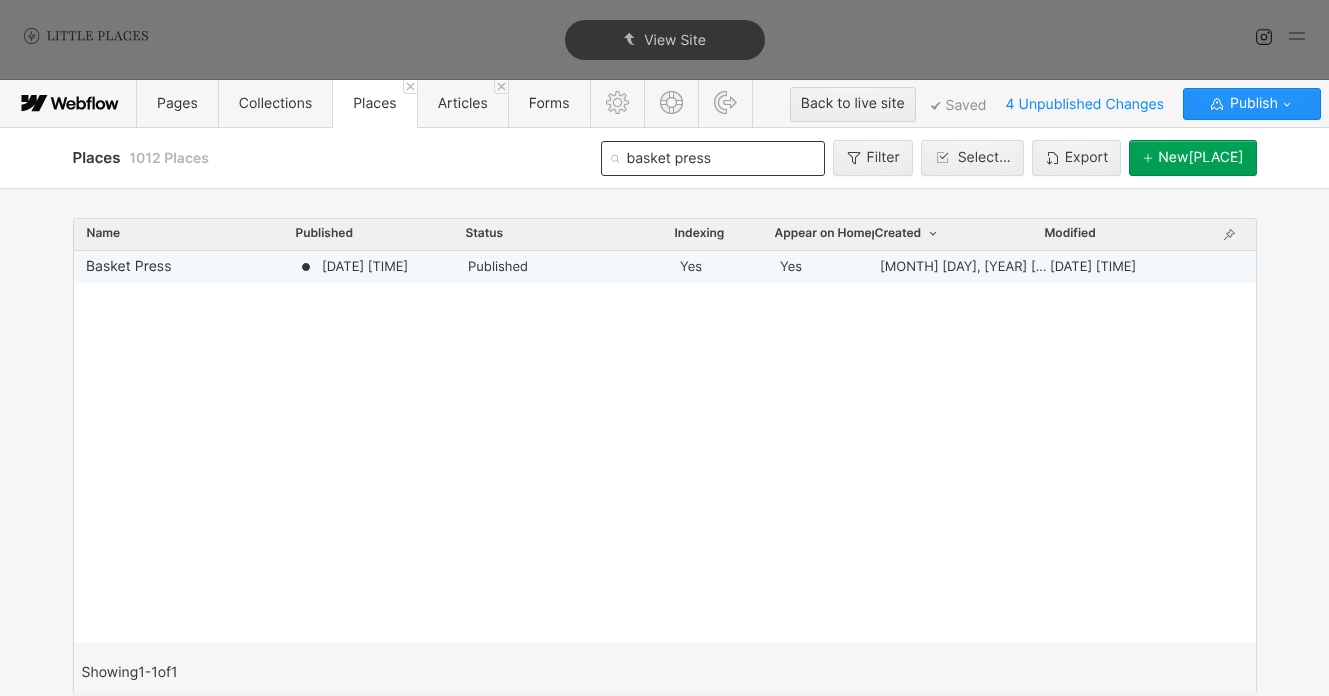 type on "basket press" 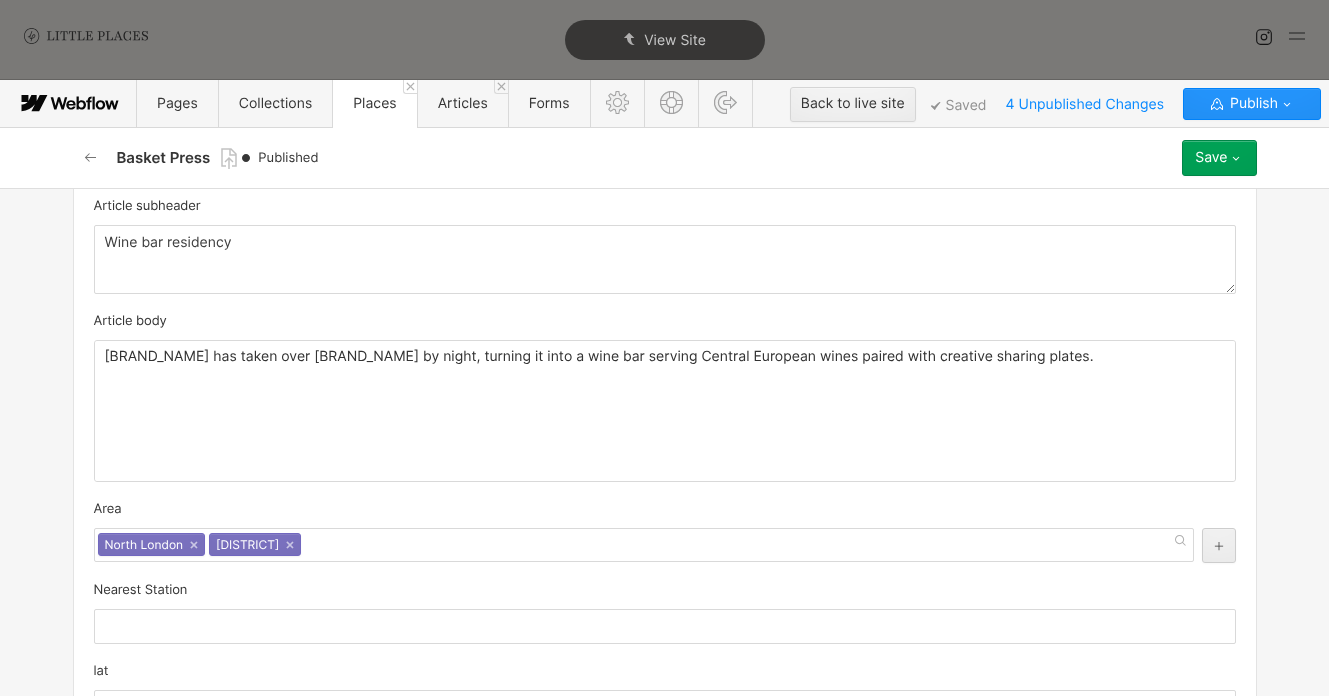 scroll, scrollTop: 2369, scrollLeft: 0, axis: vertical 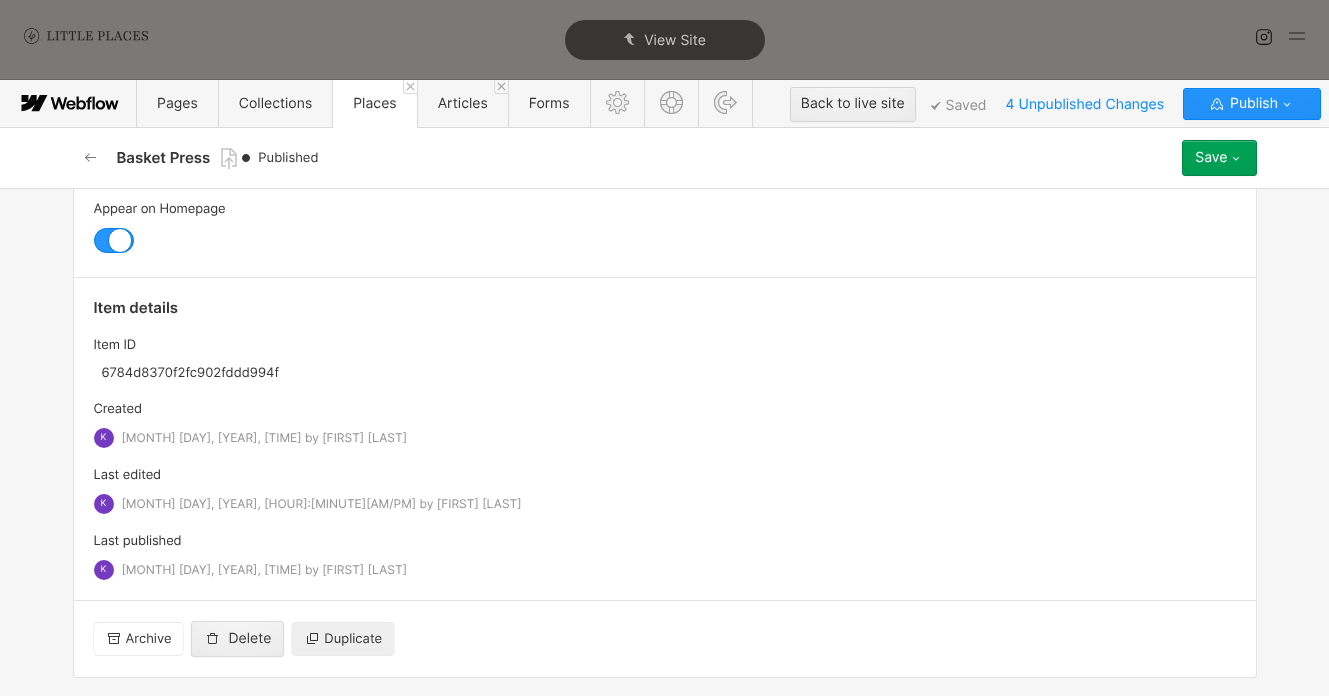 click on "Archive" at bounding box center (149, 639) 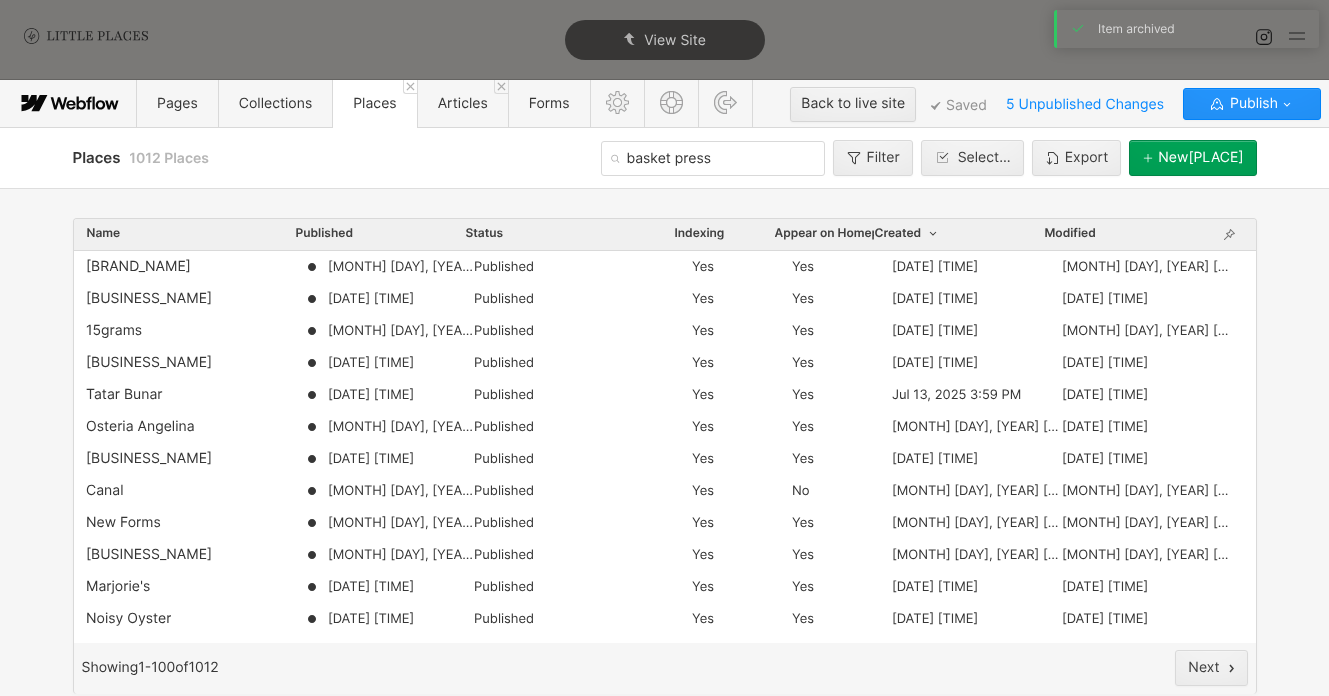 click on "basket press" at bounding box center (713, 158) 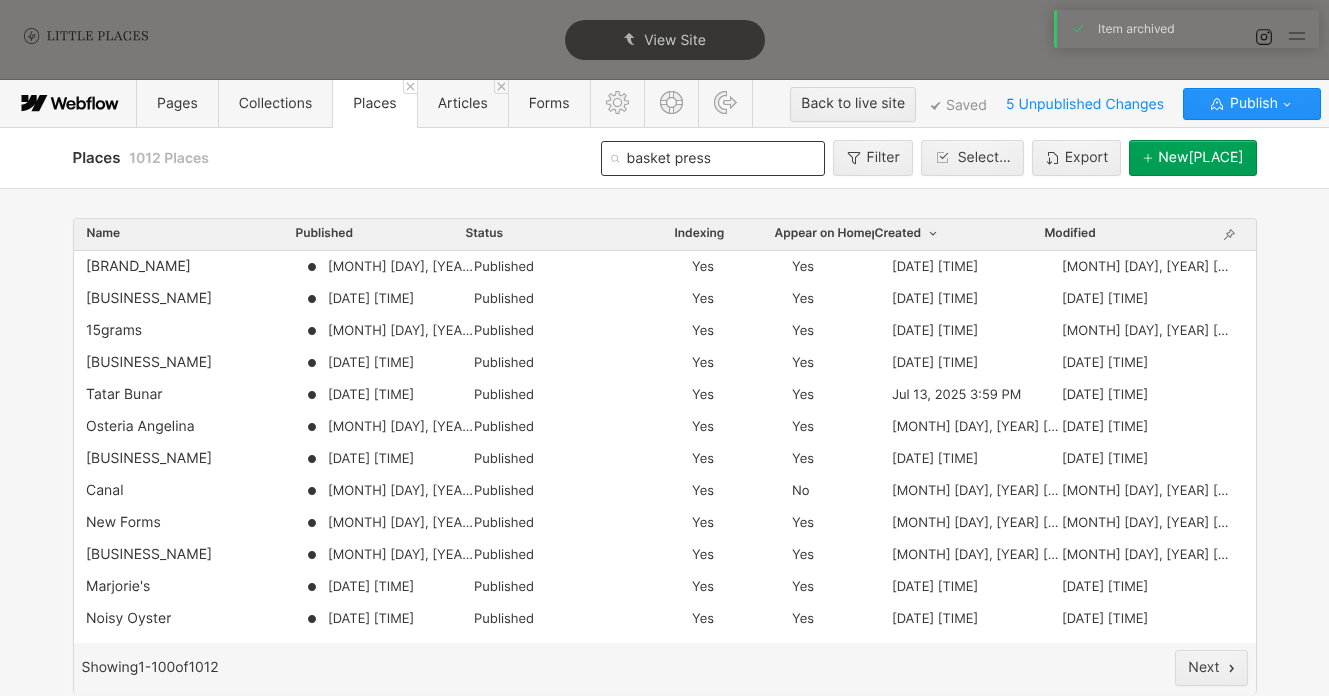 click on "basket press" at bounding box center (713, 158) 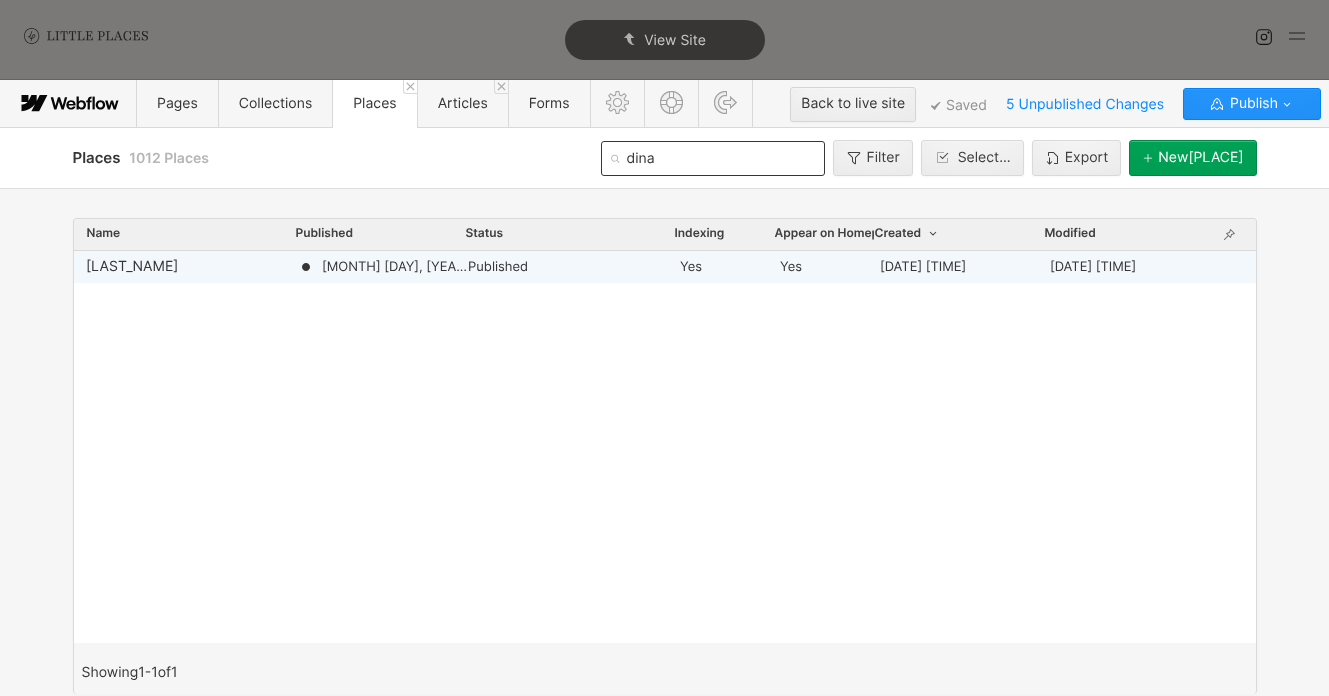 type on "dina" 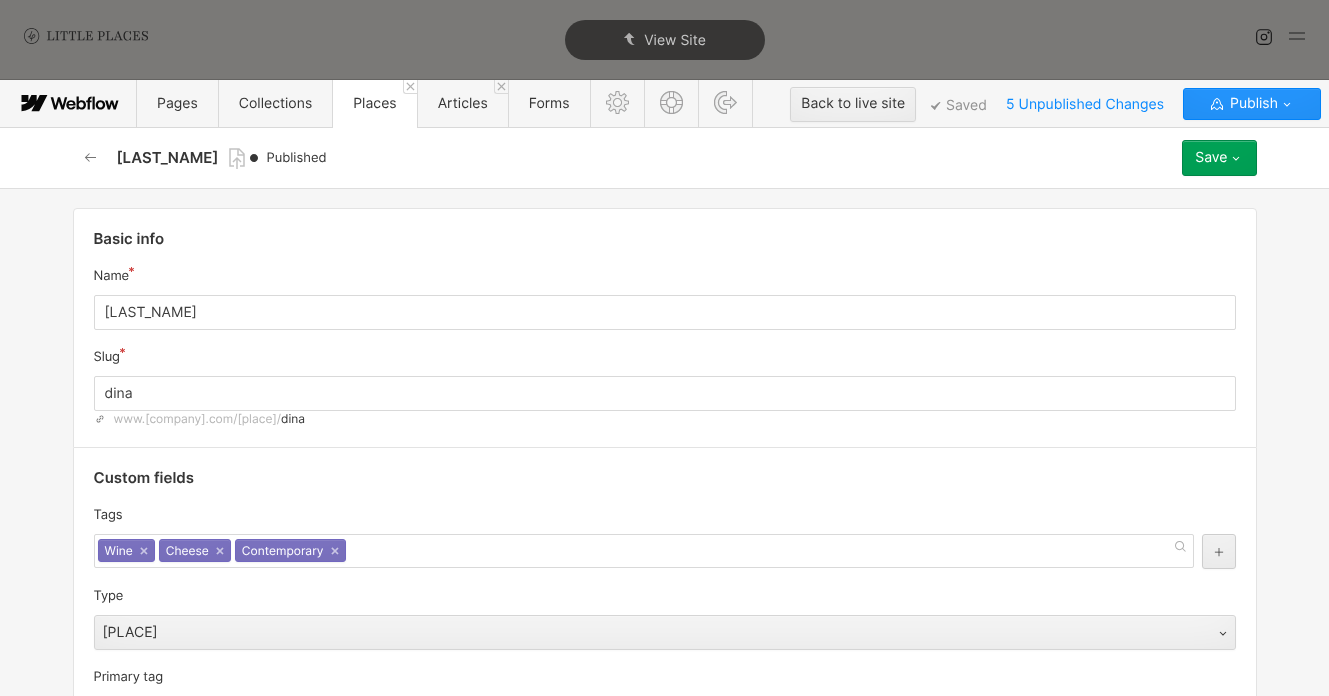 scroll, scrollTop: 2369, scrollLeft: 0, axis: vertical 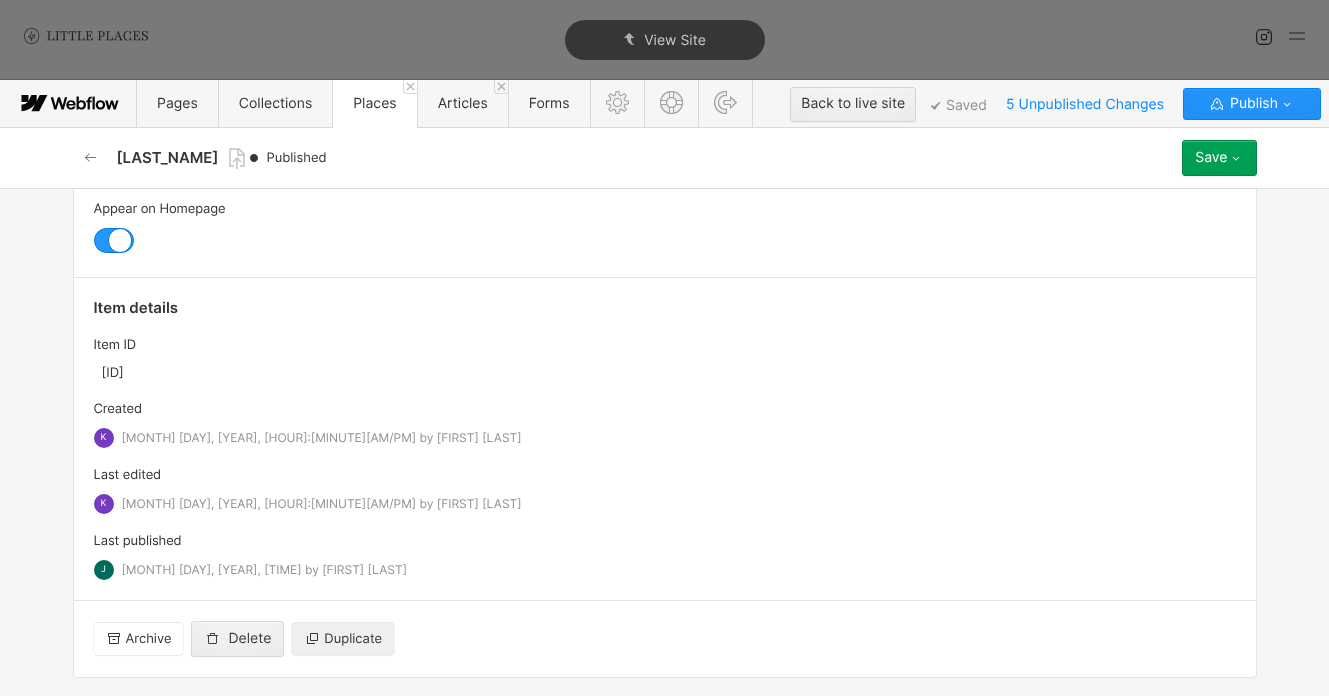 click 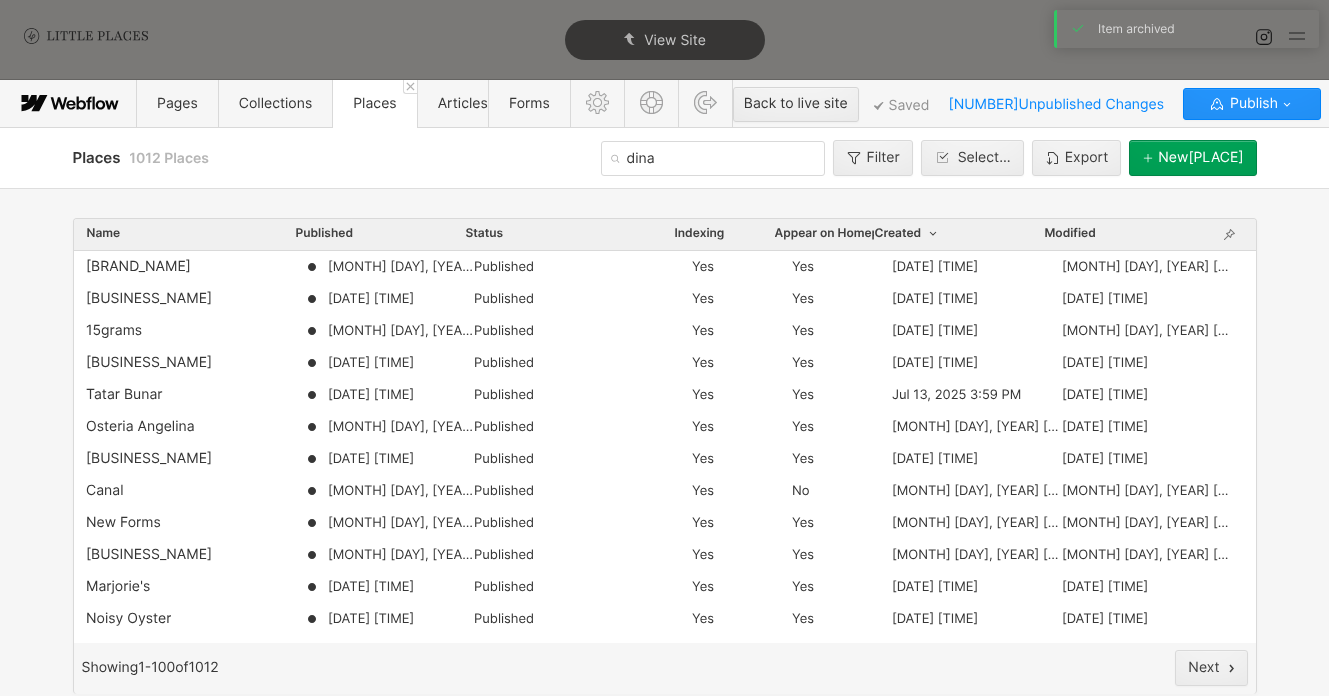 click on "dina" at bounding box center (713, 158) 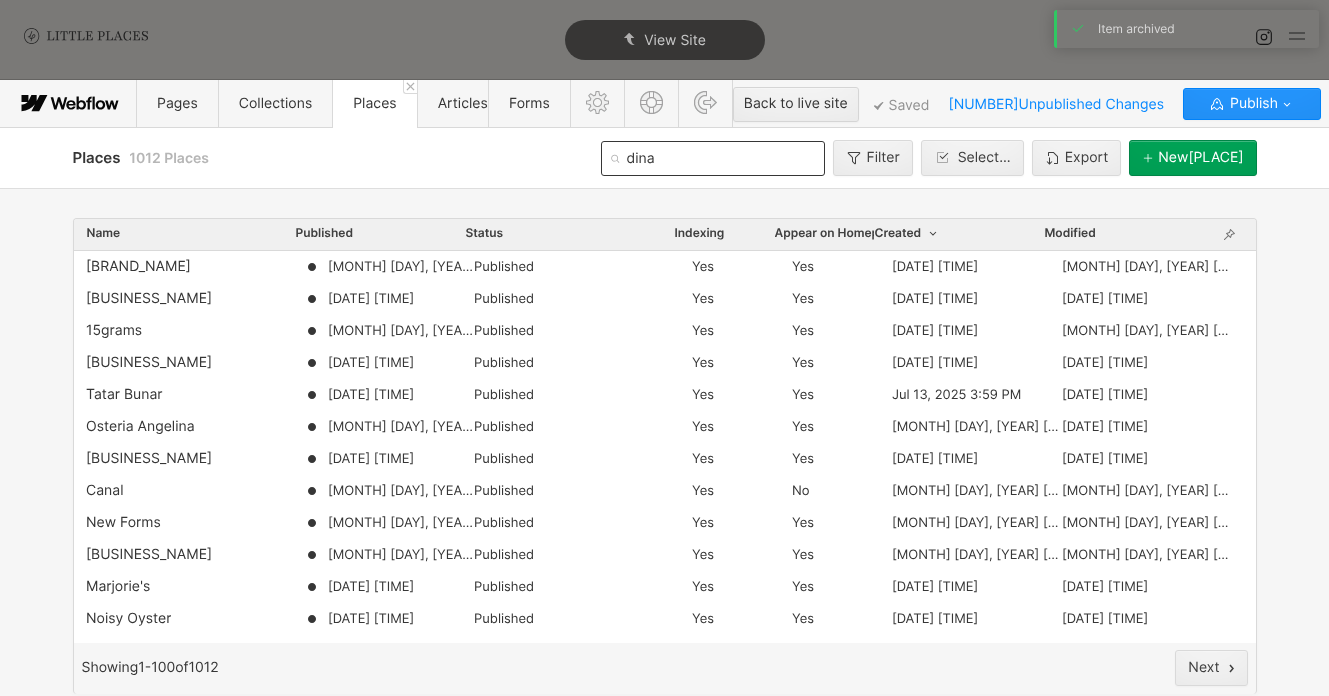 click on "dina" at bounding box center [713, 158] 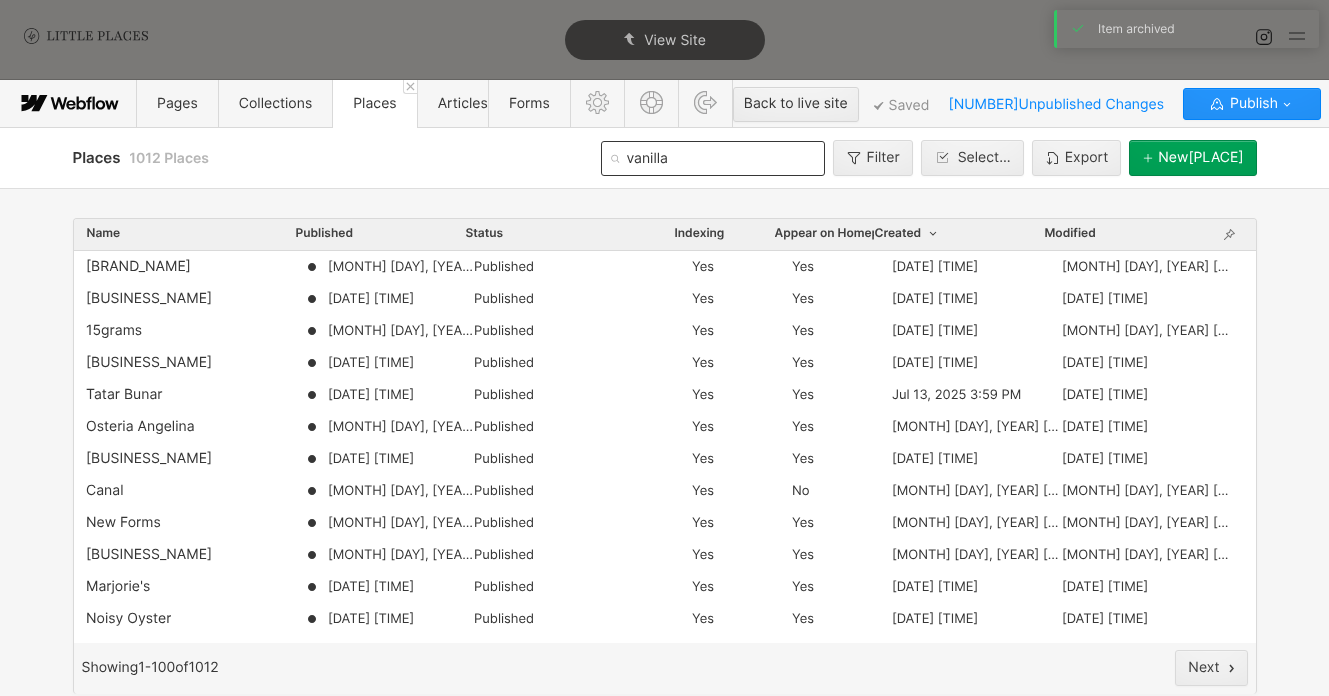 type on "vanilla" 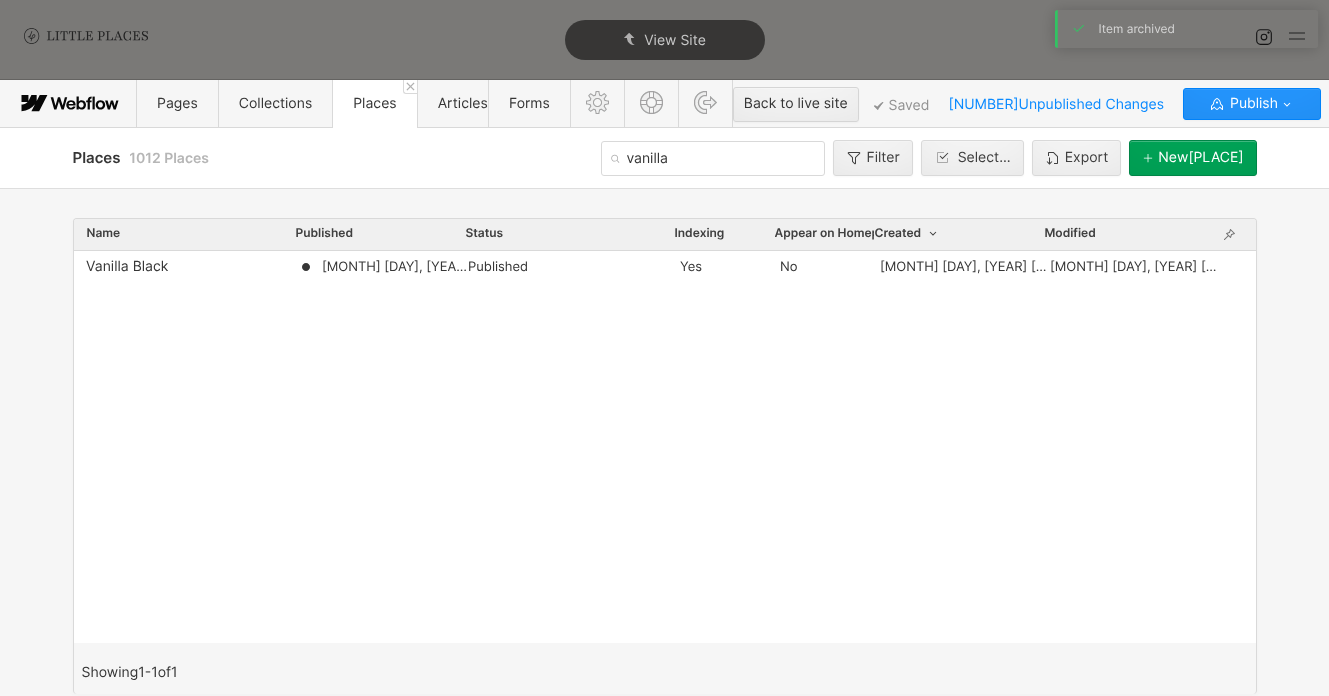 click on "Name Published Status Indexing Appear on Homepage Created Modified" at bounding box center [665, 235] 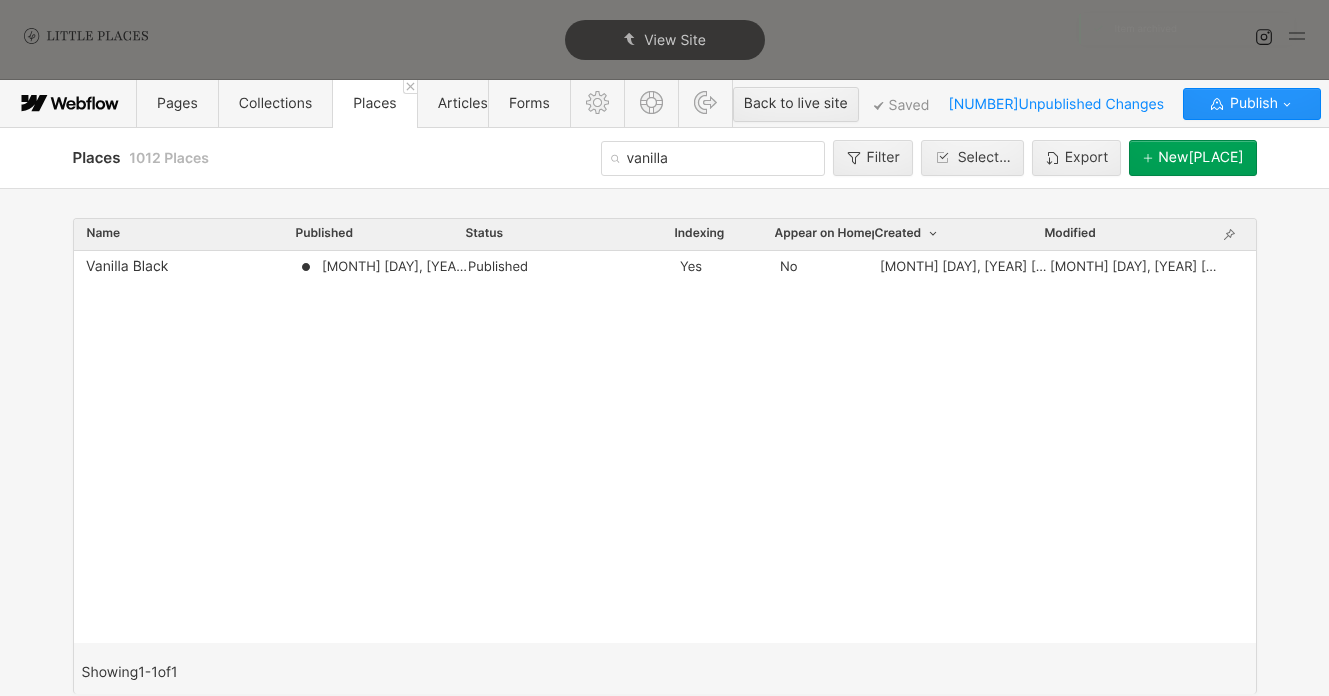 click on "[MONTH] [DAY], [YEAR] [HOUR]:[MINUTE] [AM/PM]" at bounding box center [383, 267] 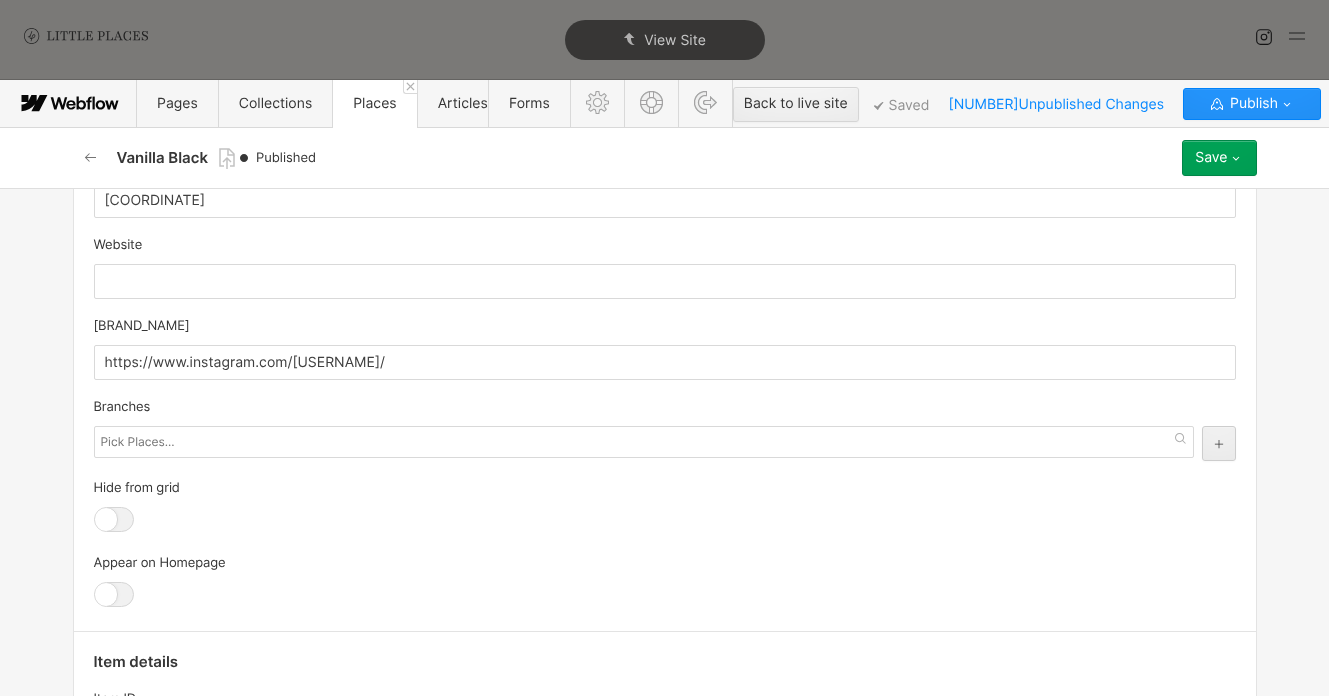 scroll, scrollTop: 2369, scrollLeft: 0, axis: vertical 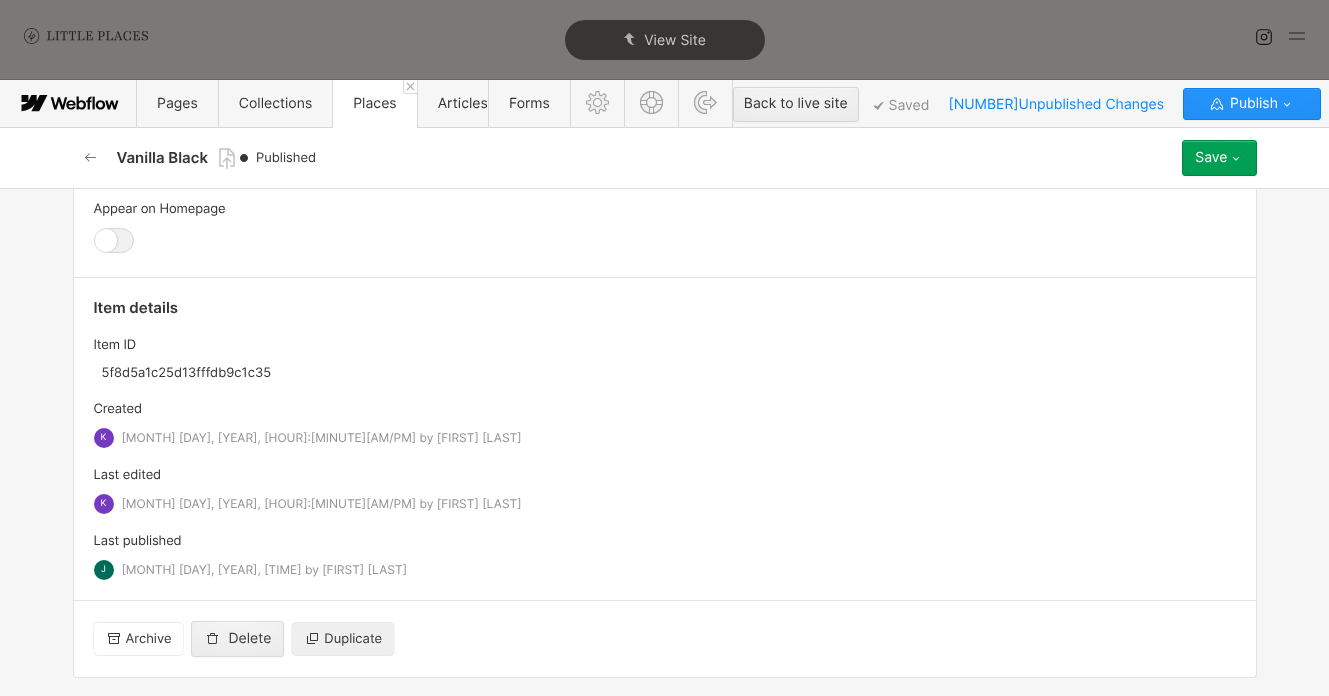 click on "Archive" at bounding box center (139, 639) 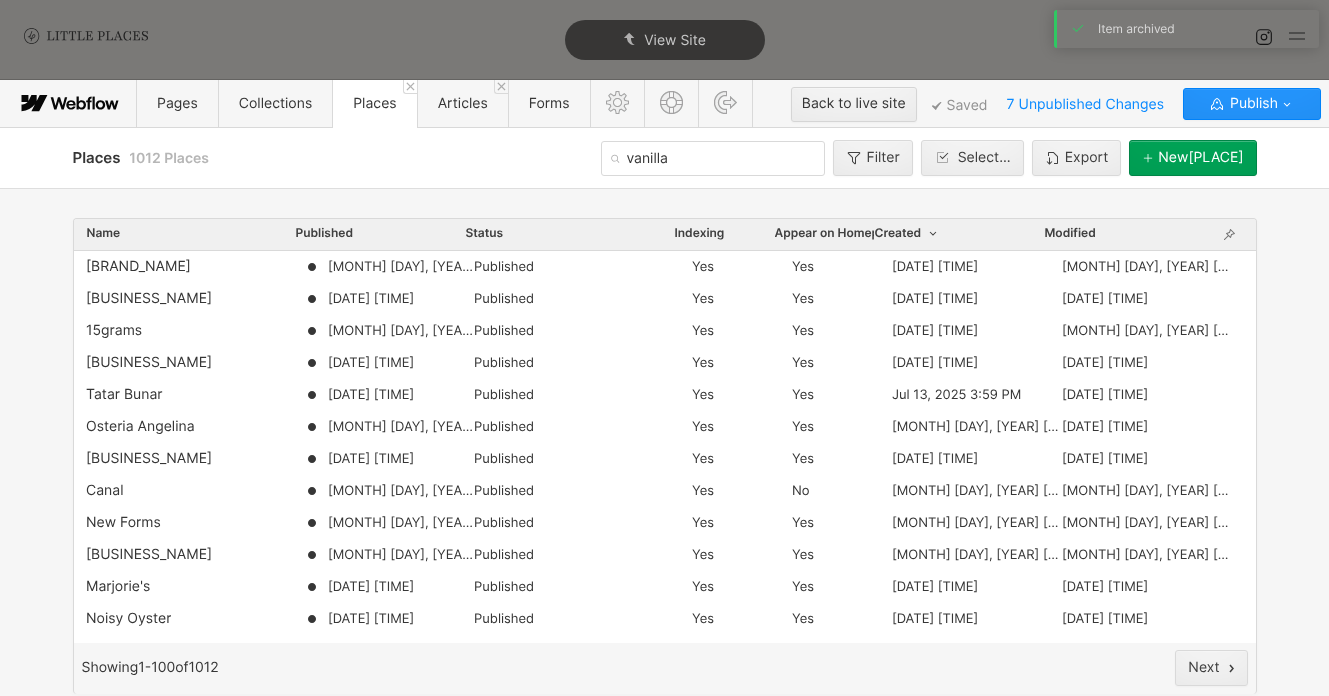 click on "vanilla" at bounding box center [713, 158] 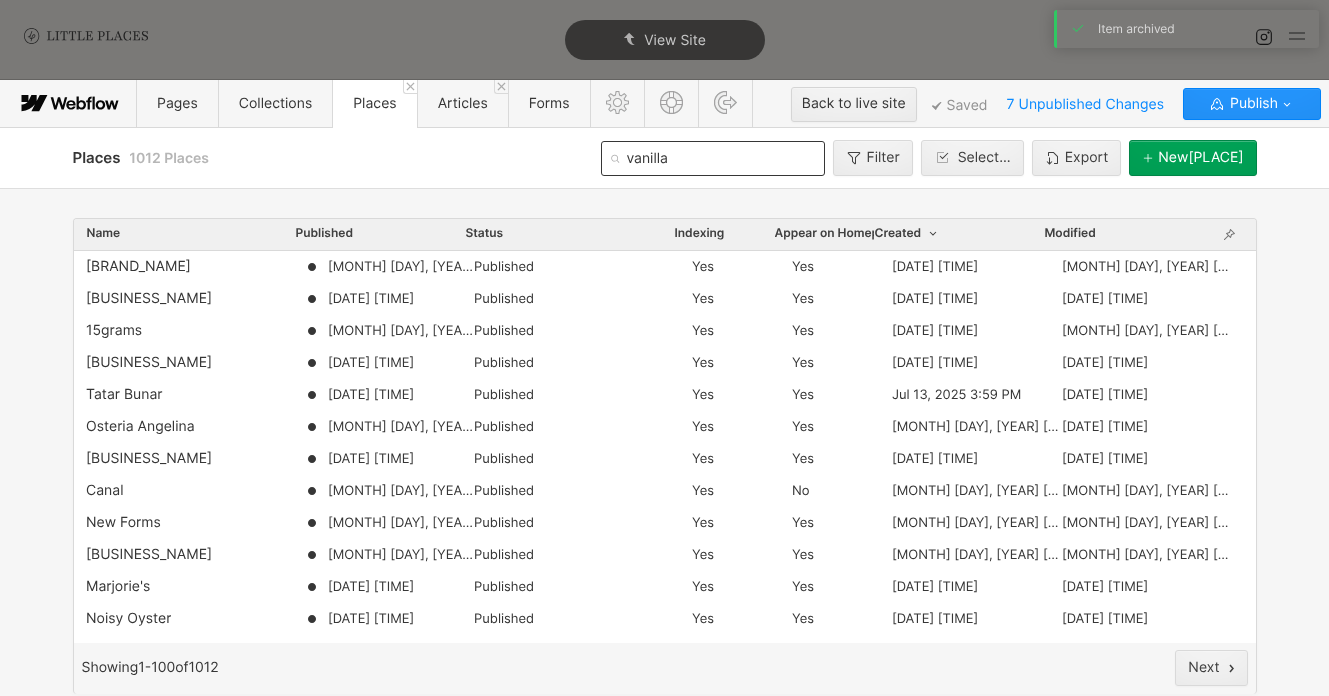 click on "vanilla" at bounding box center [713, 158] 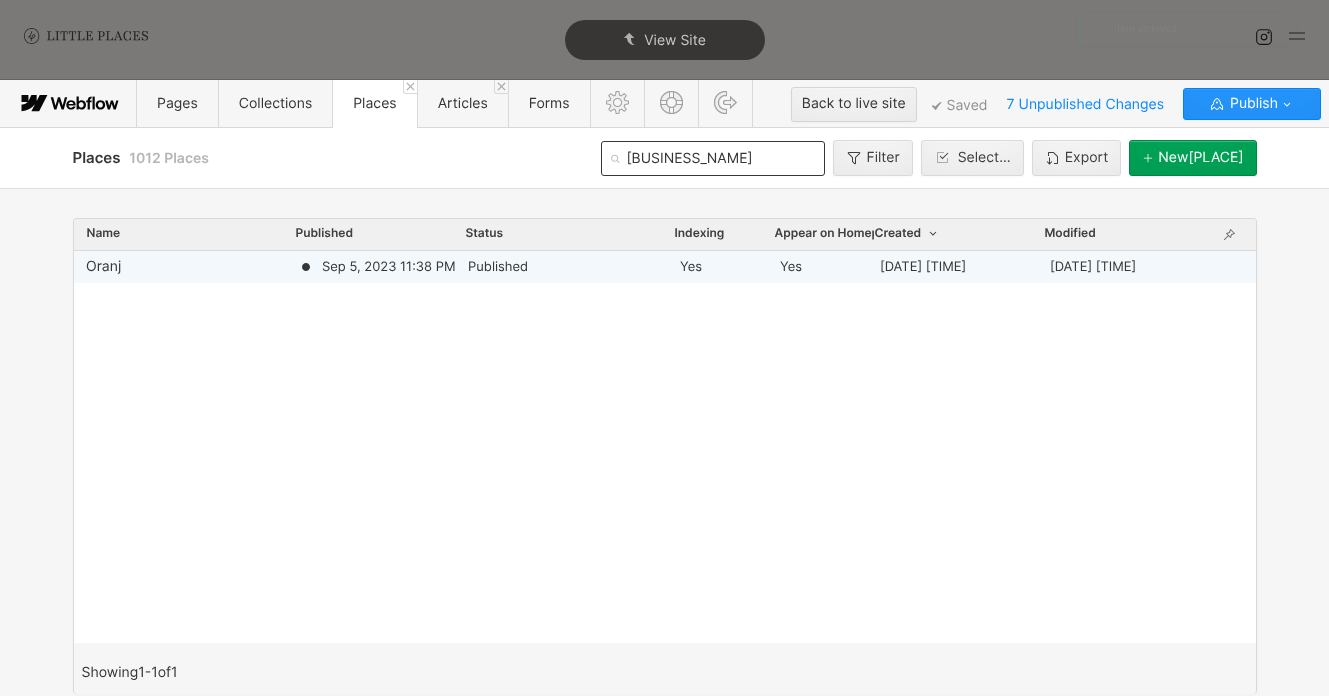 type on "[BUSINESS_NAME]" 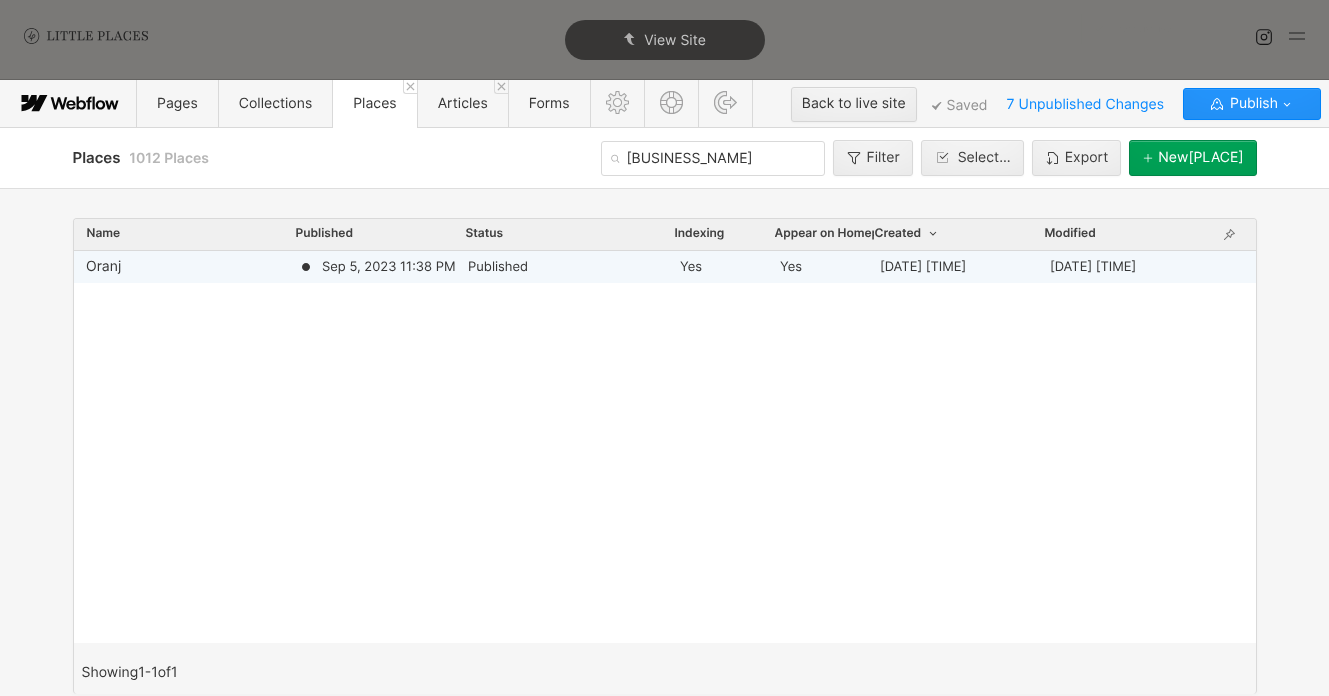 click on "Oranj" at bounding box center (192, 267) 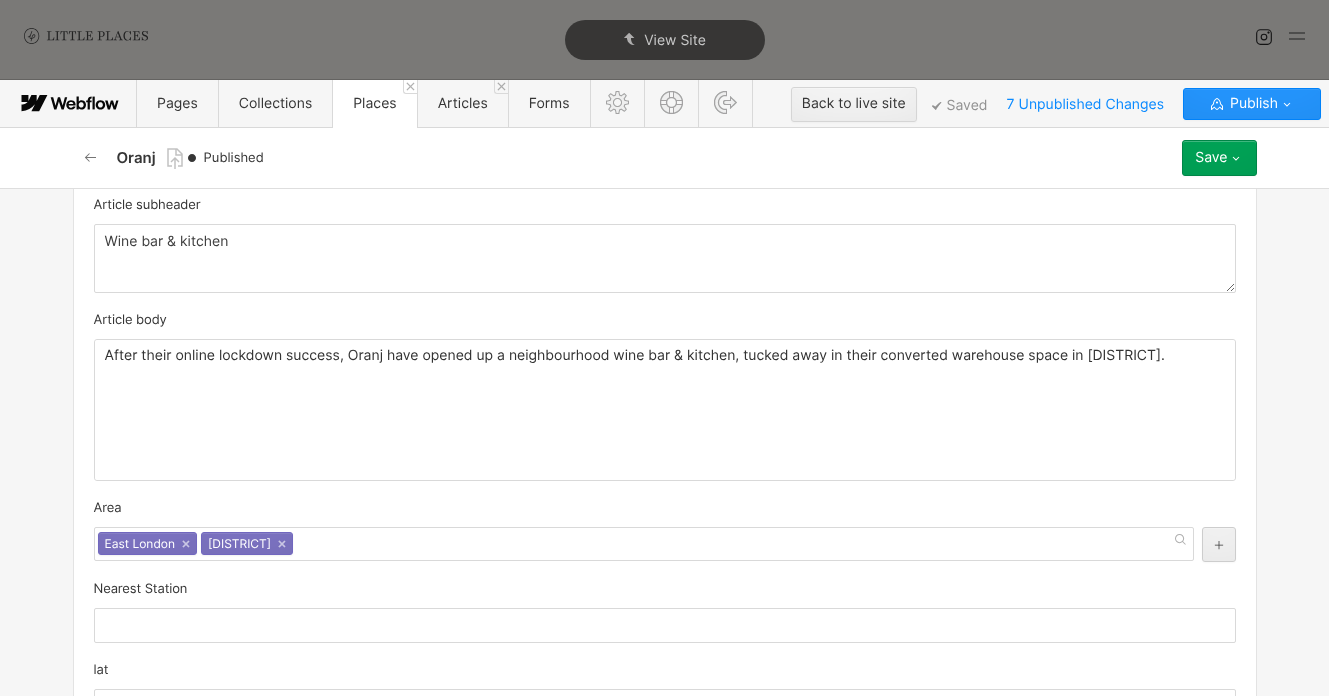scroll, scrollTop: 1429, scrollLeft: 0, axis: vertical 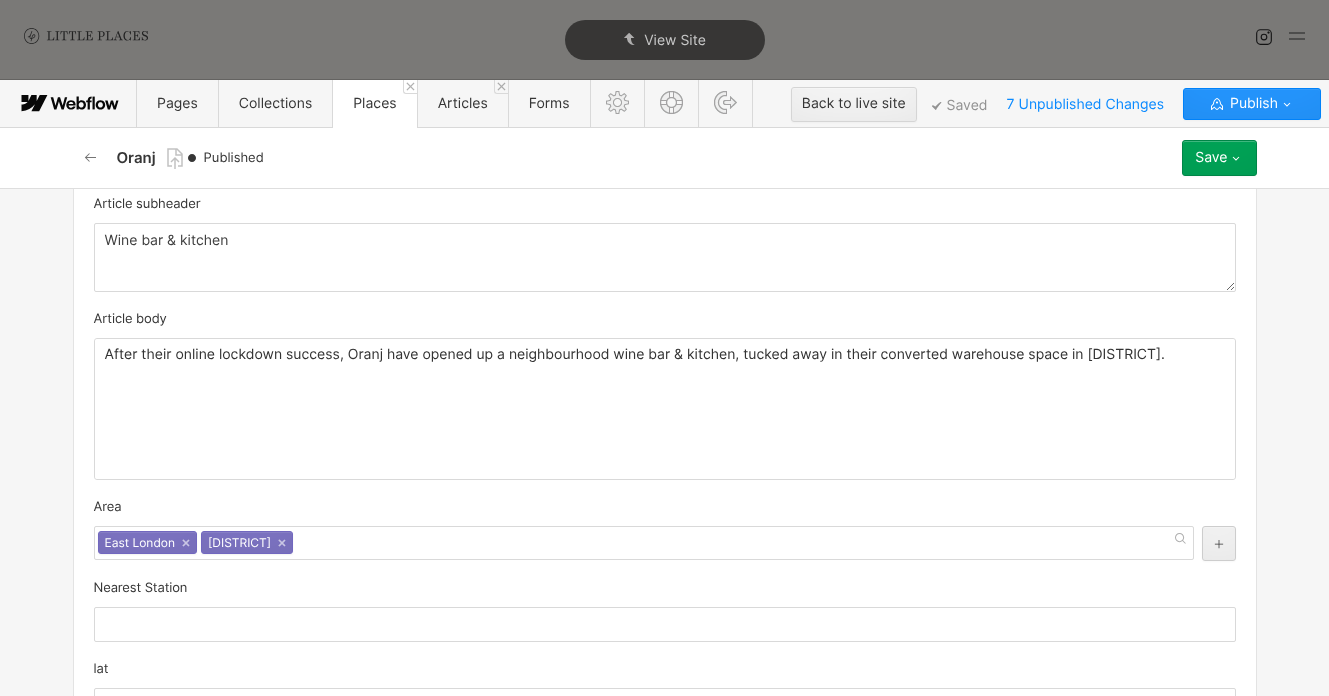 click on "After their online lockdown success, Oranj have opened up a neighbourhood wine bar & kitchen, tucked away in their converted warehouse space in [DISTRICT]." at bounding box center (665, 409) 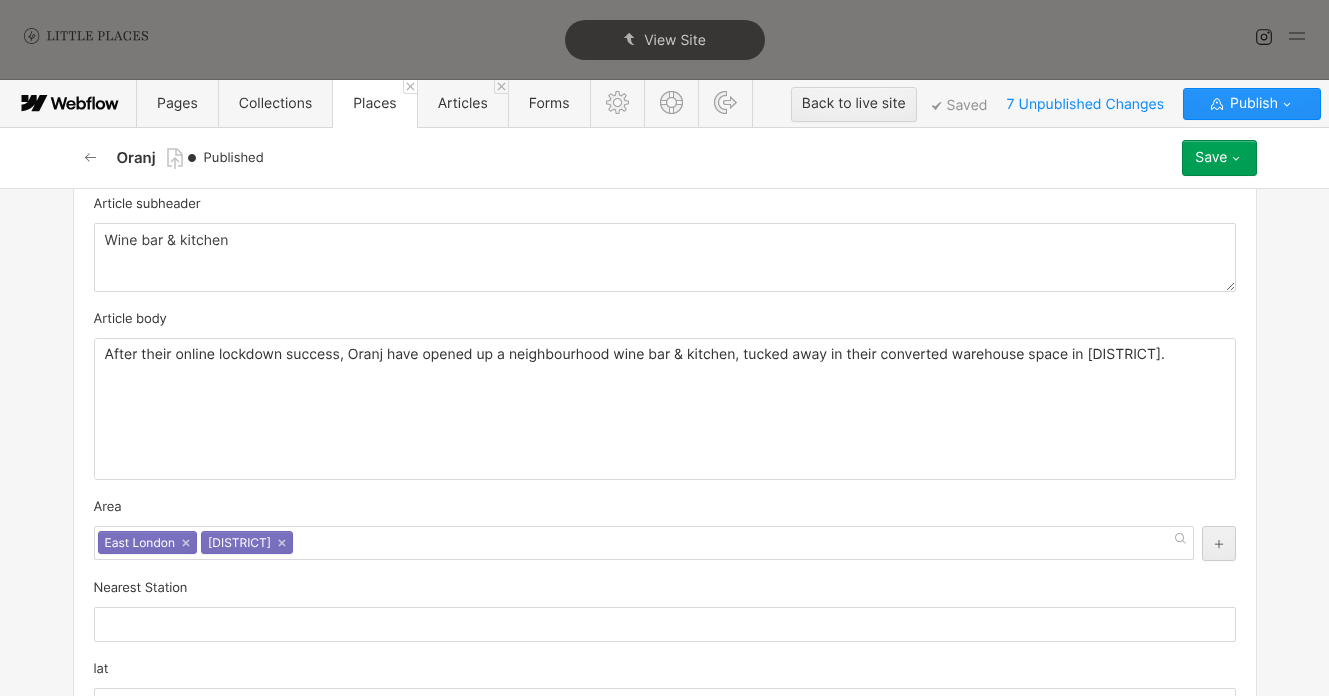 click on "After their online lockdown success, Oranj have opened up a neighbourhood wine bar & kitchen, tucked away in their converted warehouse space in [DISTRICT]." at bounding box center [665, 409] 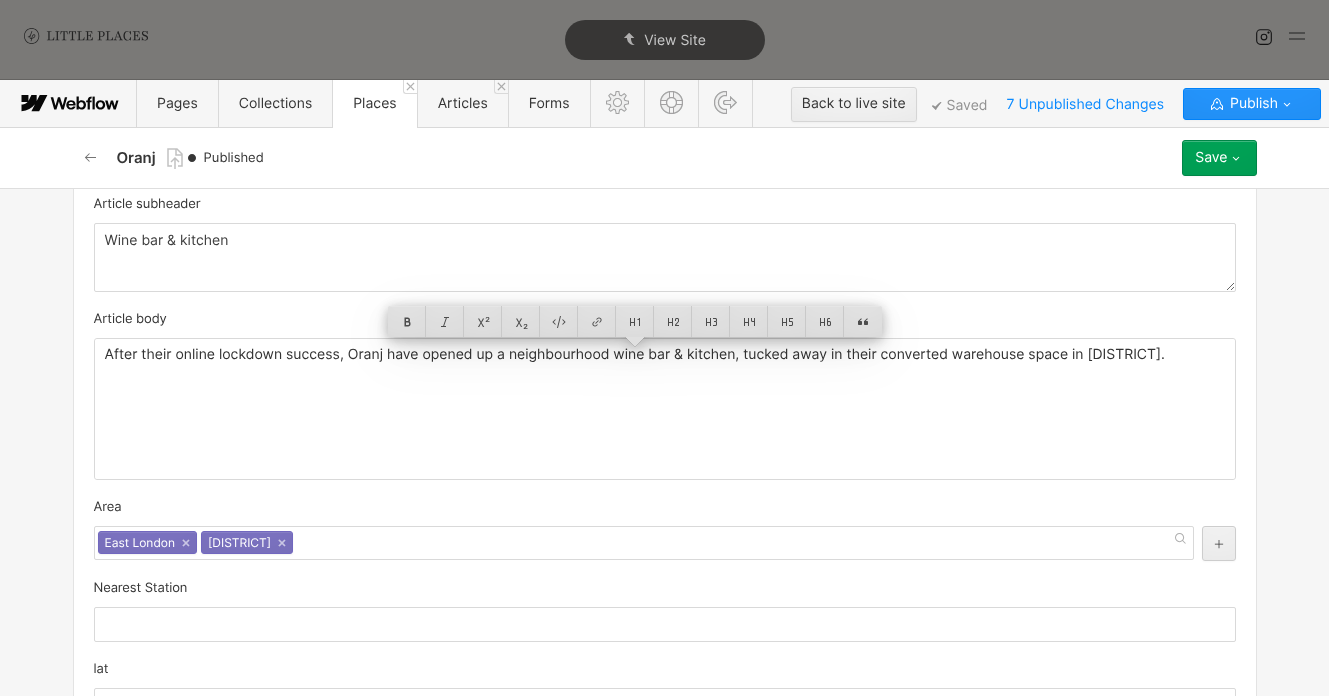 click on "Wine bar & kitchen" at bounding box center [665, 257] 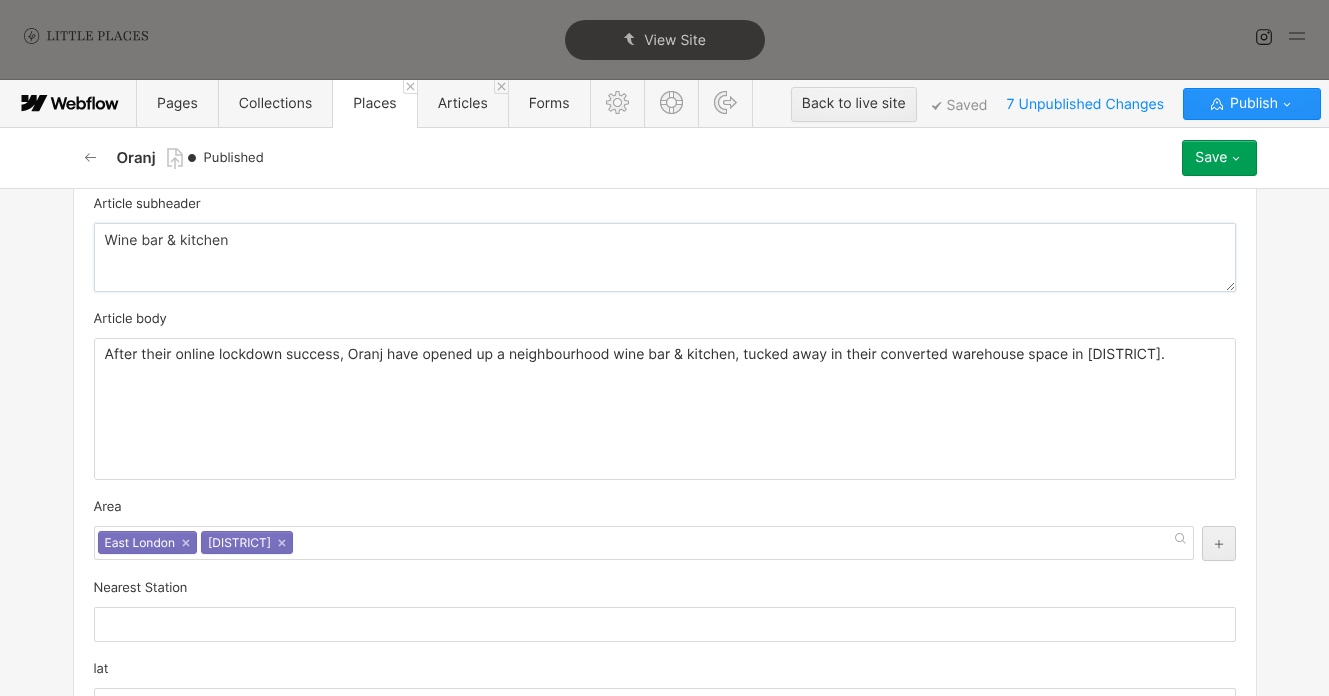 click on "Wine bar & kitchen" at bounding box center (665, 257) 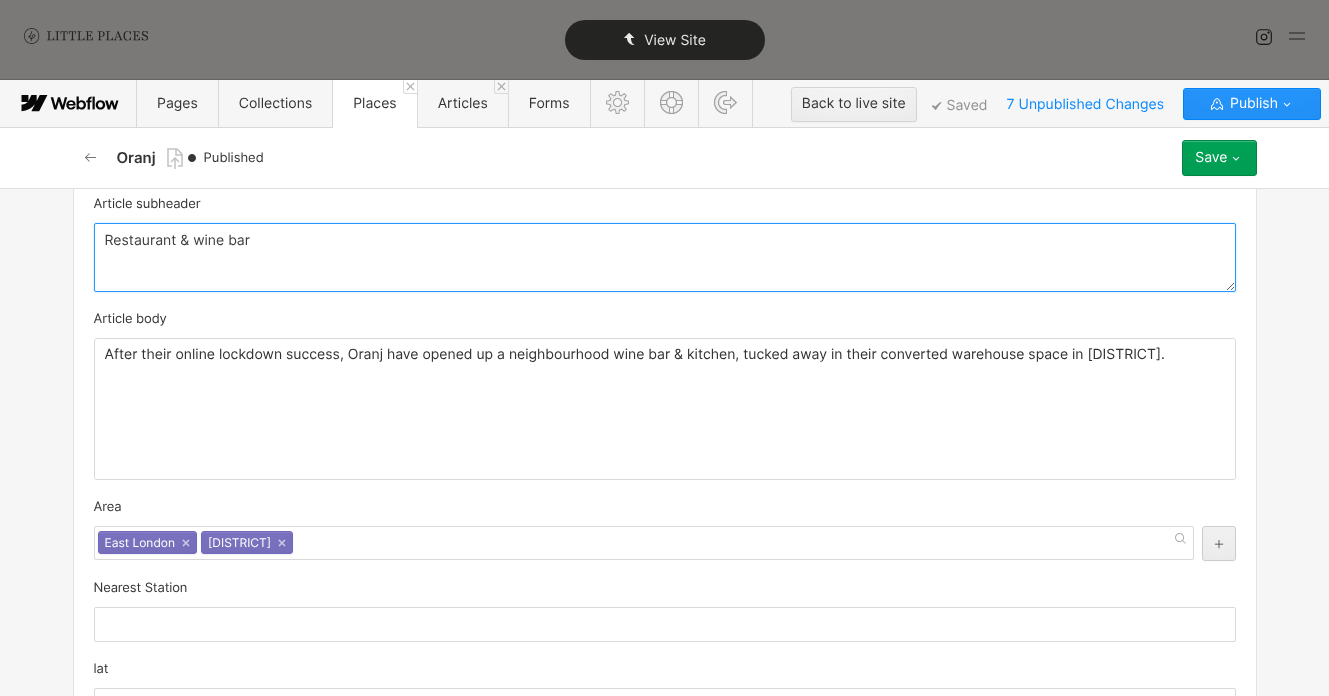 type on "Restaurant & wine bar" 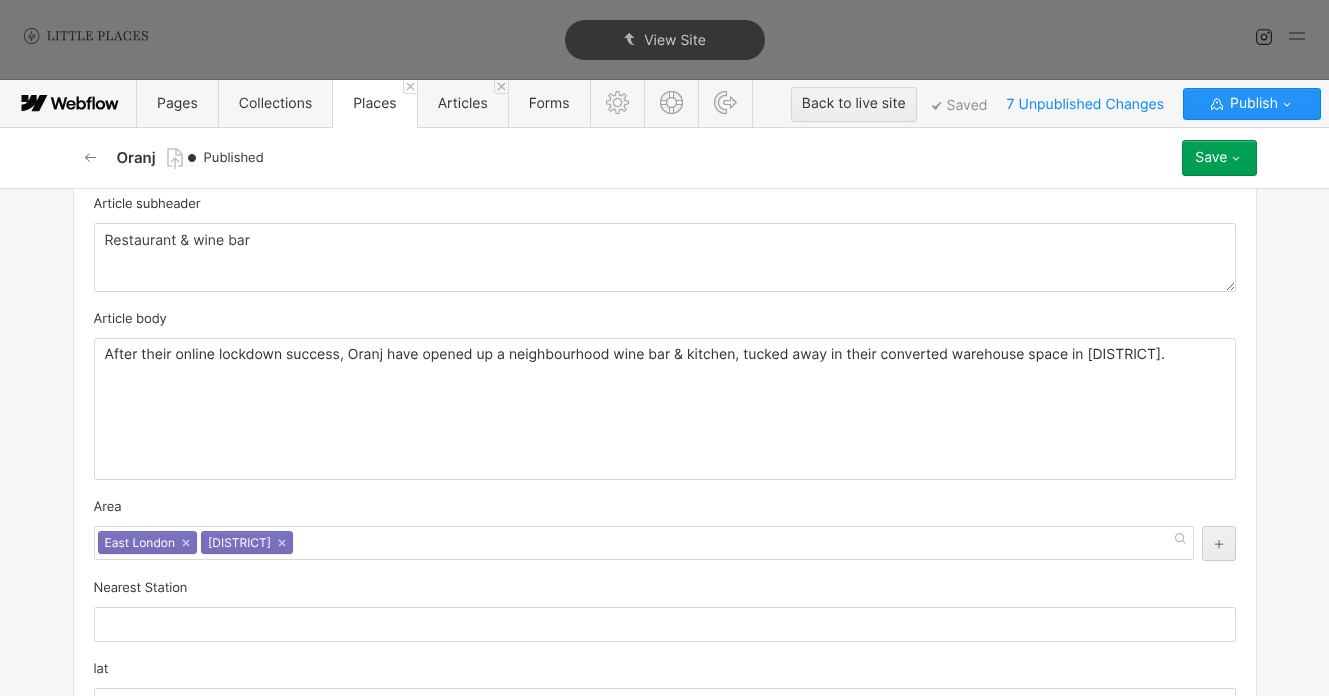 click on "After their online lockdown success, Oranj have opened up a neighbourhood wine bar & kitchen, tucked away in their converted warehouse space in Shoreditch." at bounding box center [665, 409] 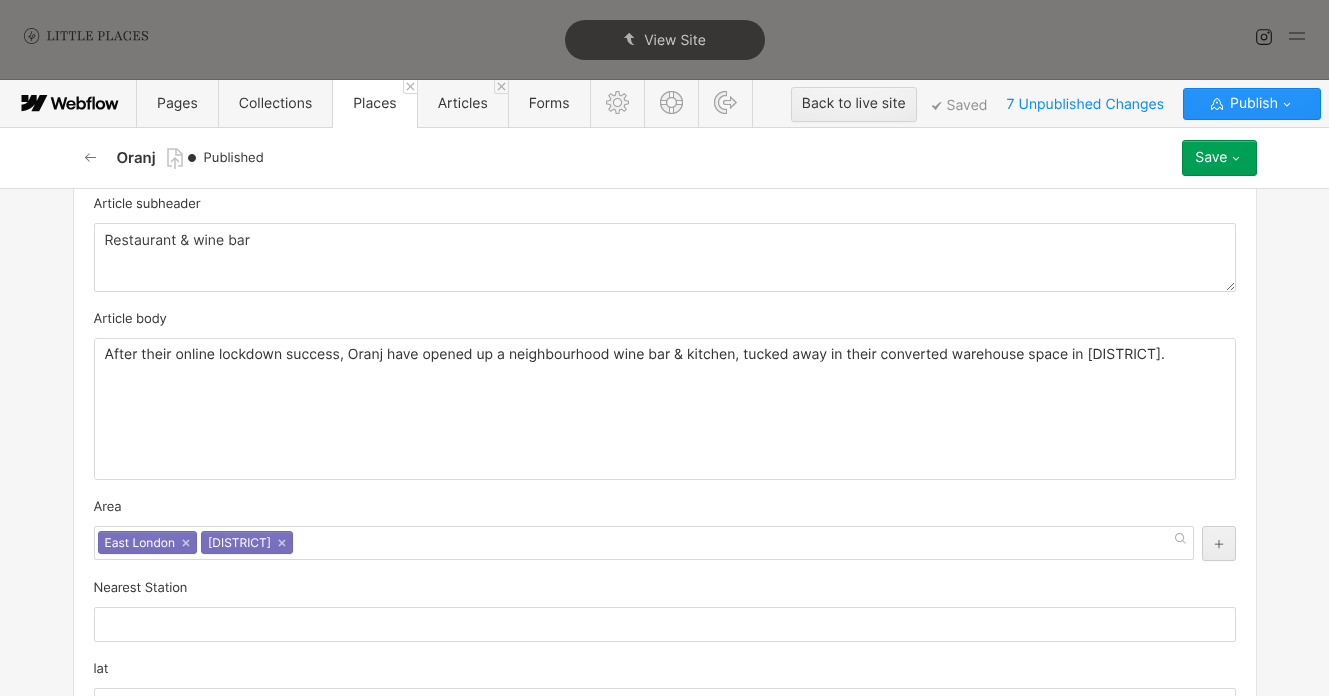 click on "After their online lockdown success, Oranj have opened up a neighbourhood wine bar & kitchen, tucked away in their converted warehouse space in Shoreditch." at bounding box center (665, 409) 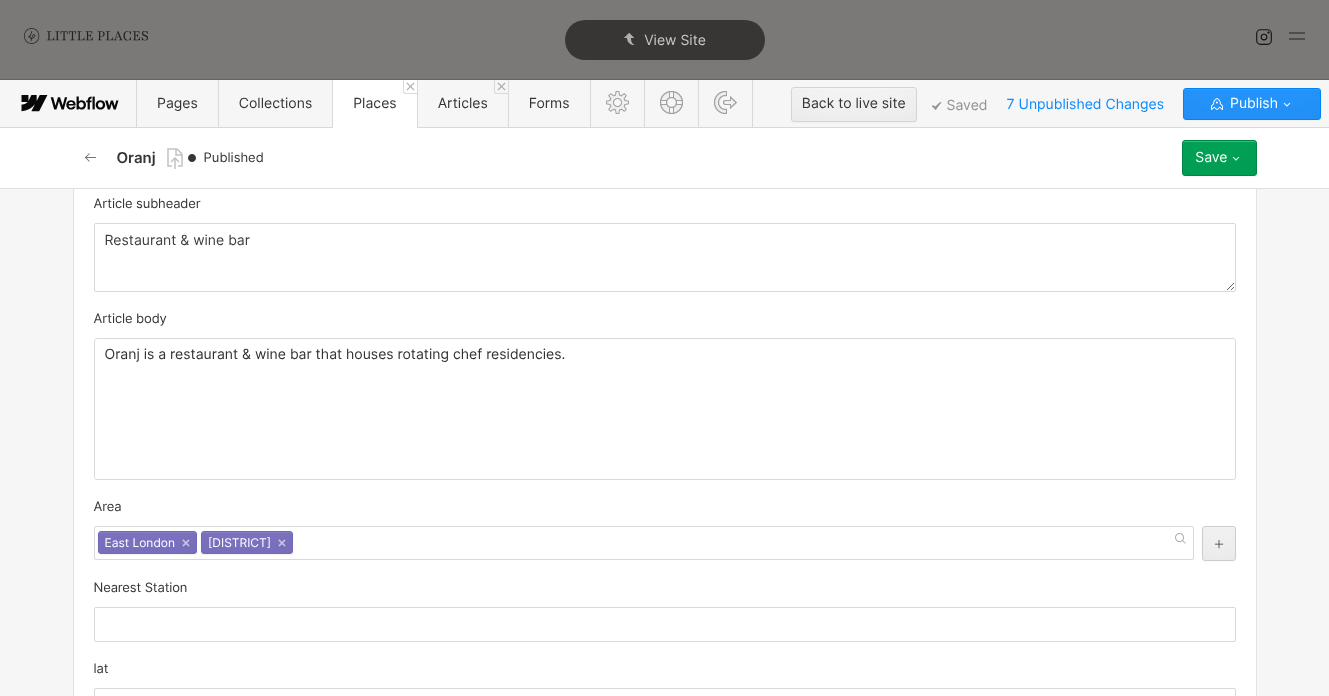click on "Article body" at bounding box center [665, 319] 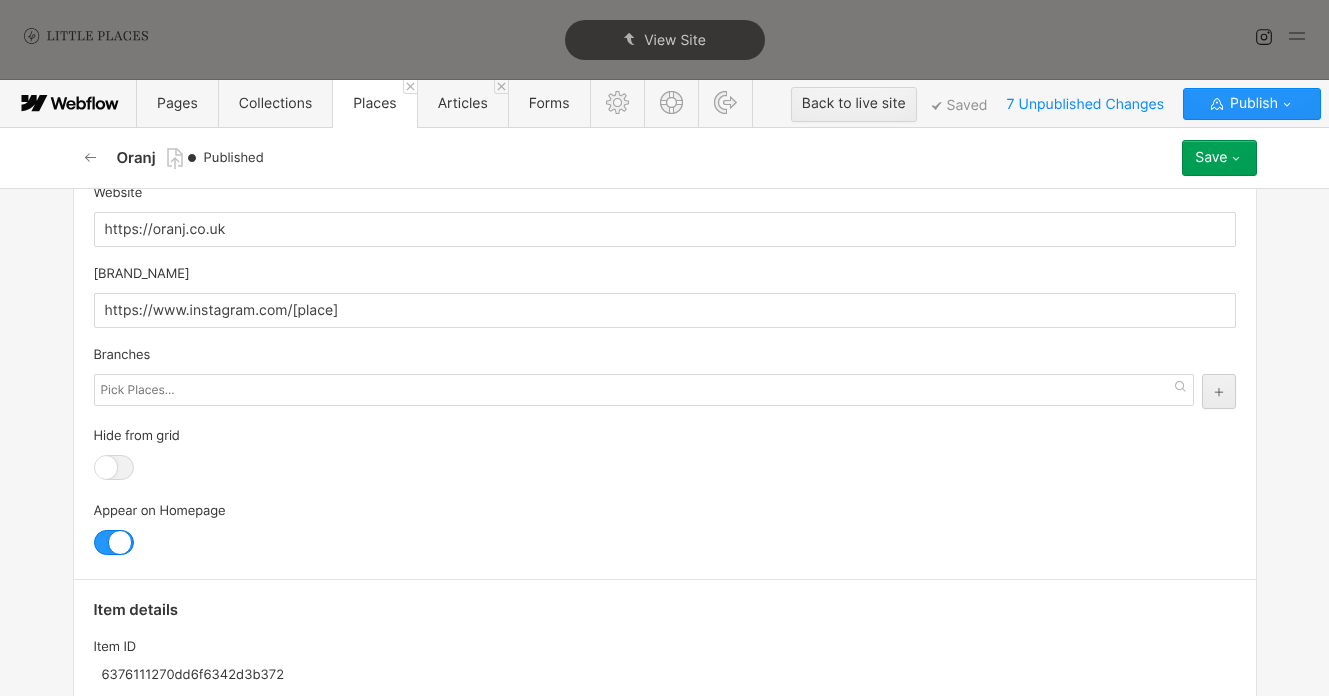scroll, scrollTop: 1811, scrollLeft: 0, axis: vertical 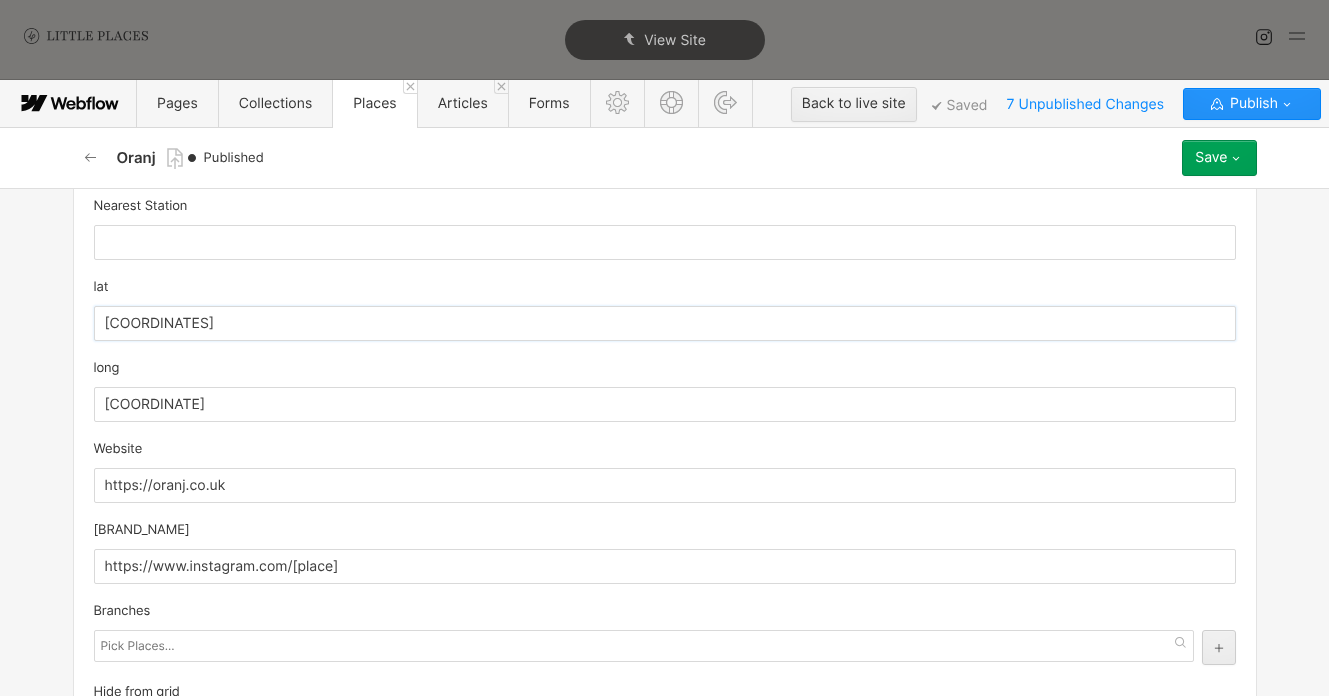 click on "51.5239557" at bounding box center (665, 323) 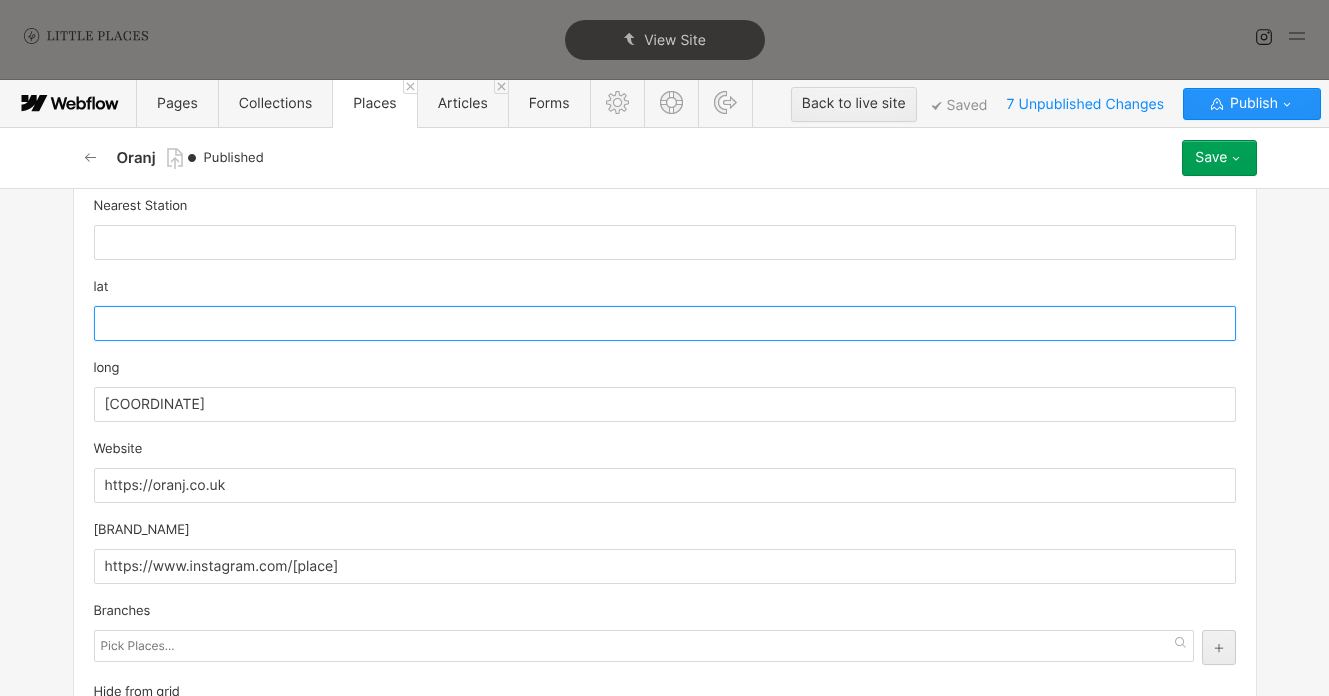 type 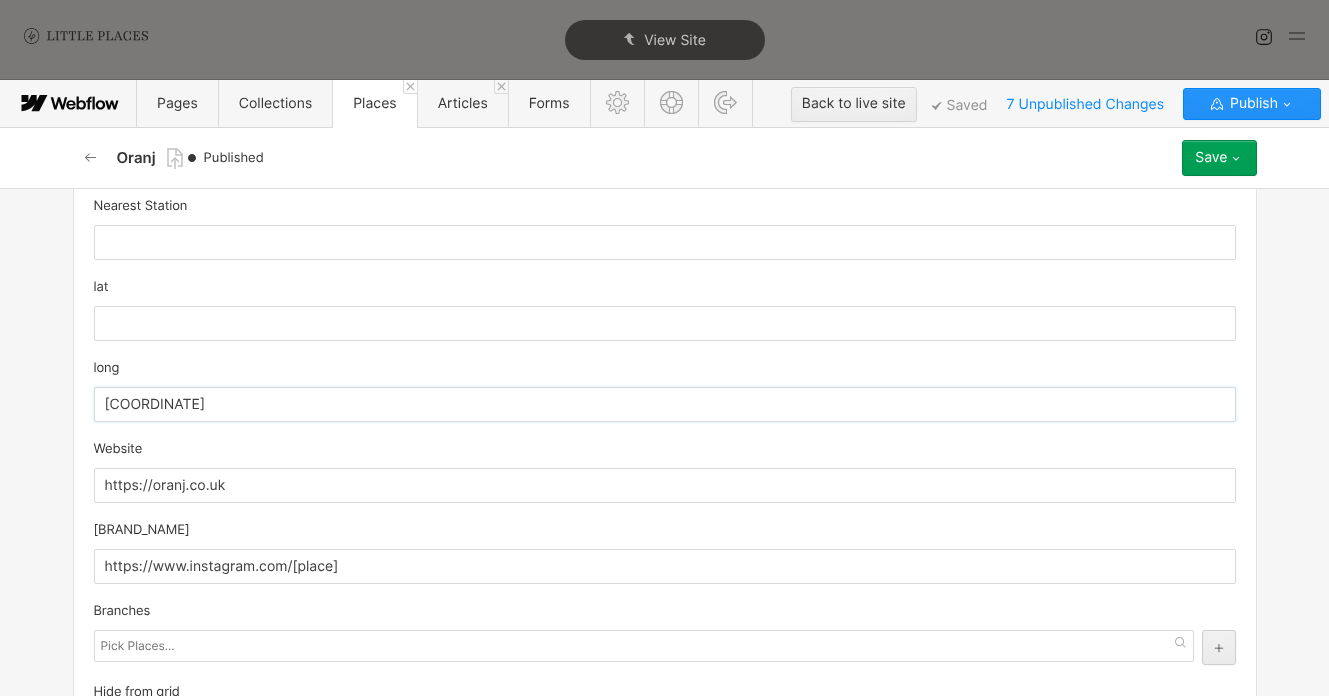 click on "-0.0720361" at bounding box center [665, 404] 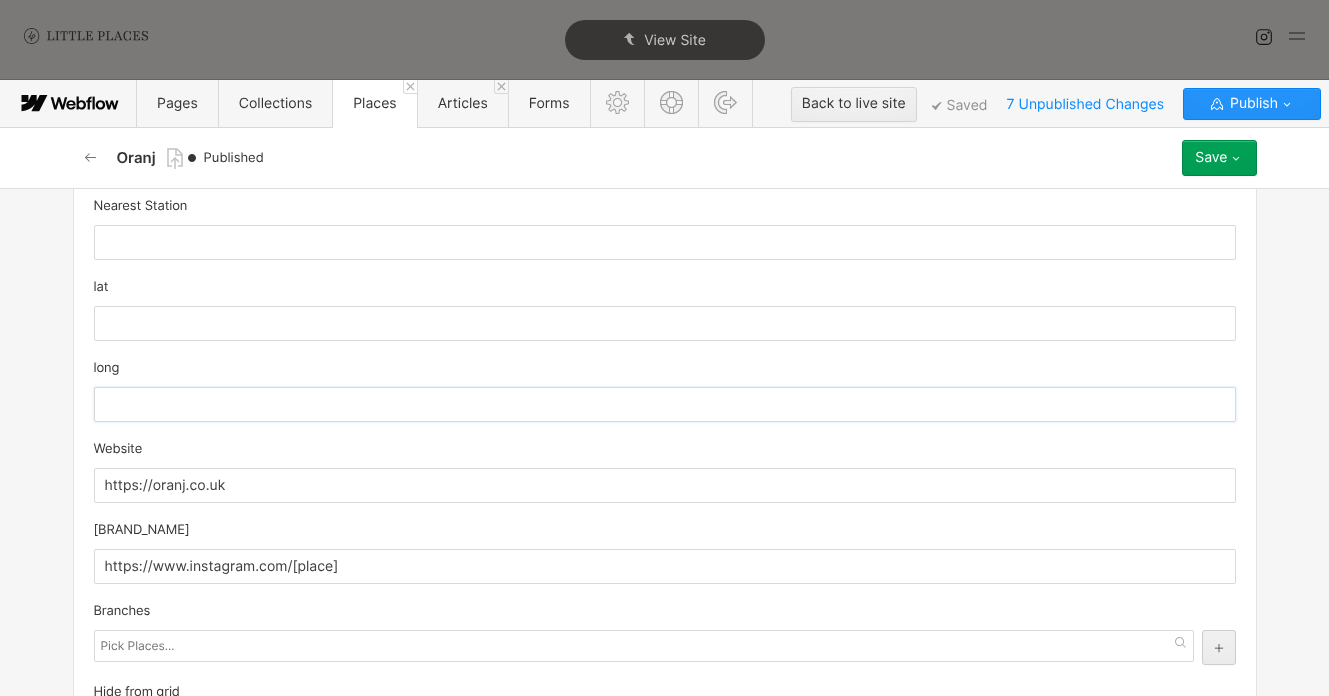 scroll, scrollTop: 2369, scrollLeft: 0, axis: vertical 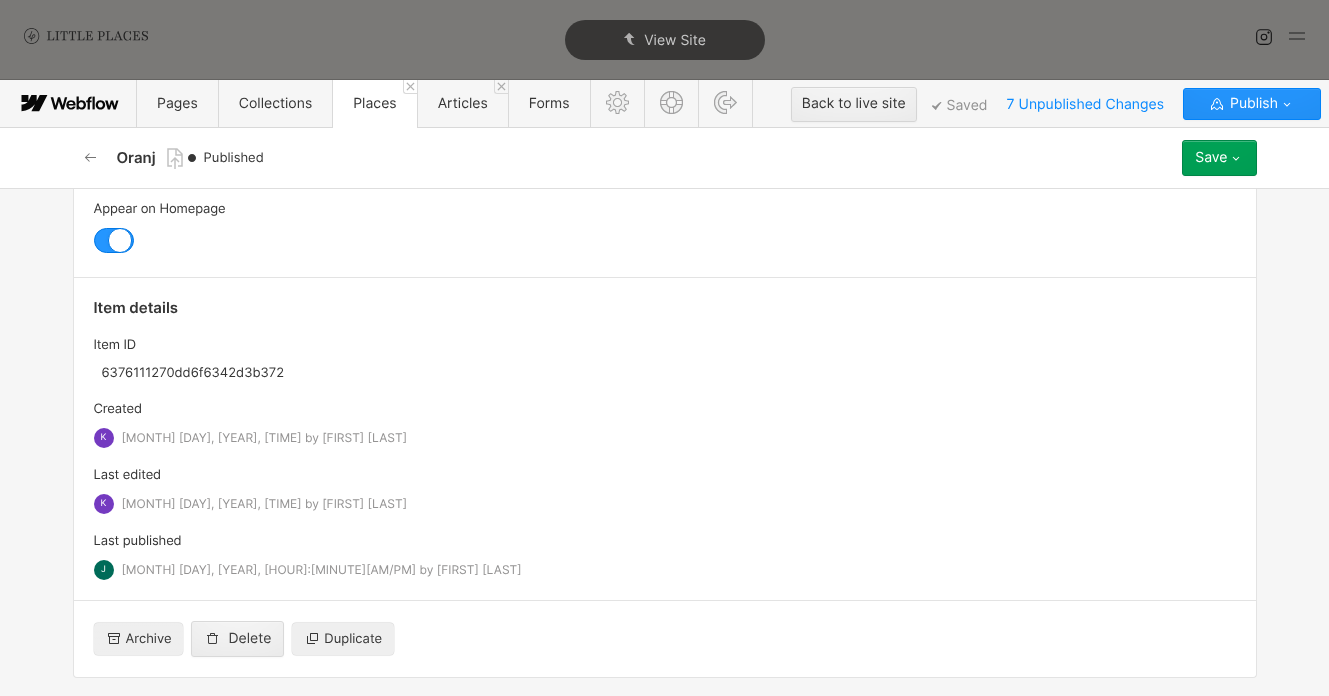 type 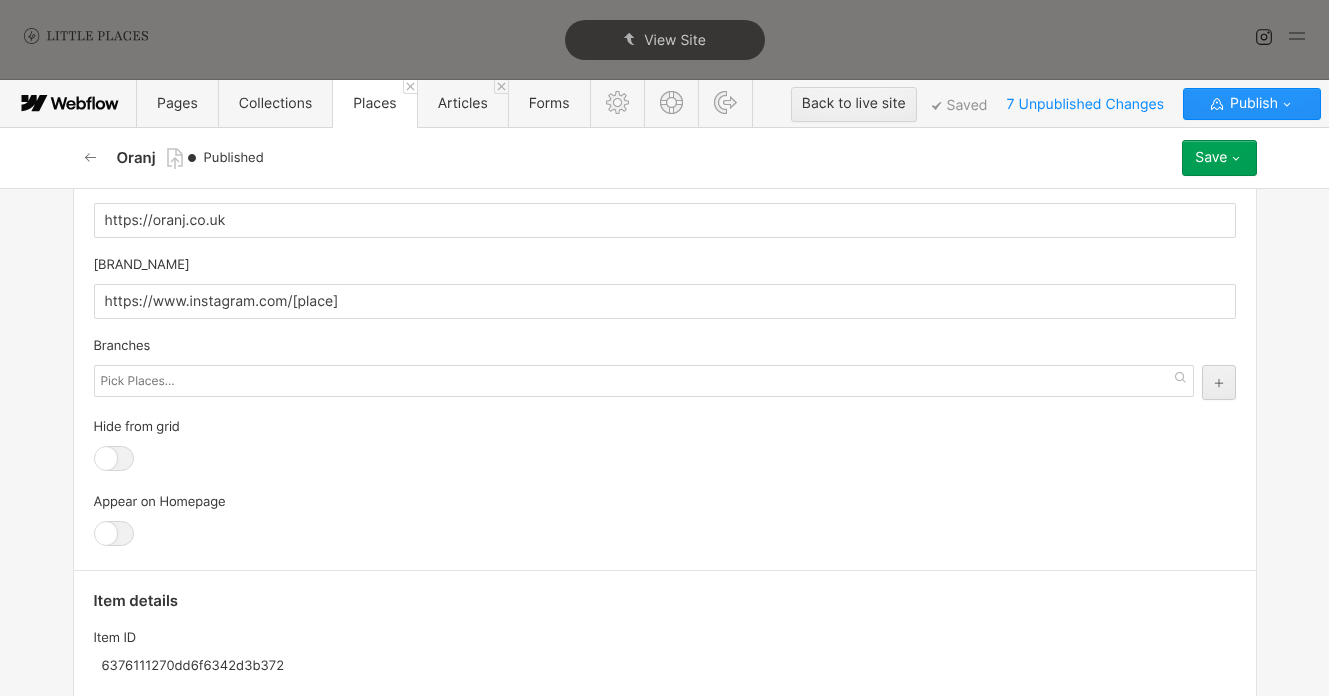 scroll, scrollTop: 2369, scrollLeft: 0, axis: vertical 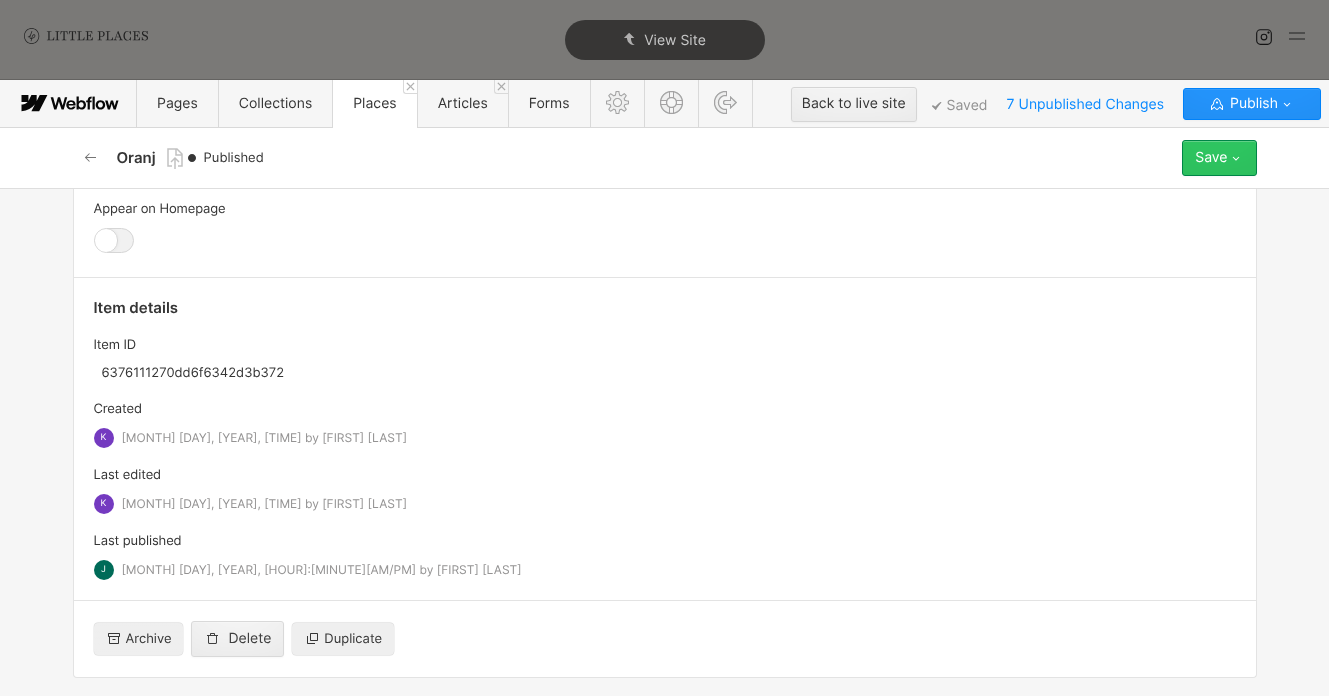 click on "Save" at bounding box center [1219, 158] 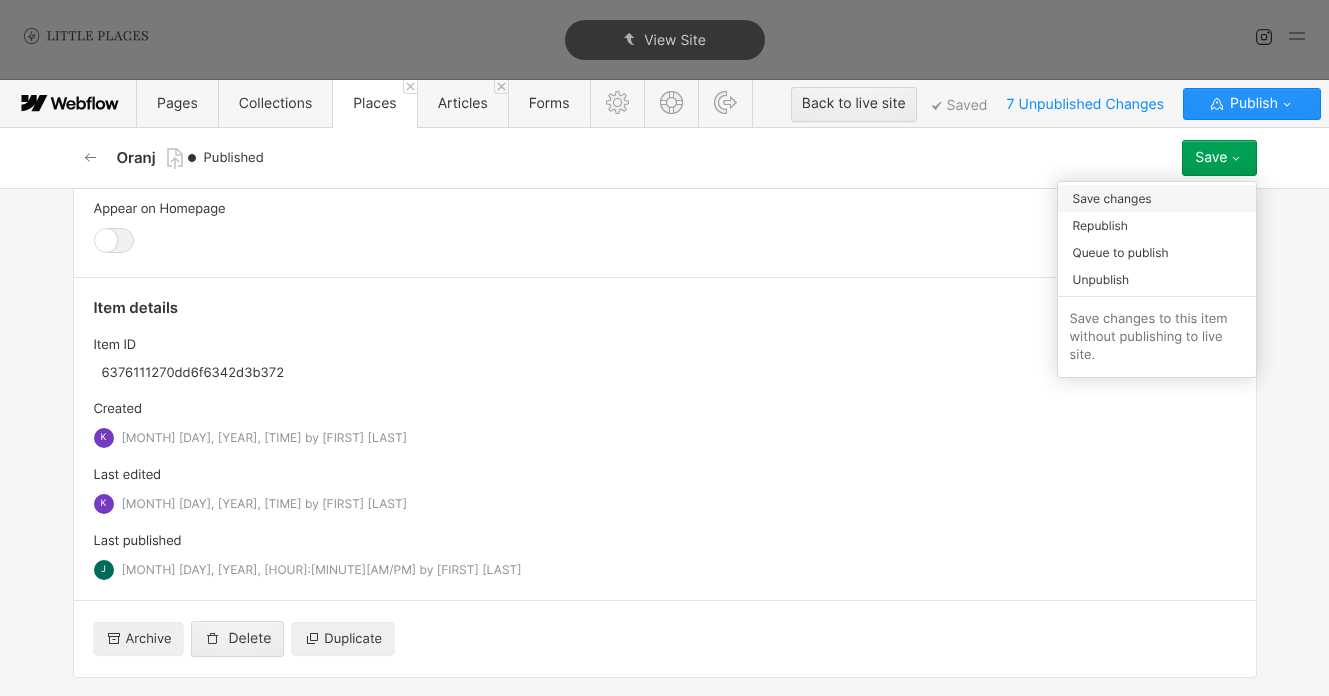 click on "Save changes" at bounding box center [1157, 198] 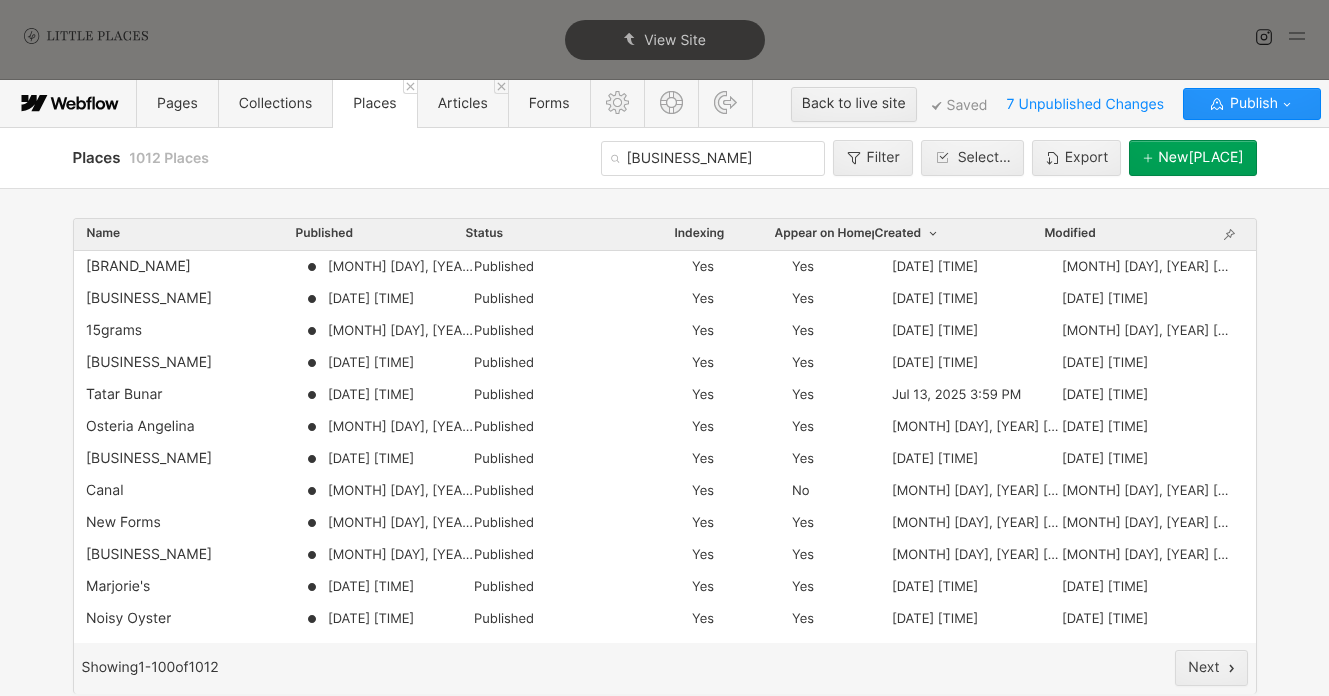 click on "Published" at bounding box center [380, 234] 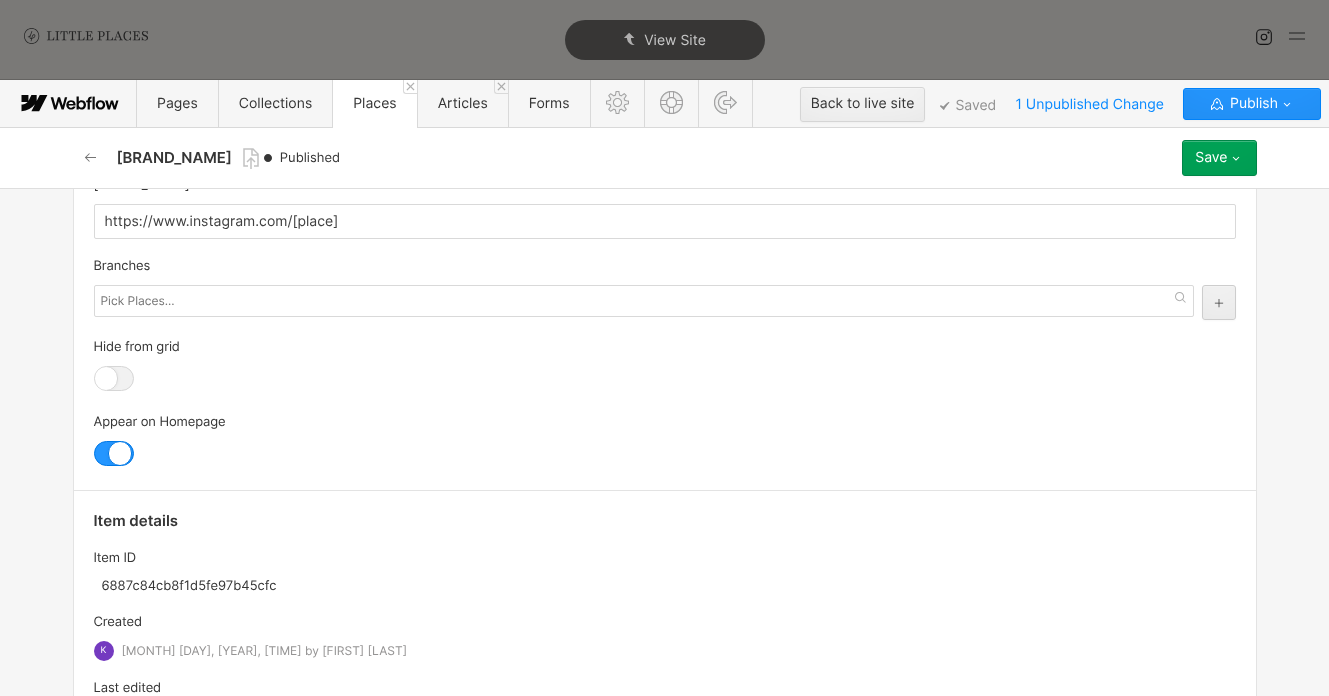 scroll, scrollTop: 2160, scrollLeft: 0, axis: vertical 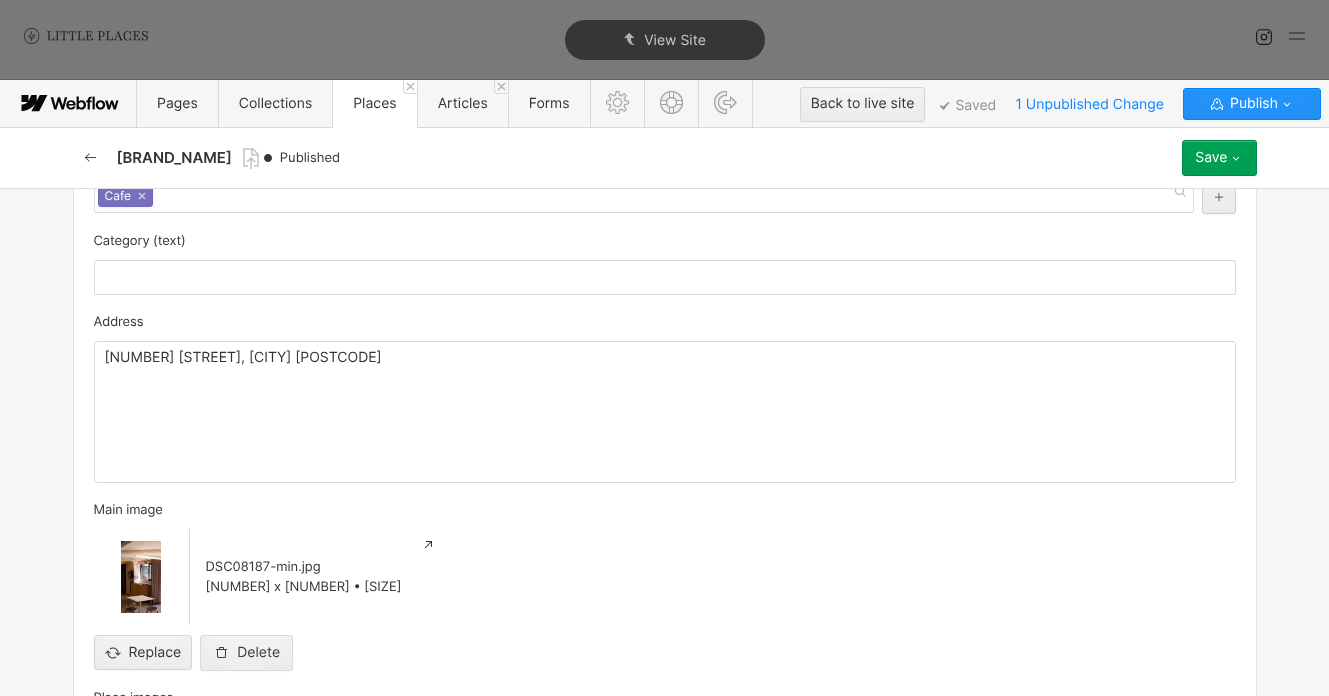 click 